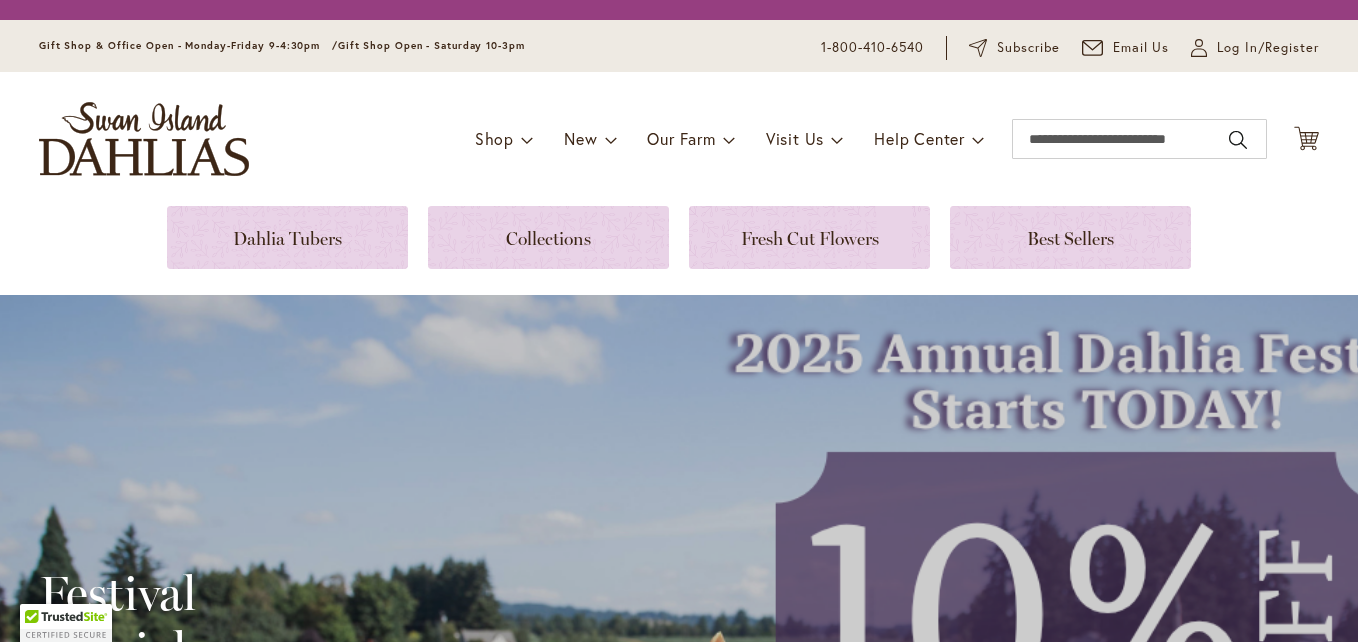scroll, scrollTop: 0, scrollLeft: 0, axis: both 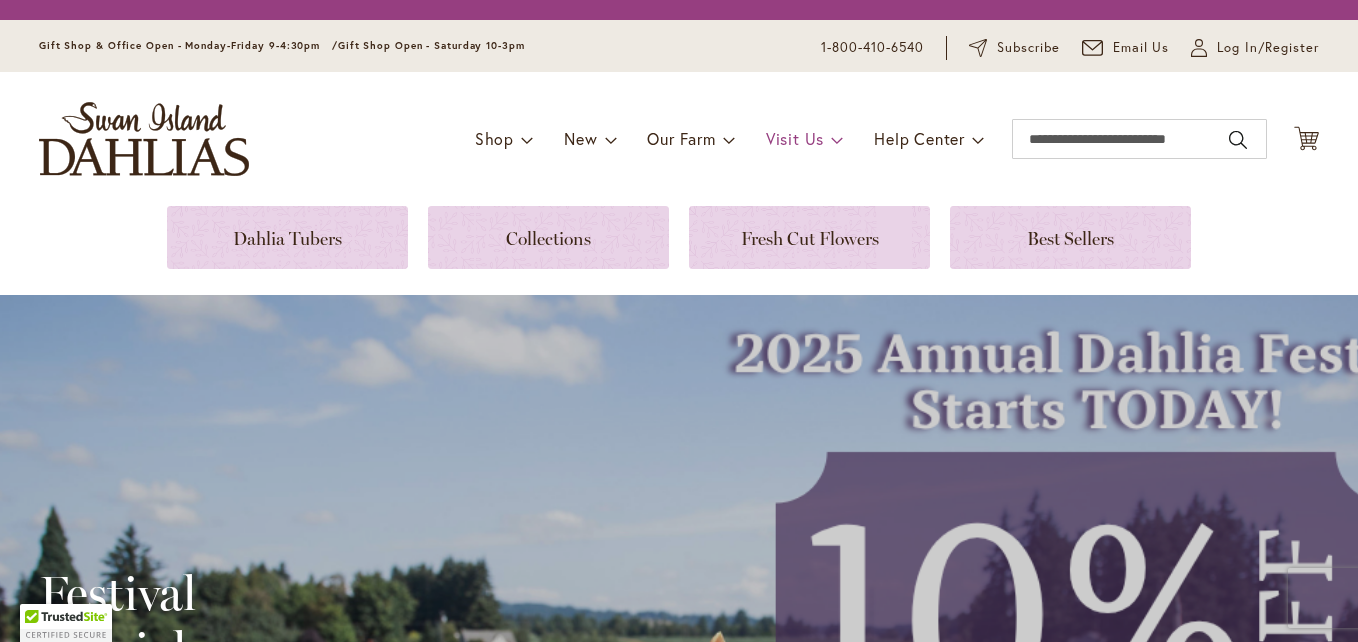 click on "Visit Us" at bounding box center (795, 138) 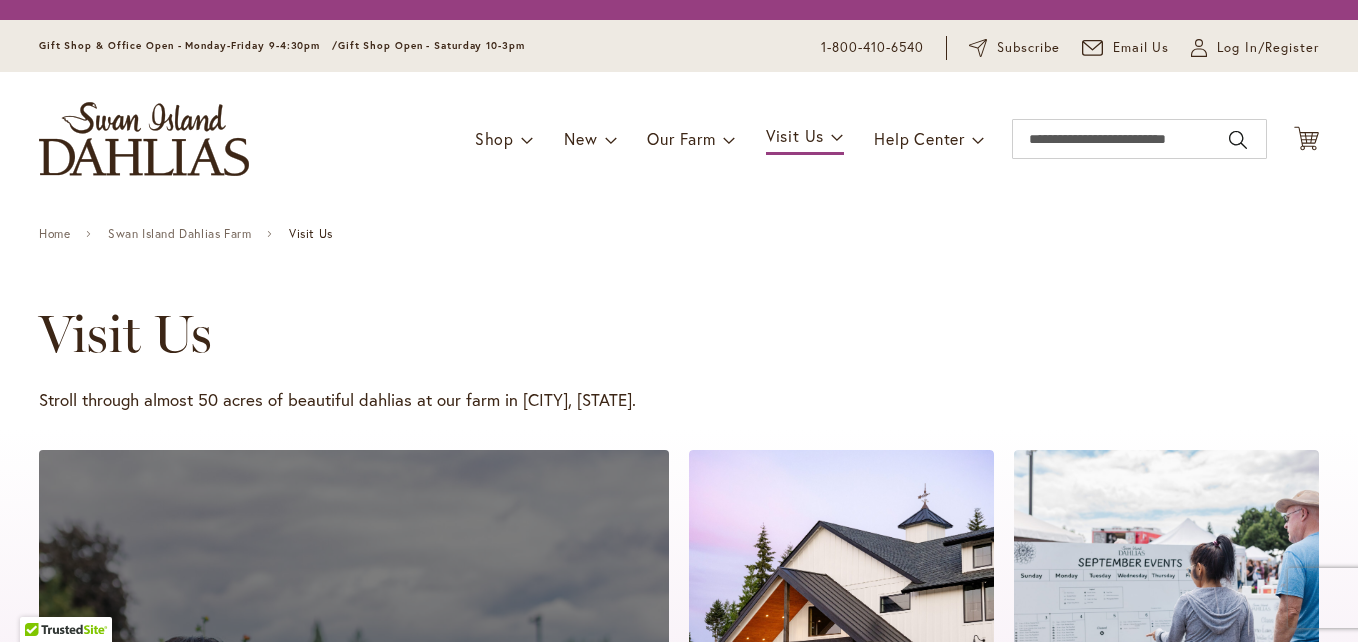 scroll, scrollTop: 0, scrollLeft: 0, axis: both 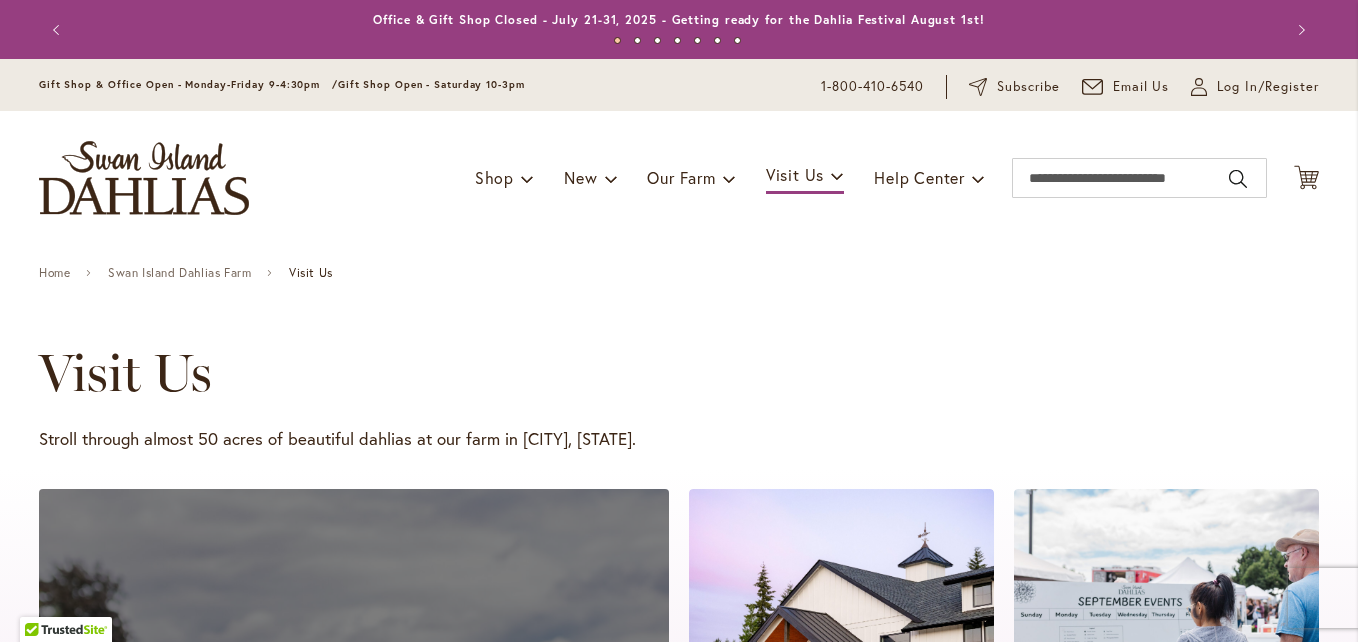 type on "**********" 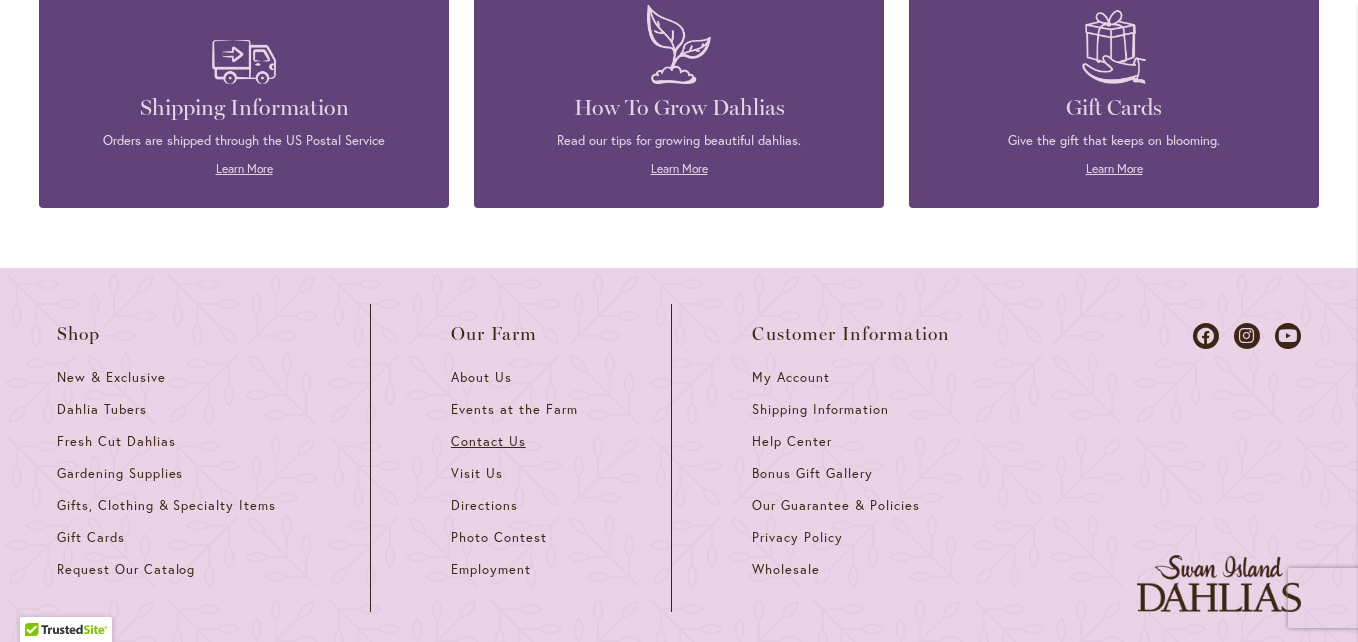 scroll, scrollTop: 2040, scrollLeft: 0, axis: vertical 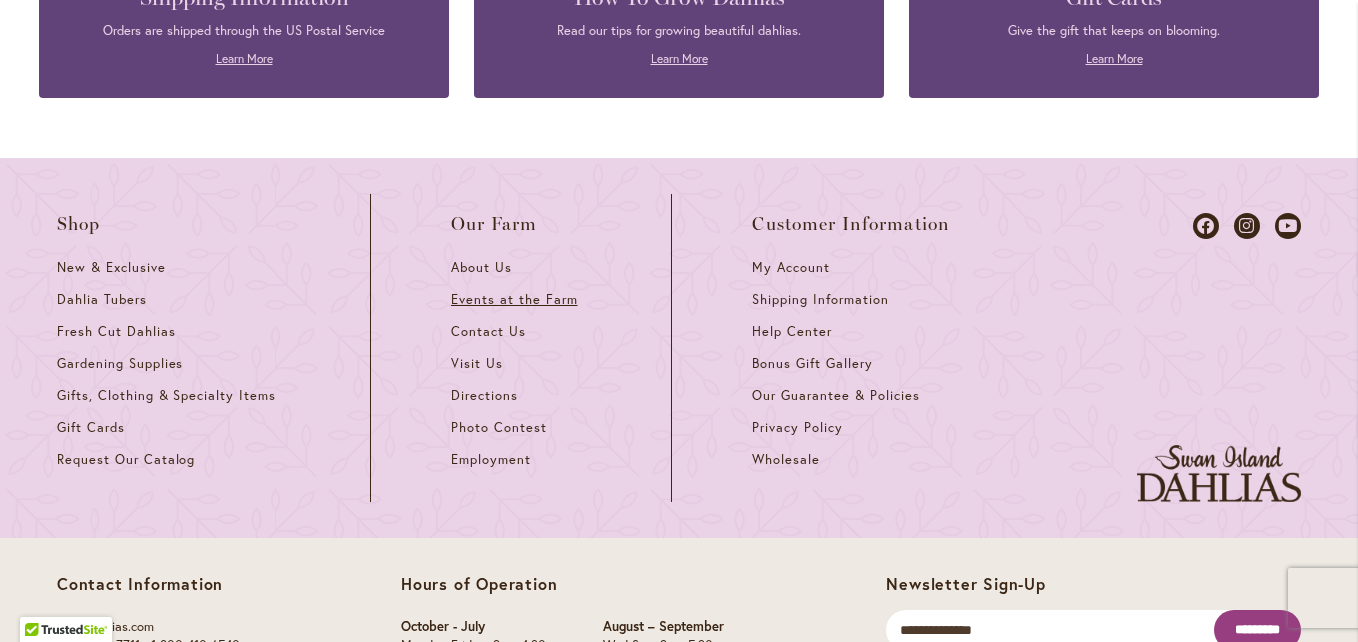 click on "Events at the Farm" at bounding box center (514, 299) 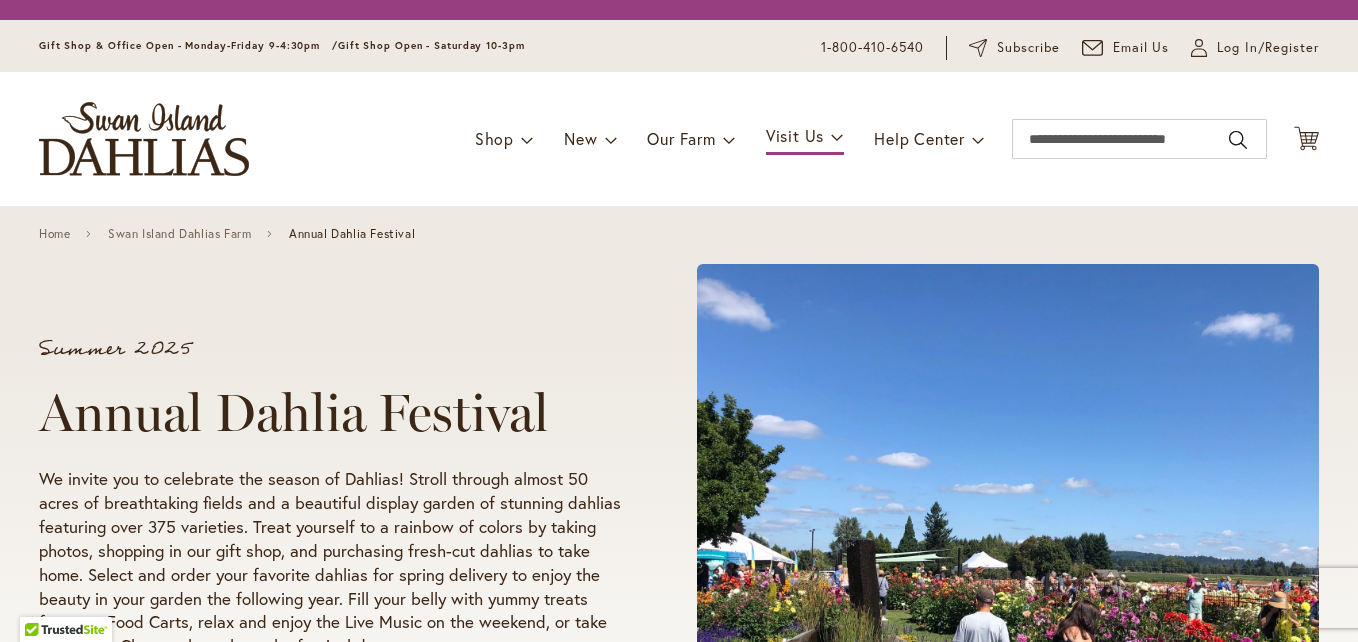 scroll, scrollTop: 0, scrollLeft: 0, axis: both 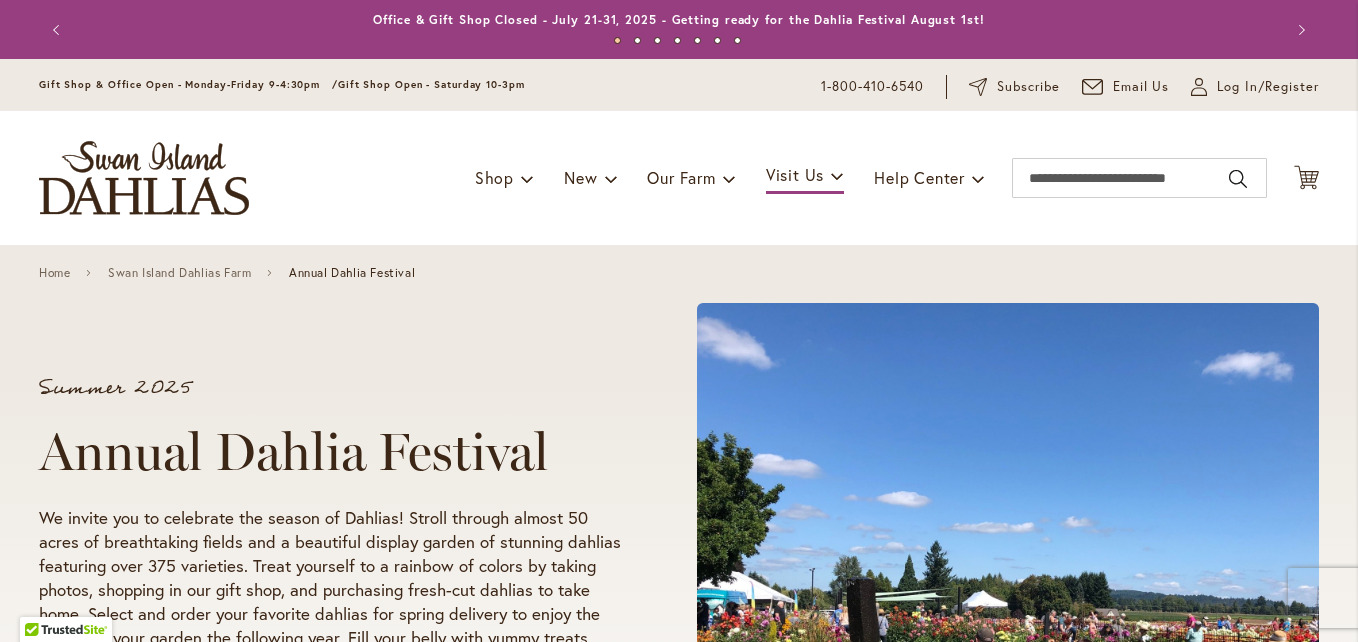 type on "**********" 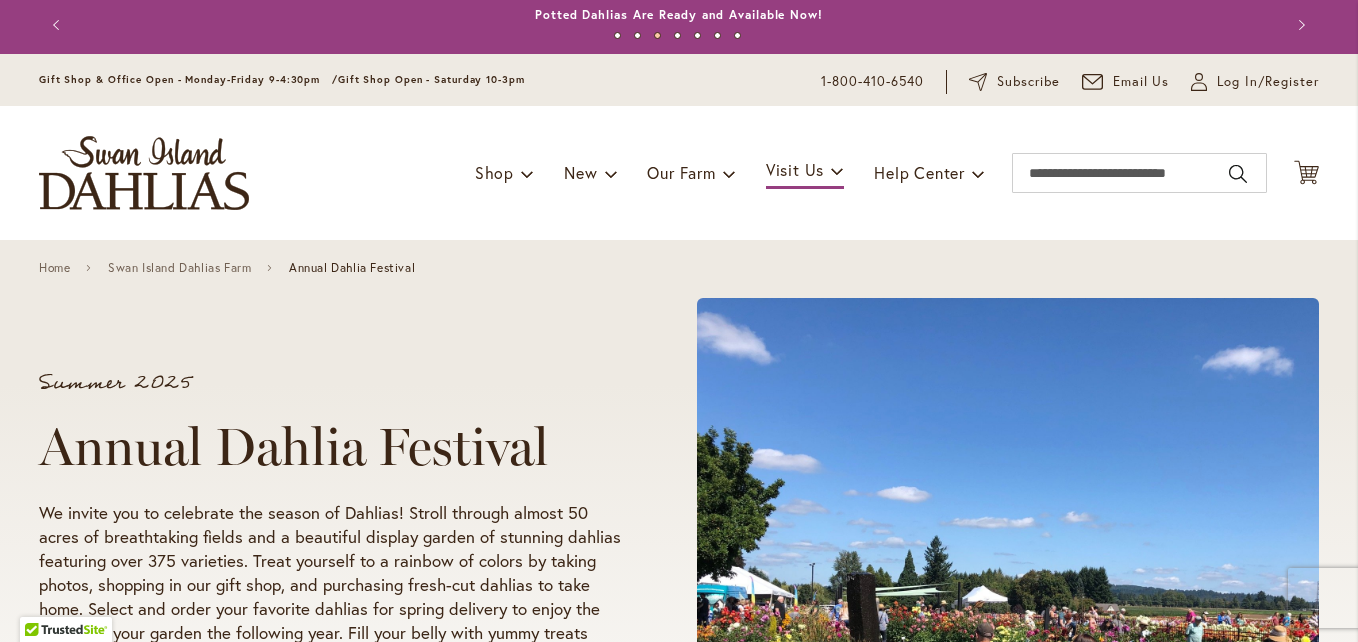 scroll, scrollTop: 0, scrollLeft: 0, axis: both 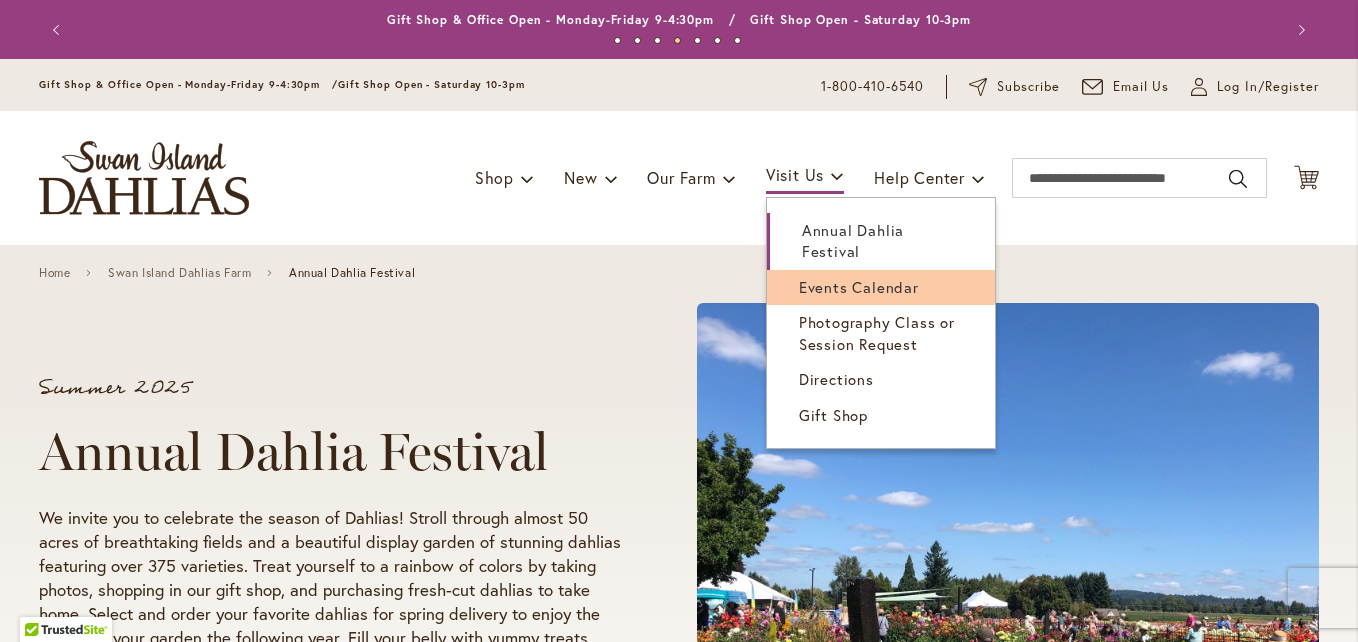 click on "Events Calendar" at bounding box center (859, 287) 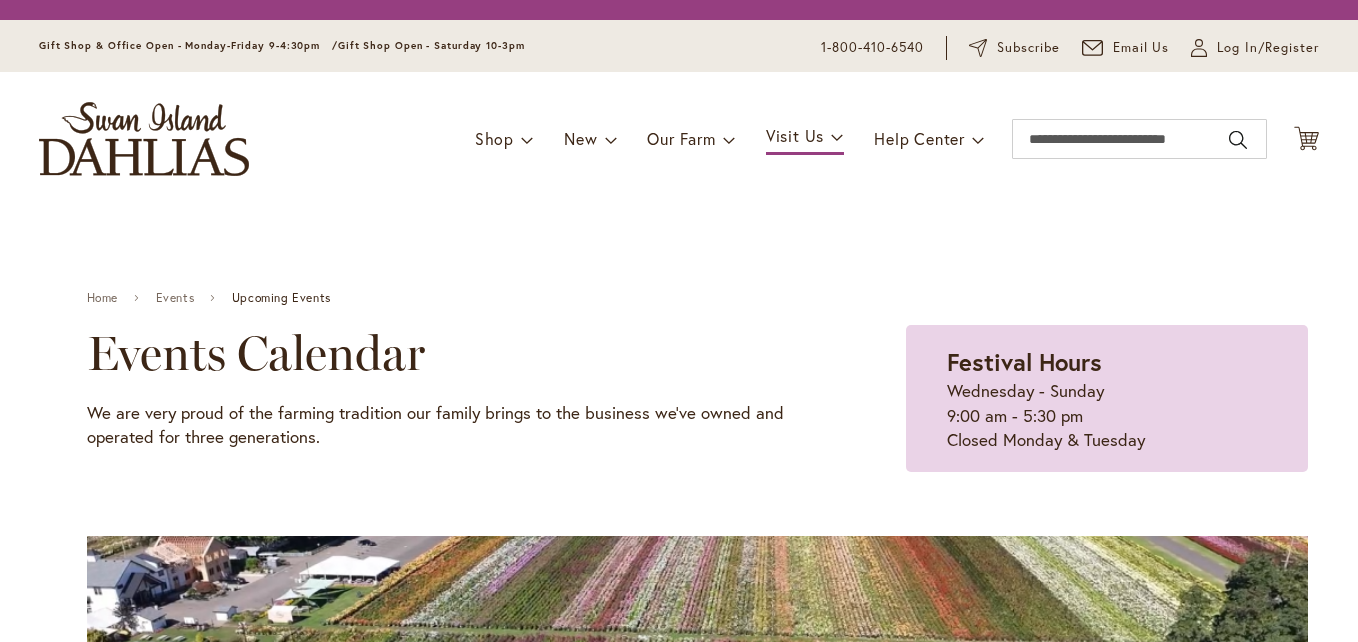 scroll, scrollTop: 0, scrollLeft: 0, axis: both 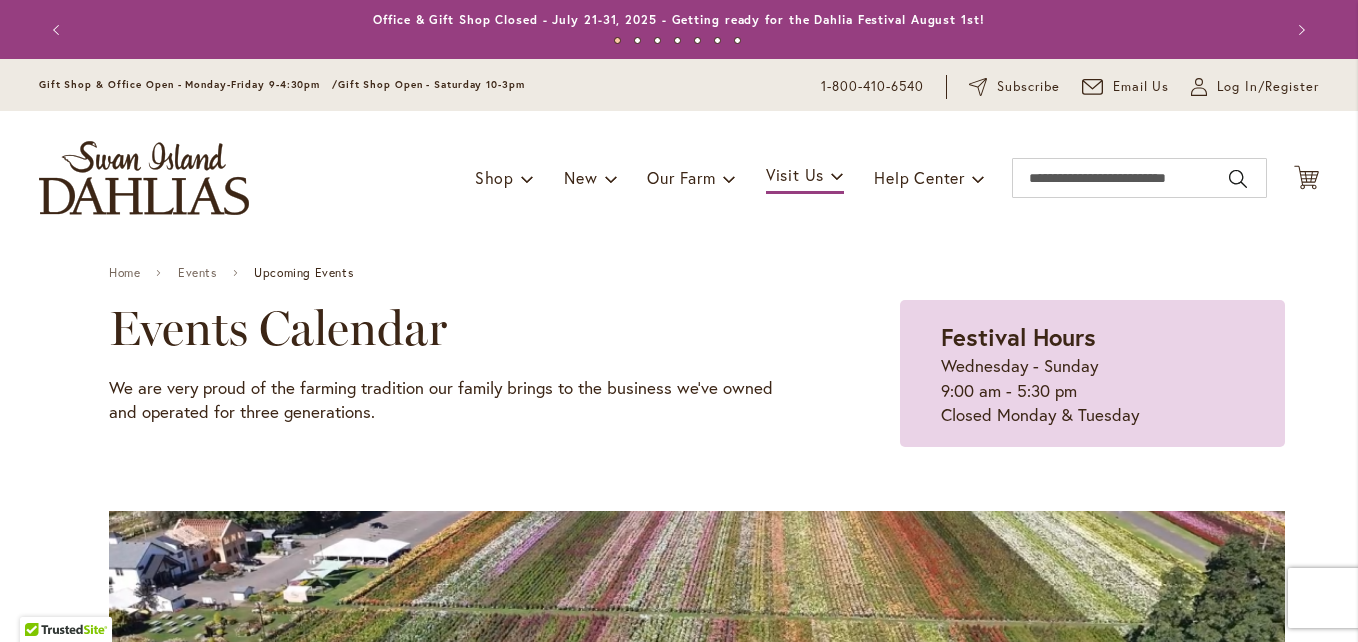 click on "Home       Events     Upcoming Events" at bounding box center [697, 272] 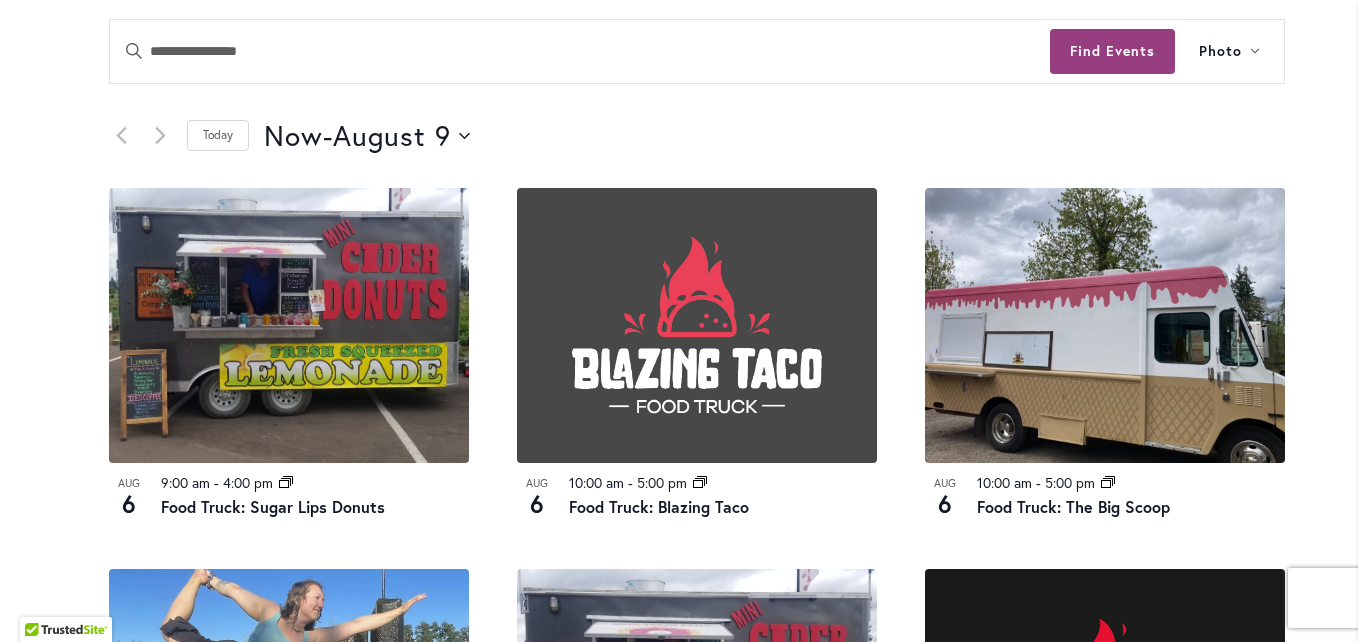 scroll, scrollTop: 1000, scrollLeft: 0, axis: vertical 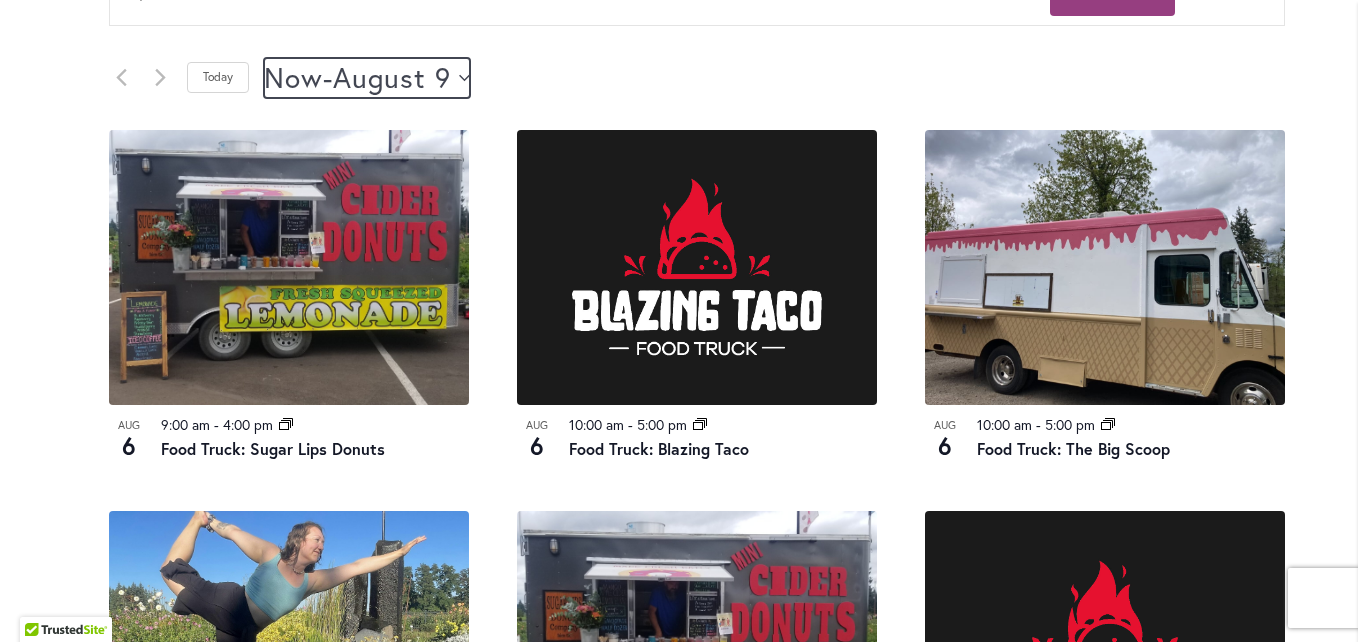 click on "August 9" at bounding box center (392, 78) 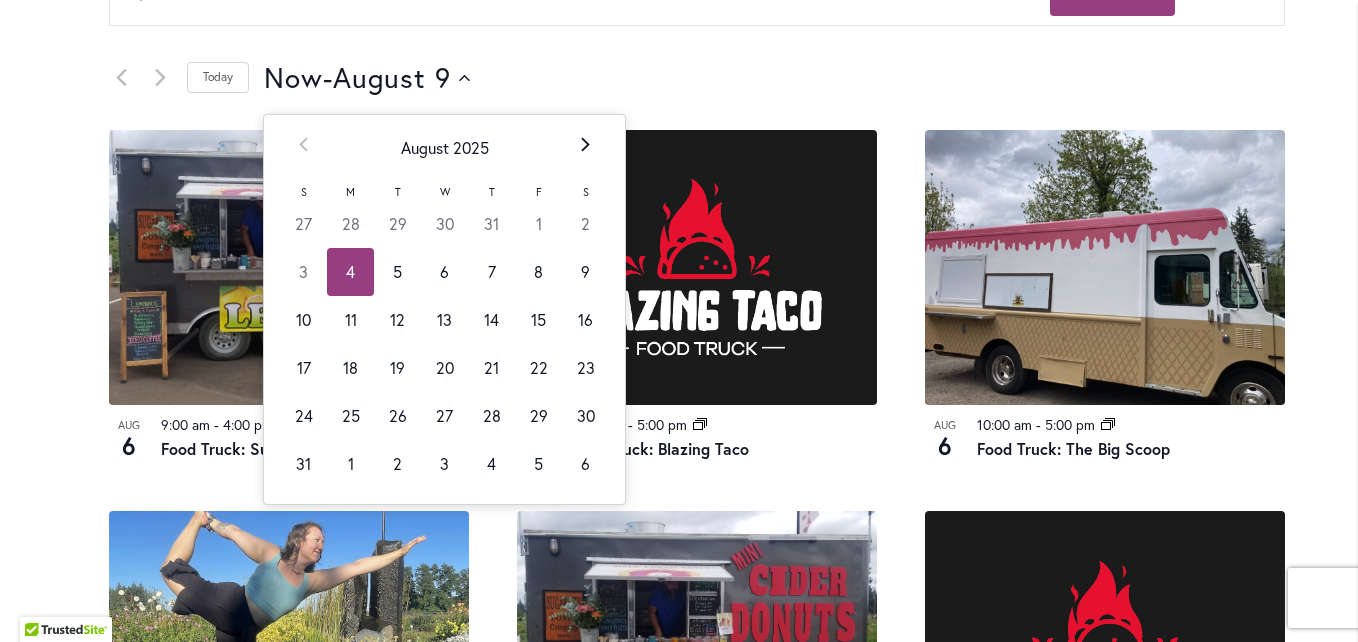 click 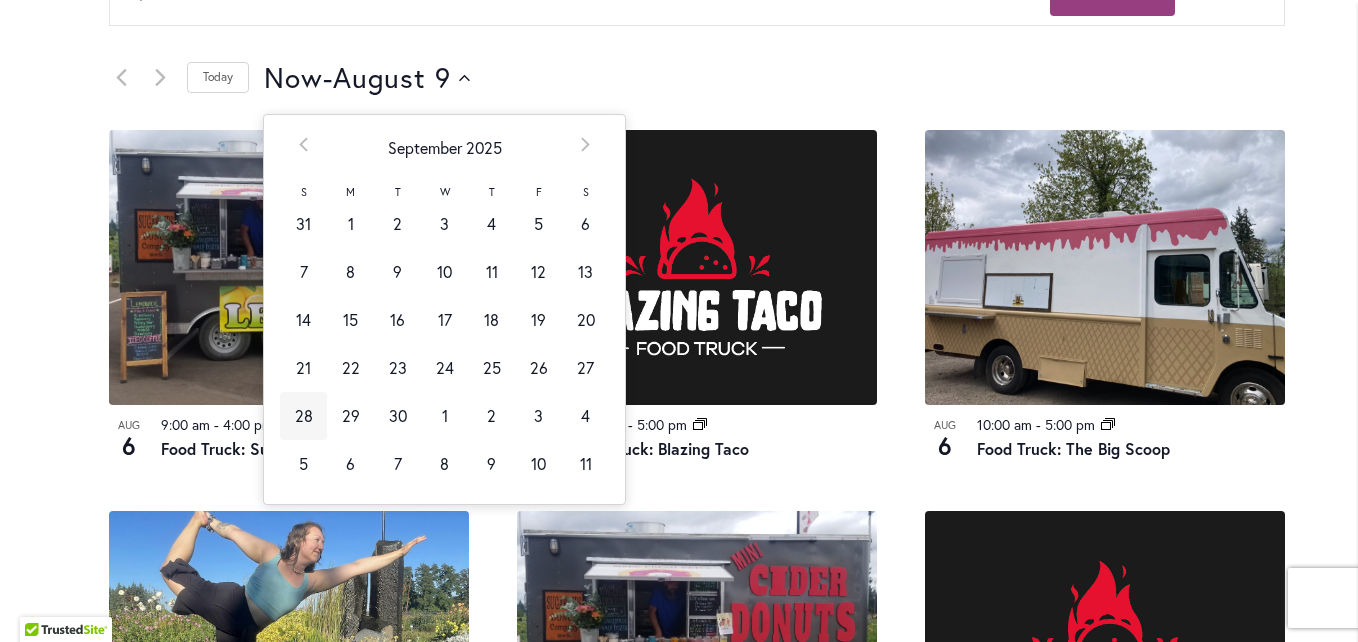 click on "28" at bounding box center [303, 416] 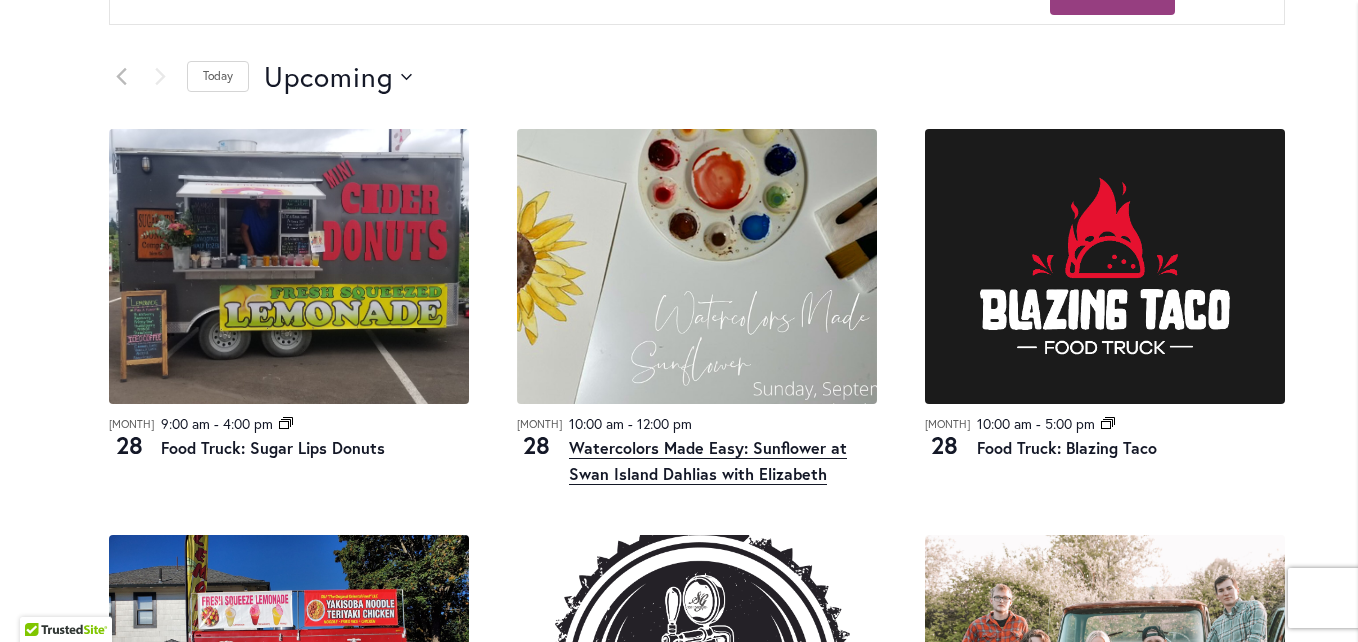scroll, scrollTop: 1000, scrollLeft: 0, axis: vertical 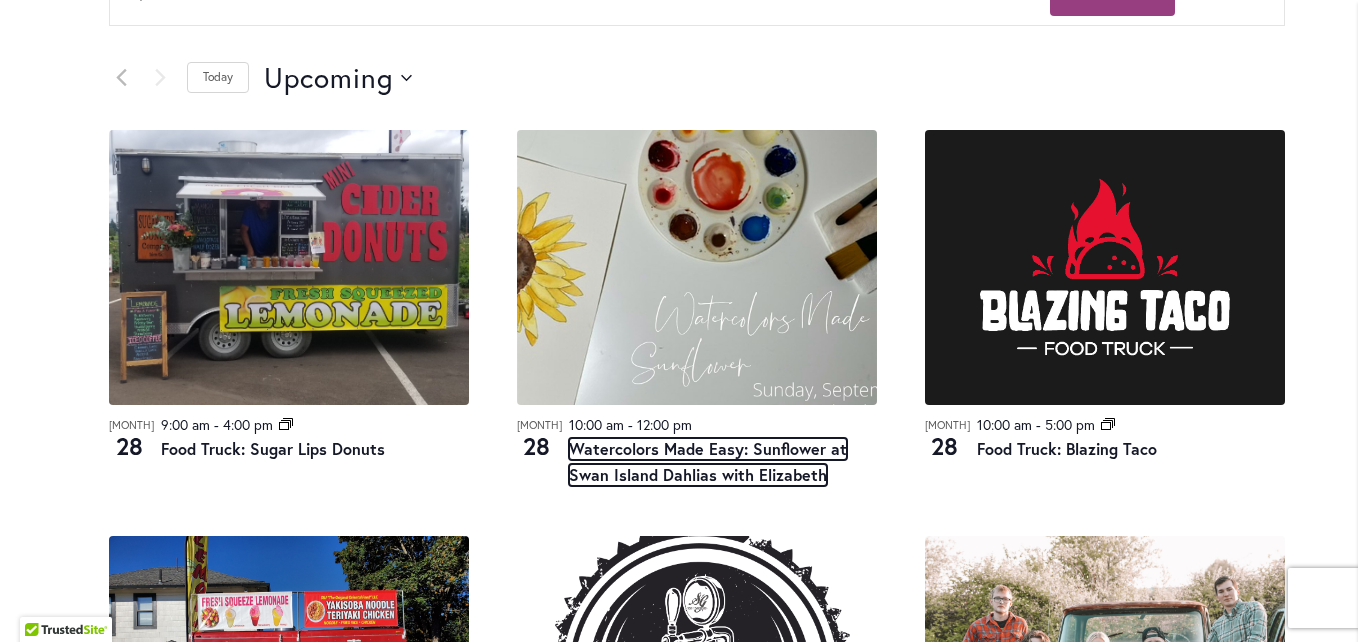 click on "Watercolors Made Easy: Sunflower at Swan Island Dahlias with Elizabeth" at bounding box center [708, 462] 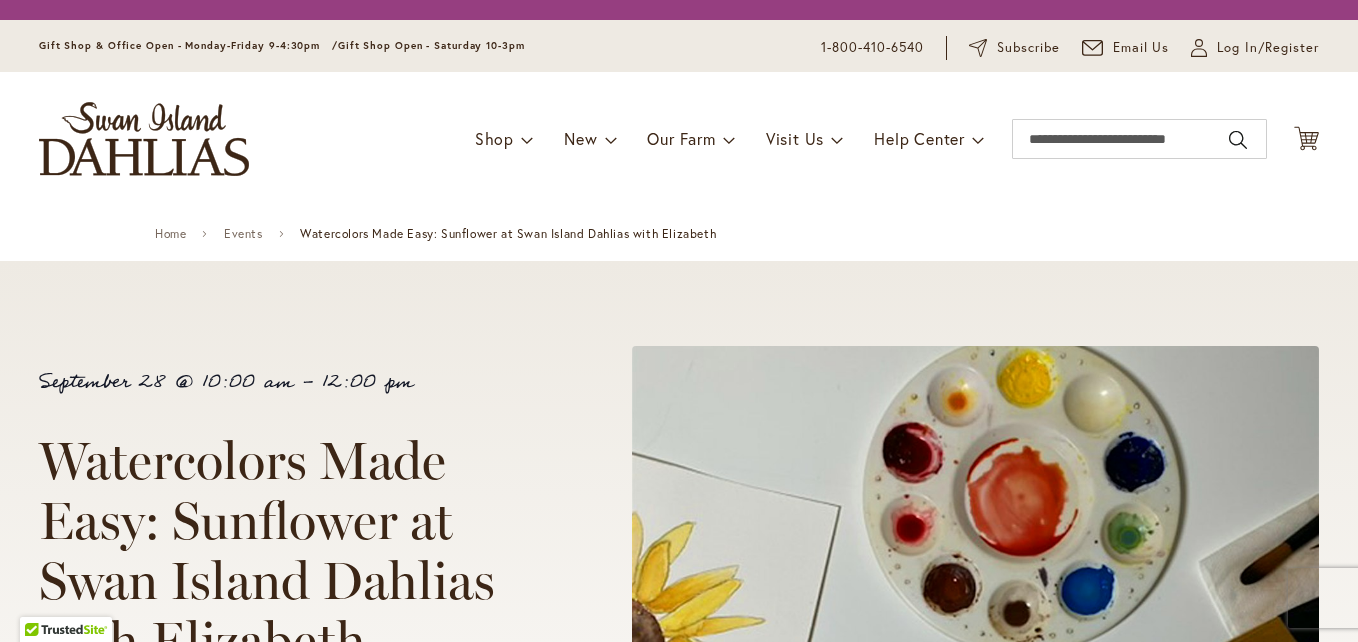scroll, scrollTop: 0, scrollLeft: 0, axis: both 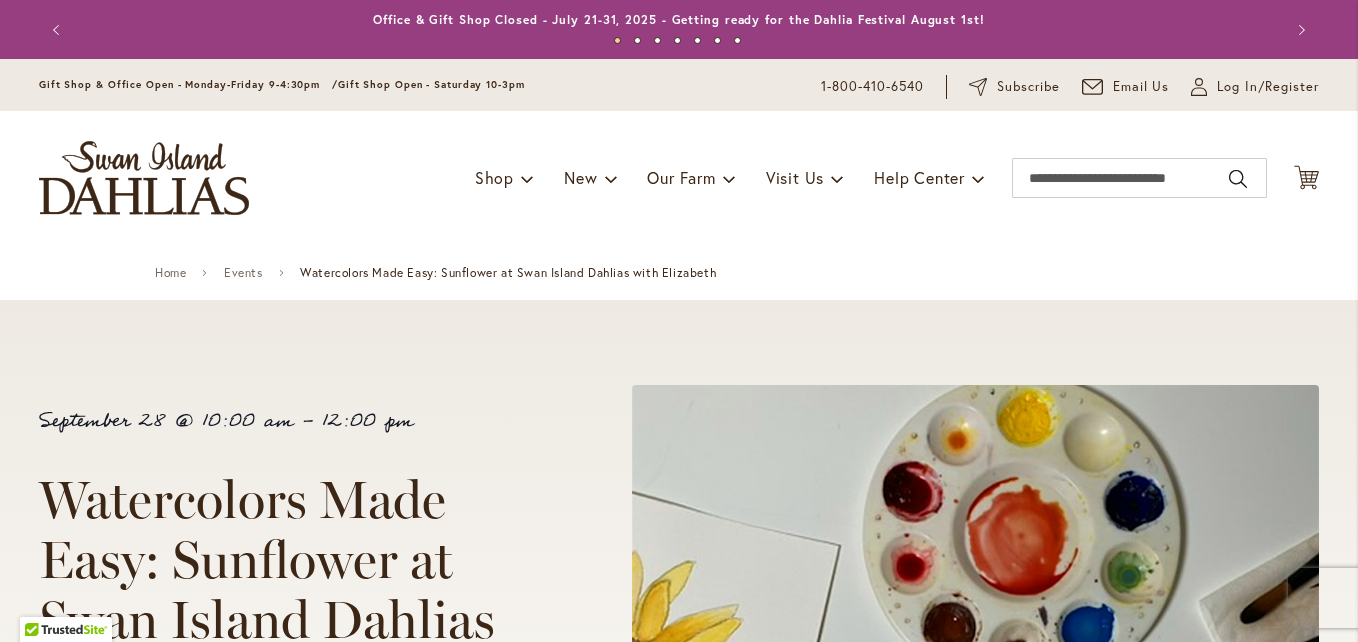 type on "**********" 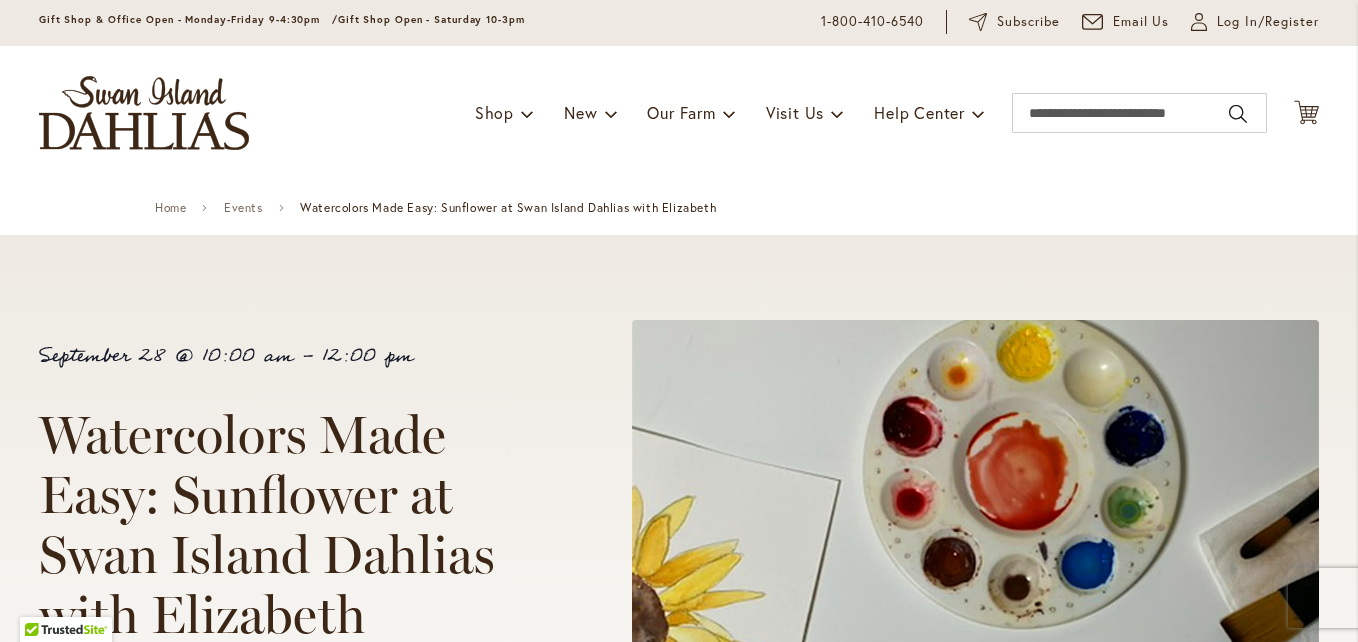 scroll, scrollTop: 0, scrollLeft: 0, axis: both 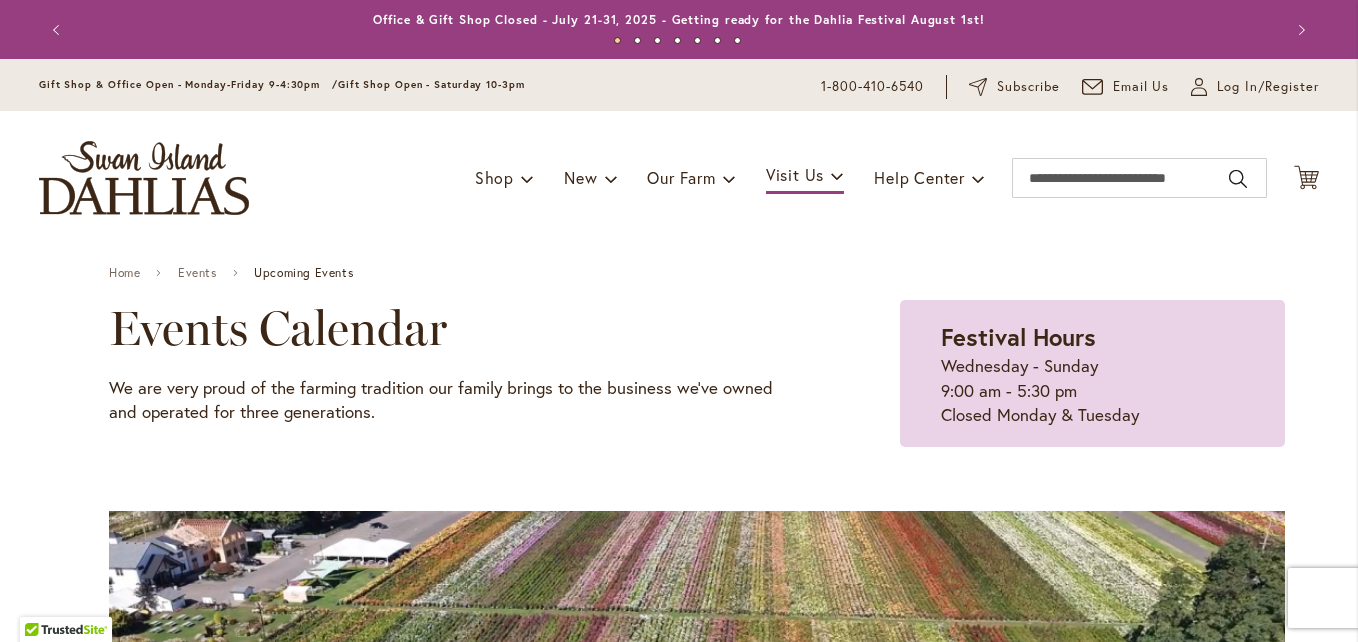 type on "**********" 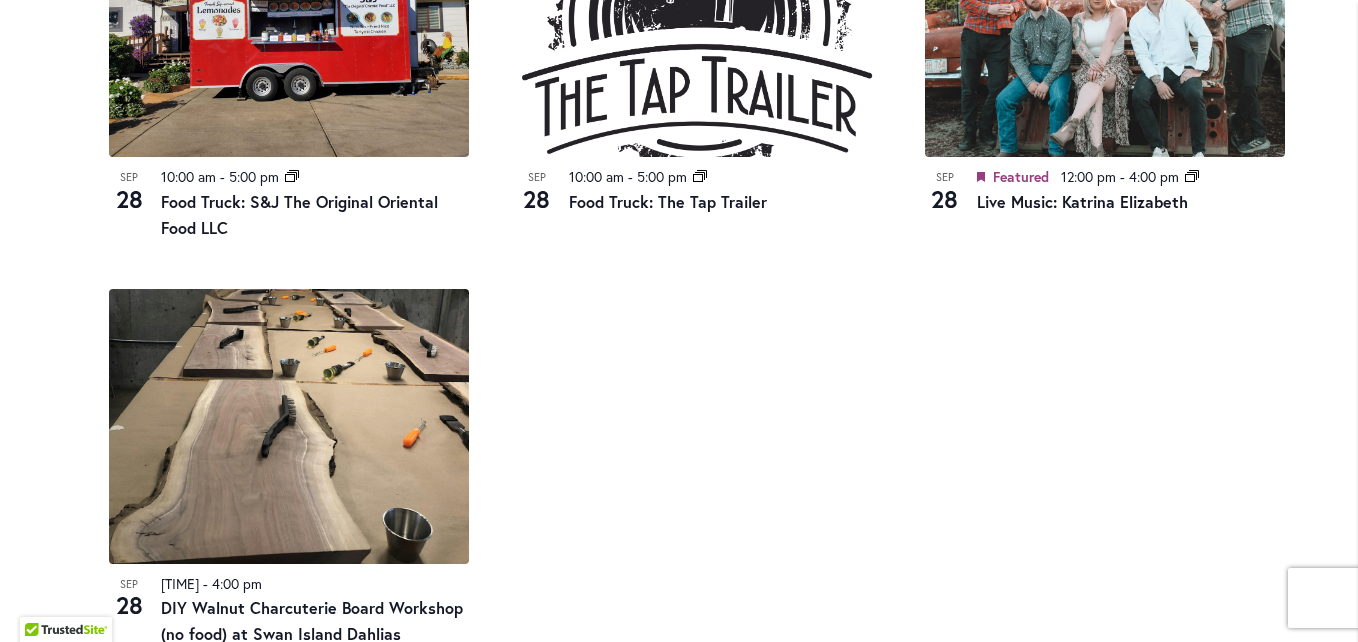 scroll, scrollTop: 1880, scrollLeft: 0, axis: vertical 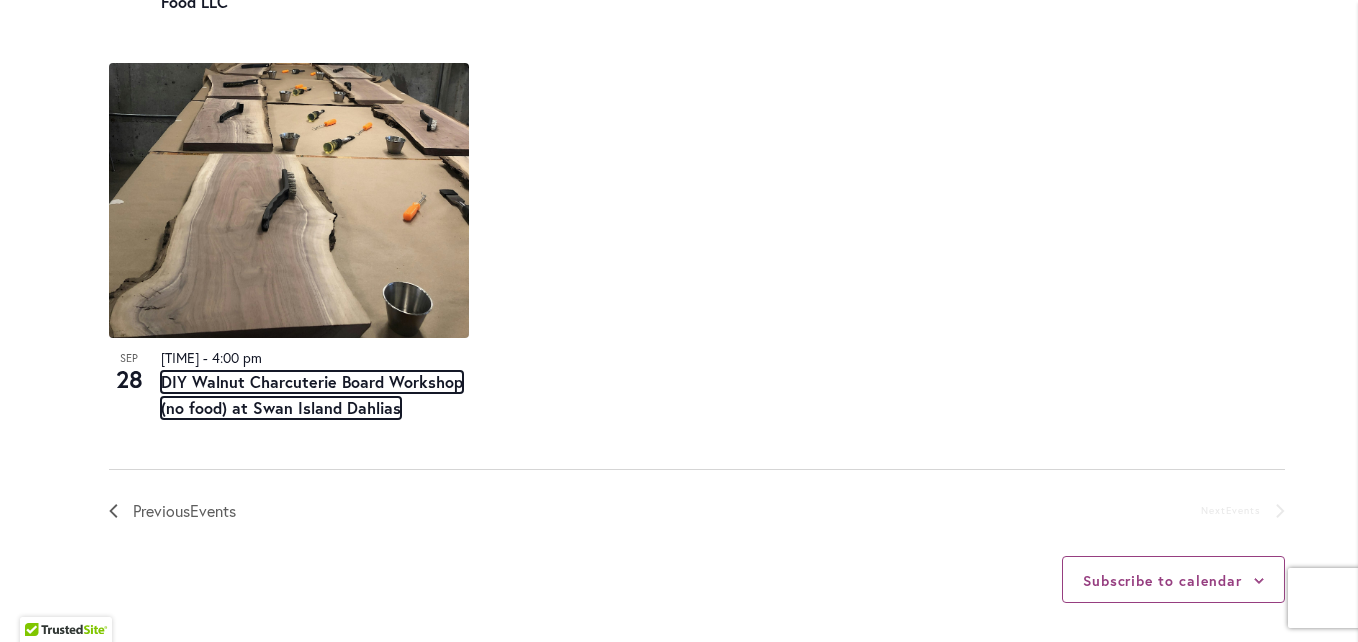 click on "DIY Walnut Charcuterie Board Workshop (no food) at Swan Island Dahlias" at bounding box center (312, 395) 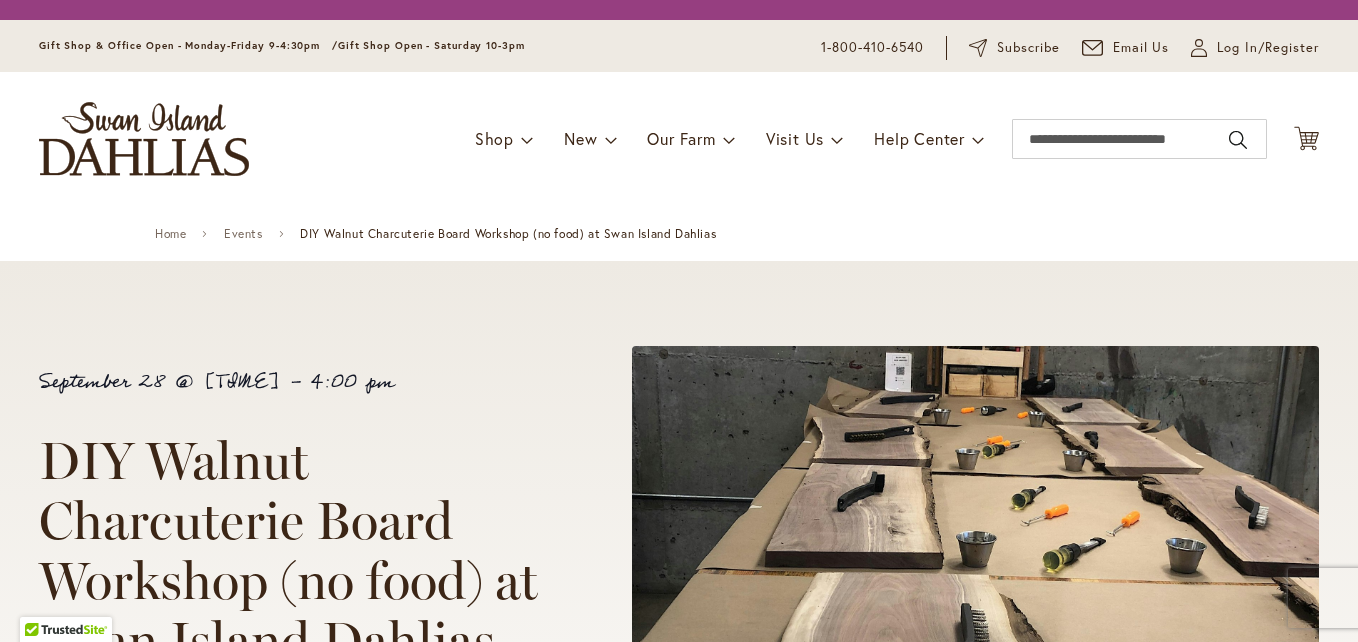 scroll, scrollTop: 0, scrollLeft: 0, axis: both 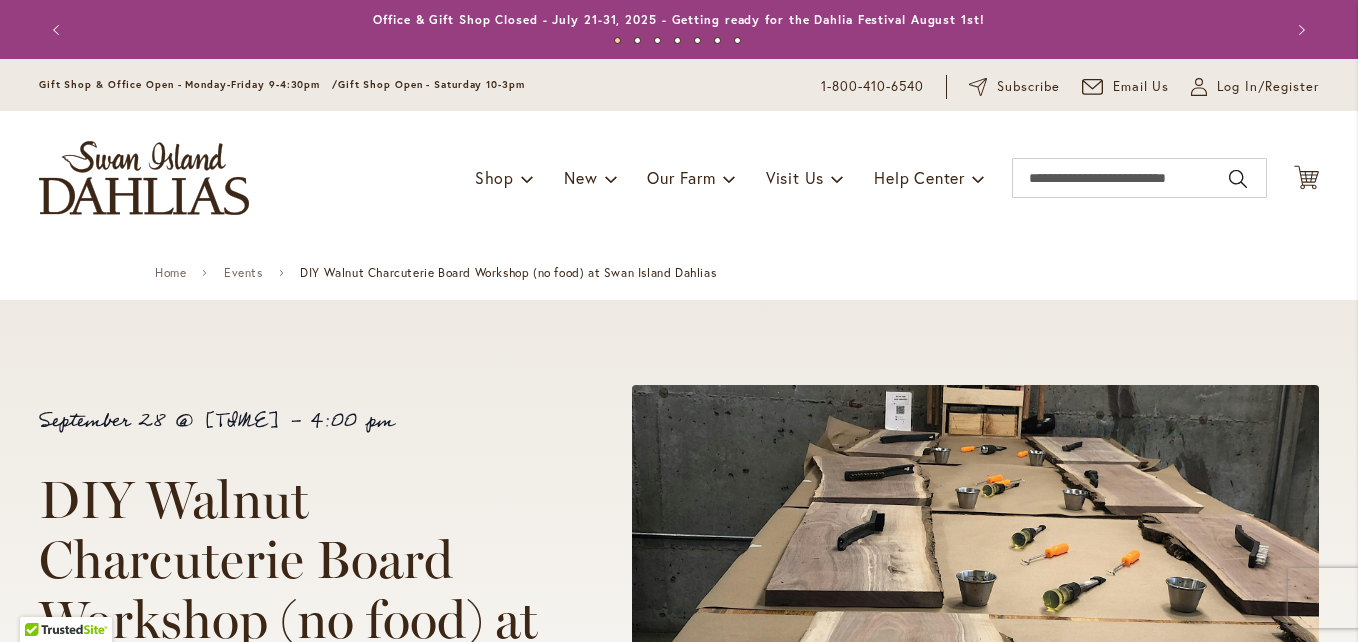 type on "**********" 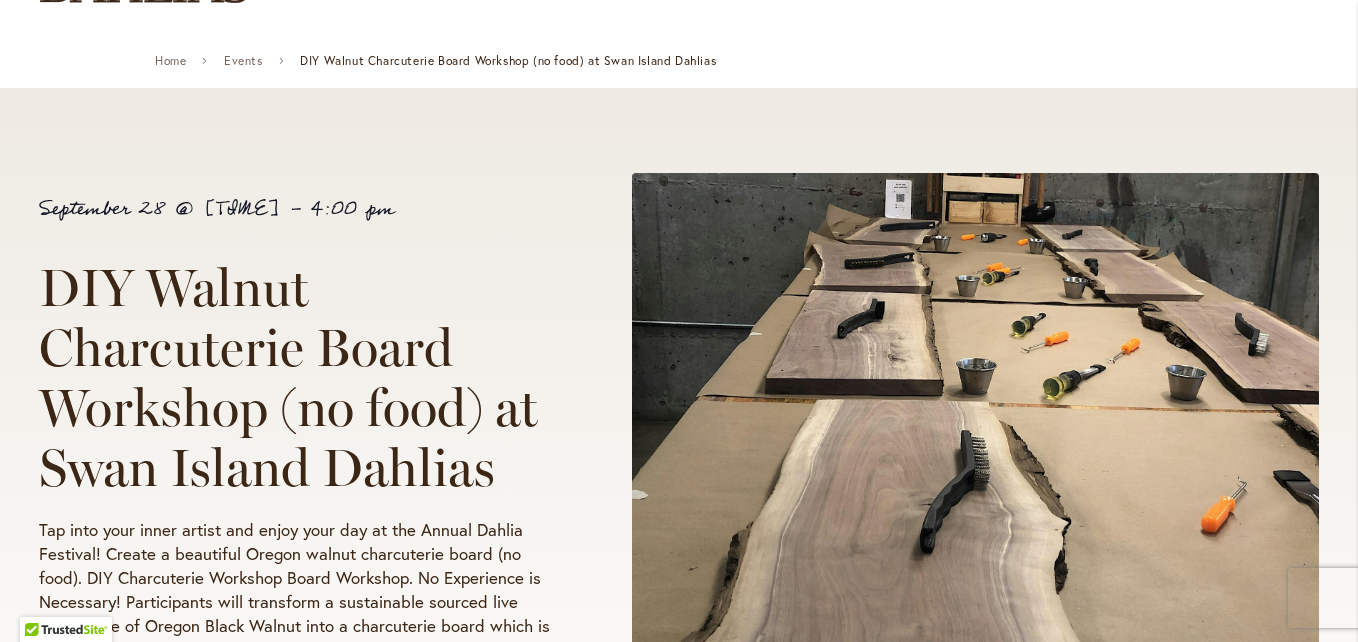 scroll, scrollTop: 200, scrollLeft: 0, axis: vertical 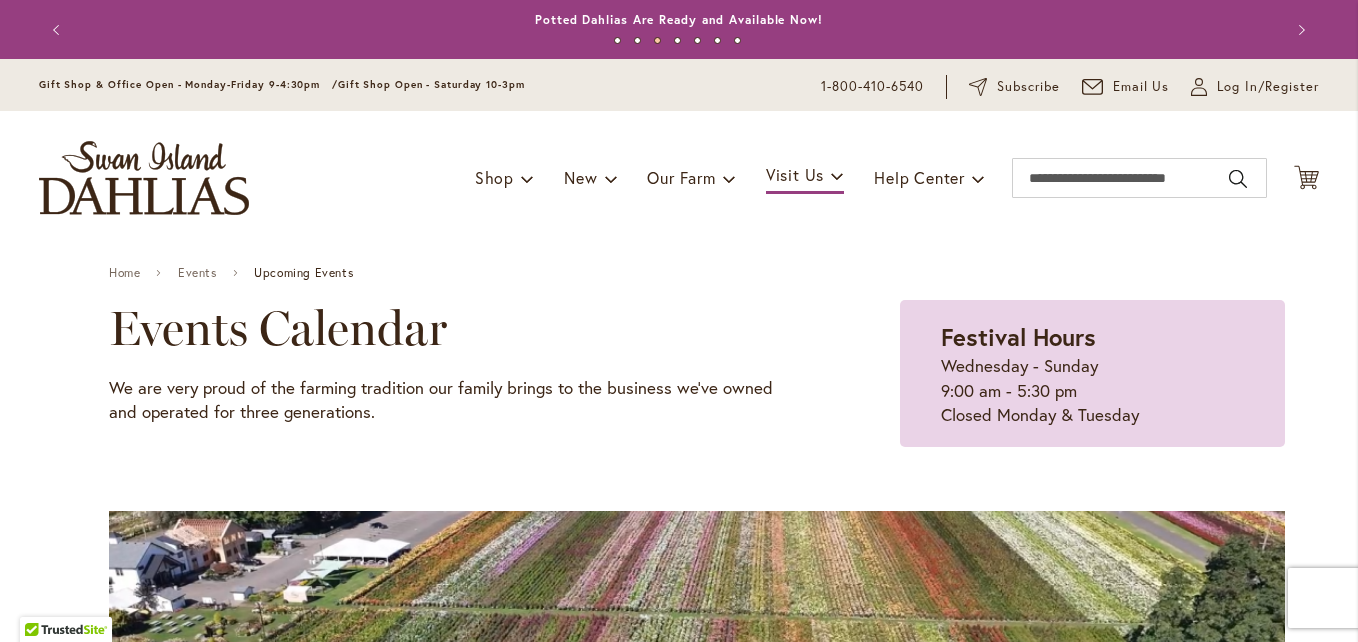 type on "**********" 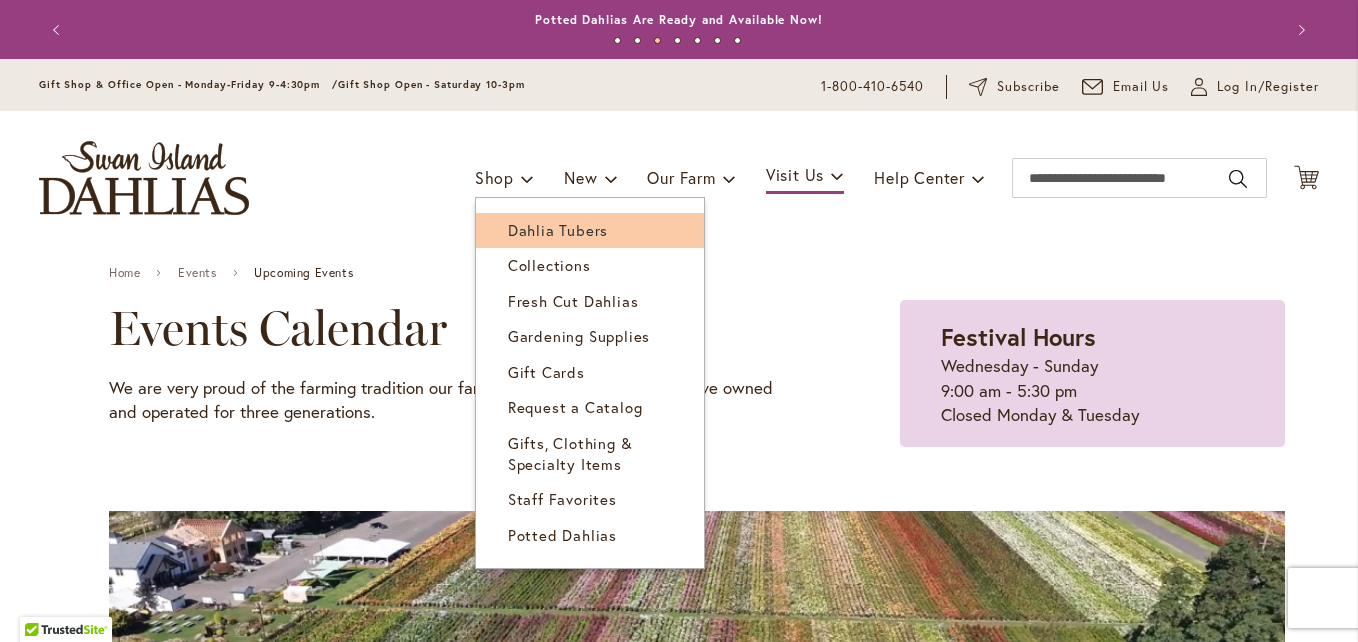 click on "Dahlia Tubers" at bounding box center (558, 230) 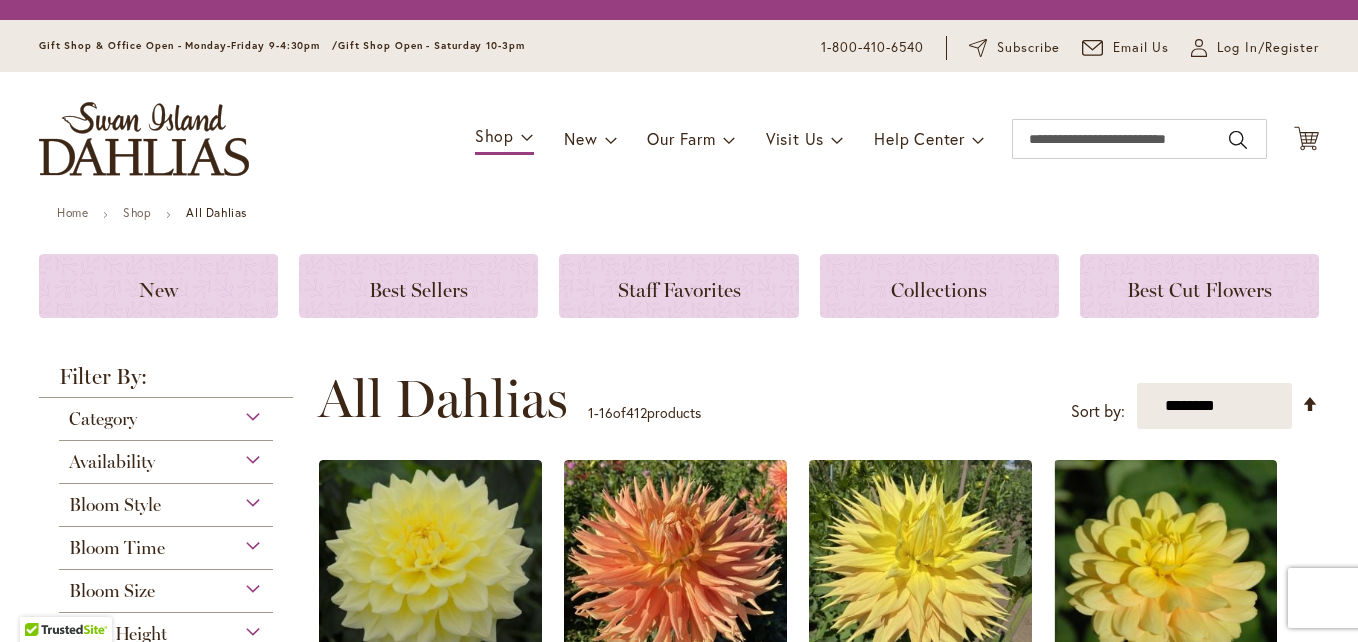 scroll, scrollTop: 0, scrollLeft: 0, axis: both 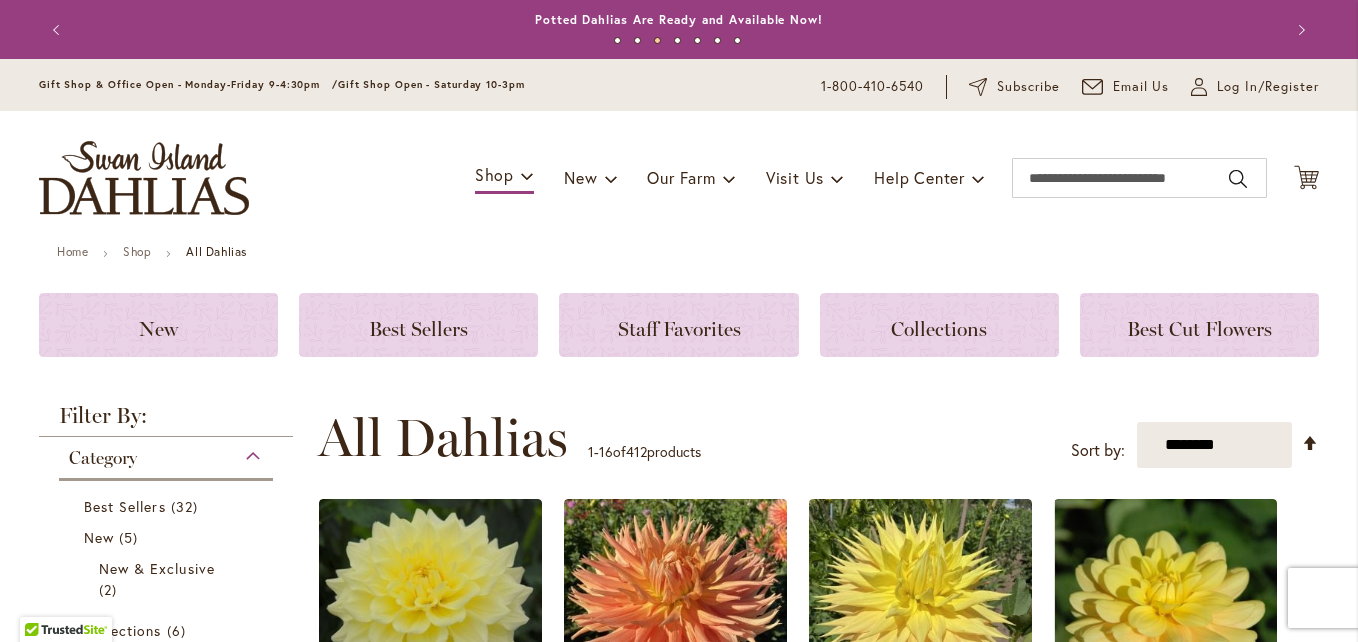 type on "**********" 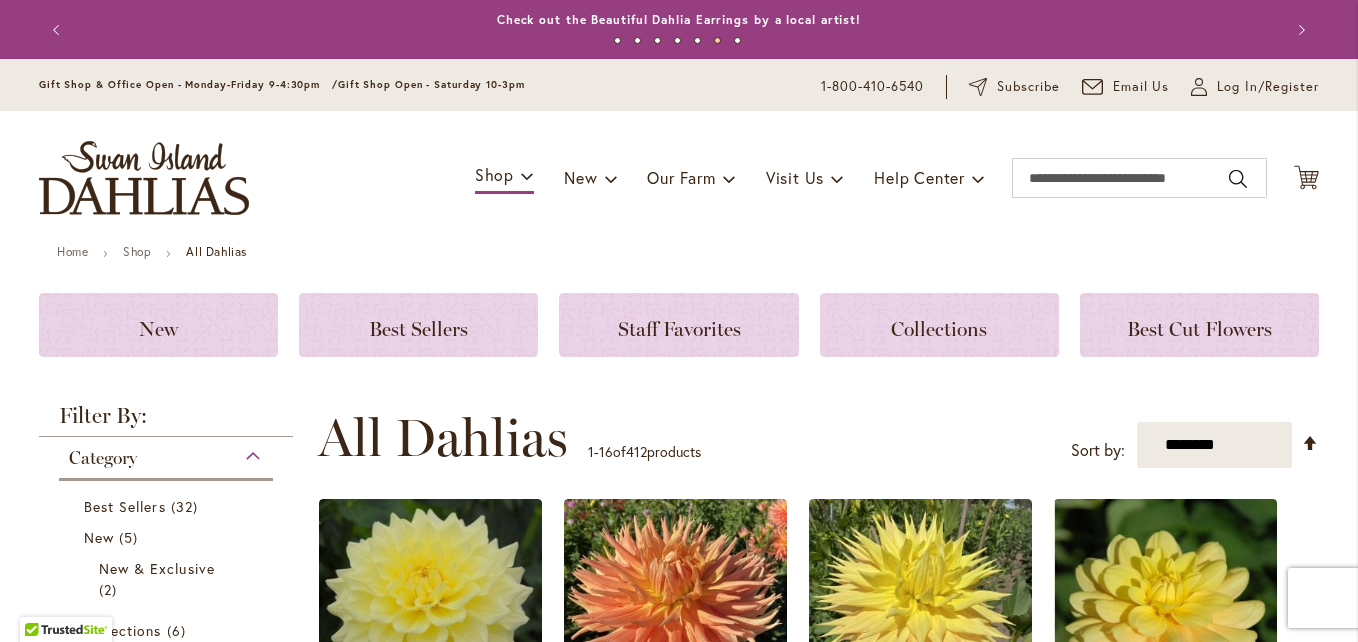 click on "Toggle Nav
Shop
Dahlia Tubers
Collections
Fresh Cut Dahlias
Gardening Supplies
Gift Cards
Request a Catalog
Gifts, Clothing & Specialty Items" at bounding box center [679, 178] 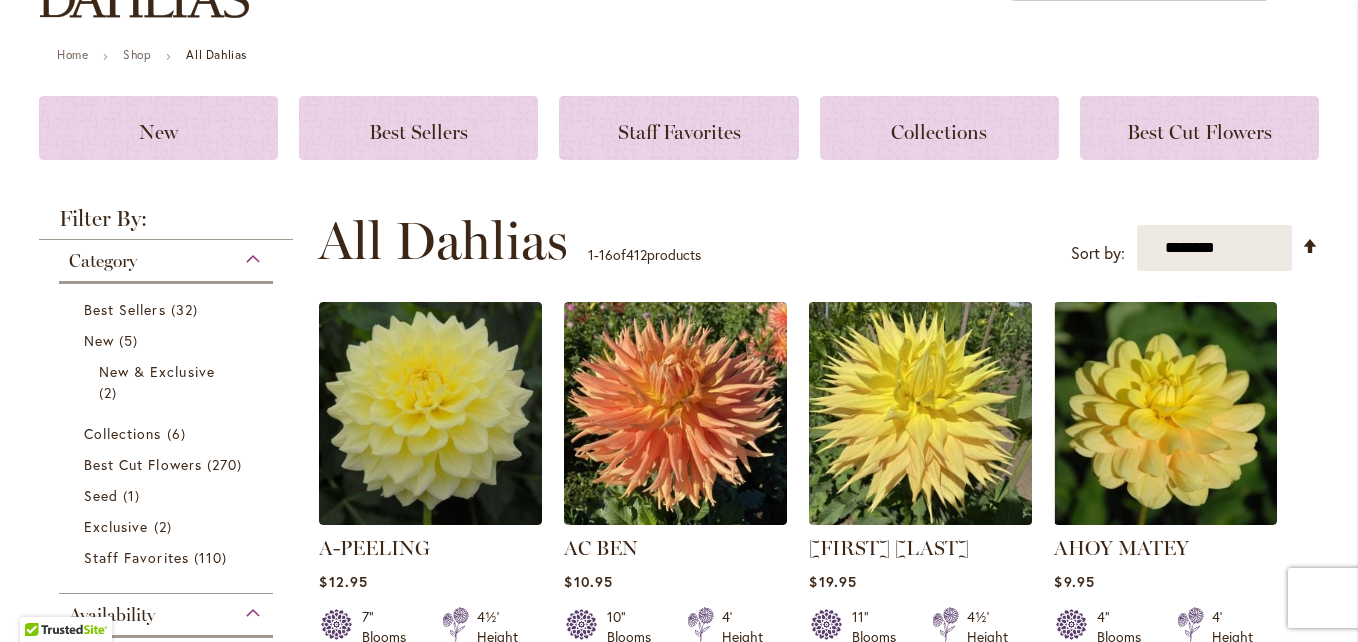 scroll, scrollTop: 200, scrollLeft: 0, axis: vertical 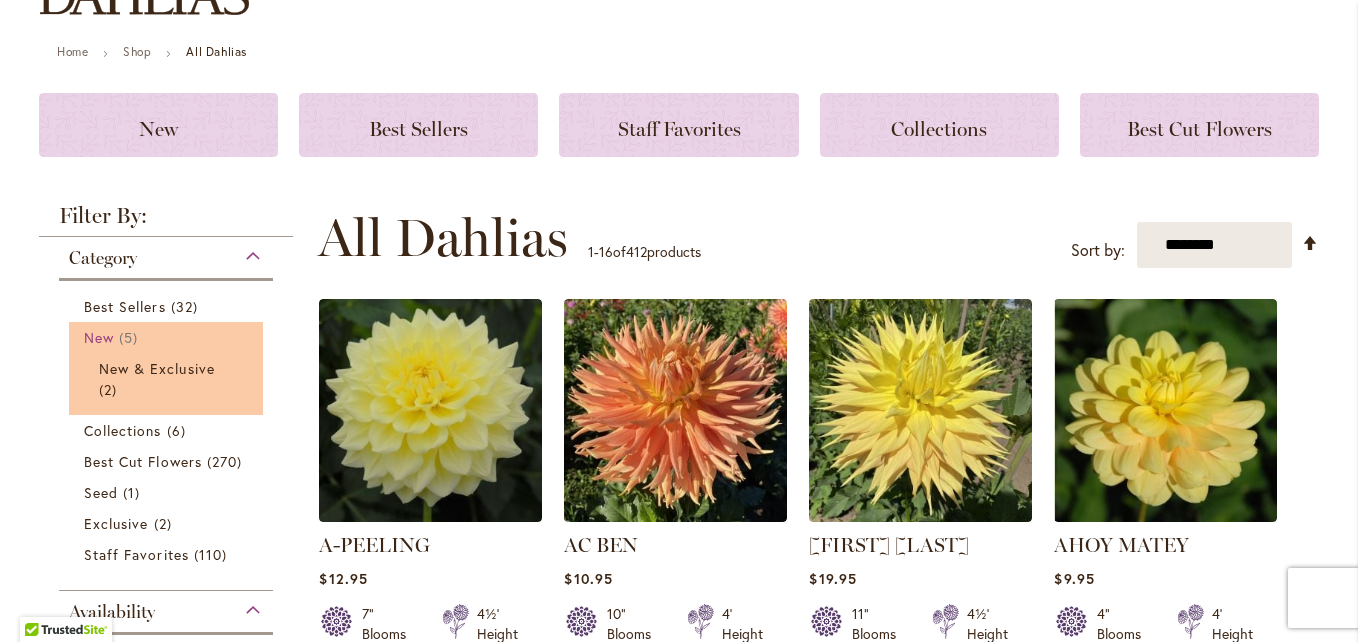 click on "5
items" at bounding box center [131, 337] 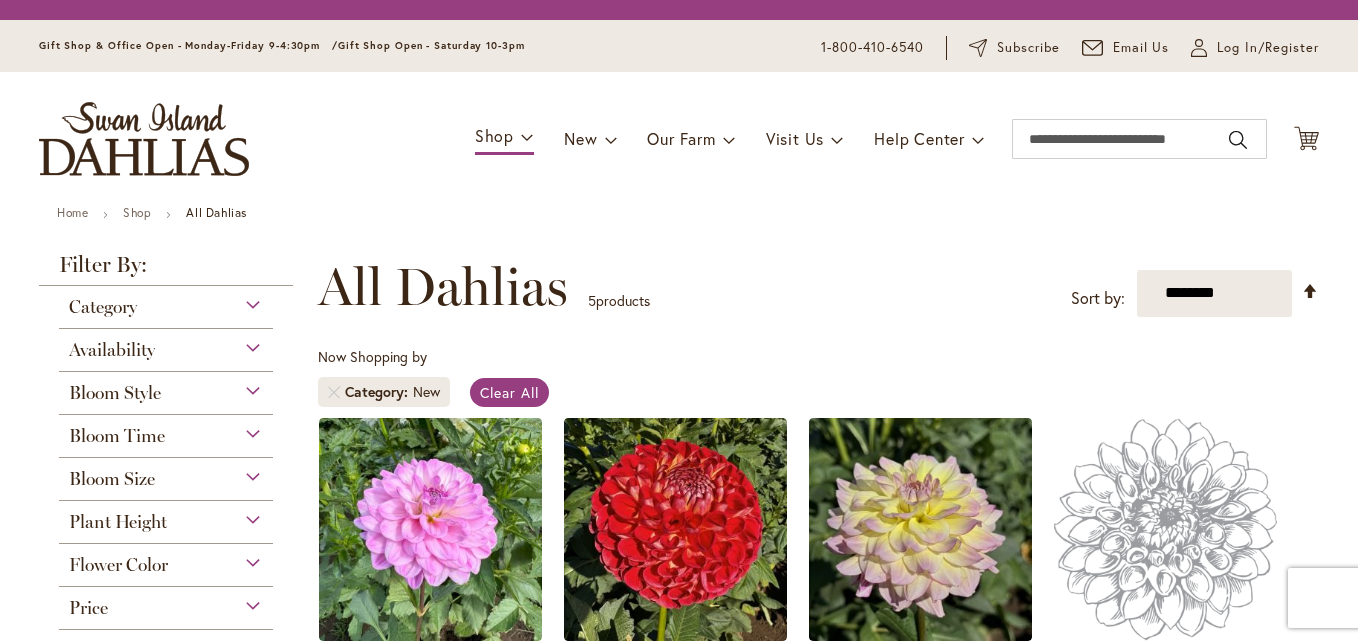 scroll, scrollTop: 0, scrollLeft: 0, axis: both 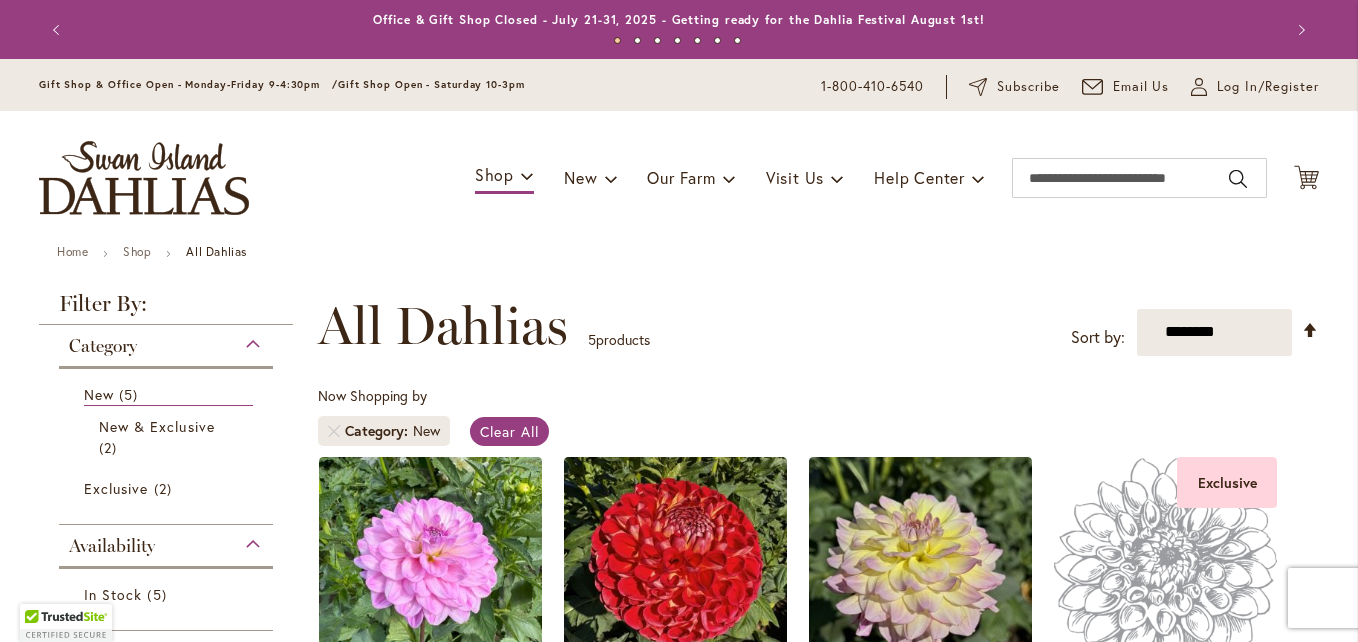 type on "**********" 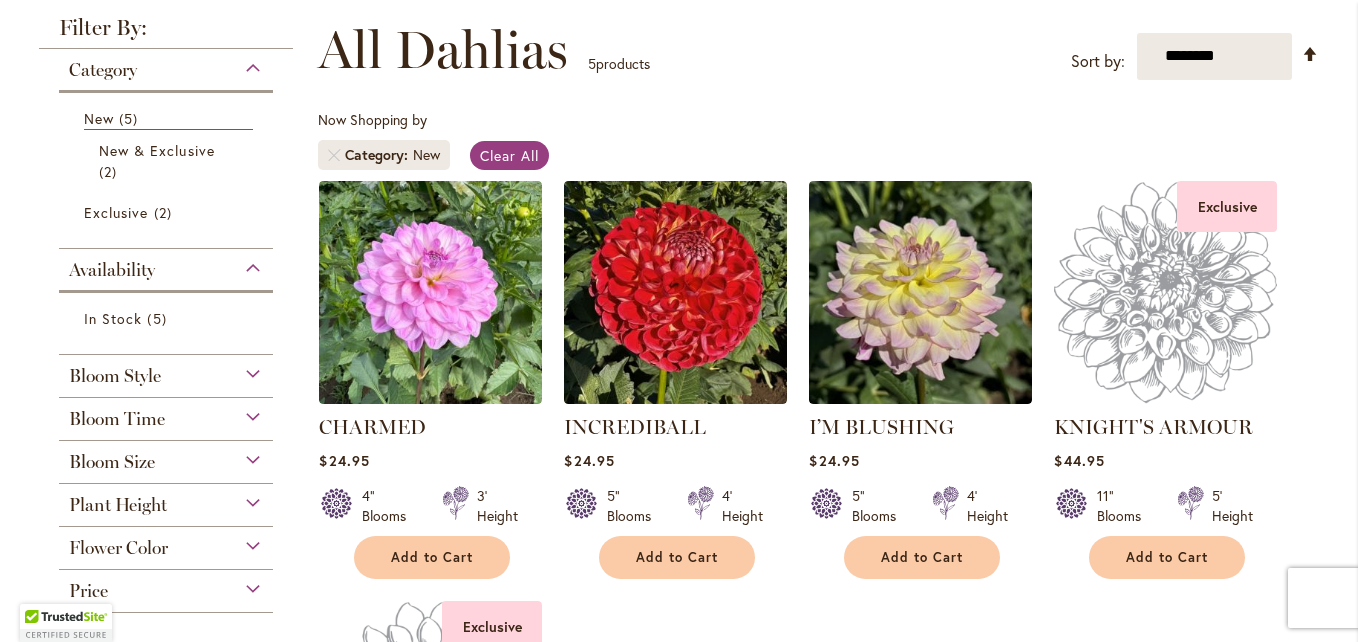 scroll, scrollTop: 320, scrollLeft: 0, axis: vertical 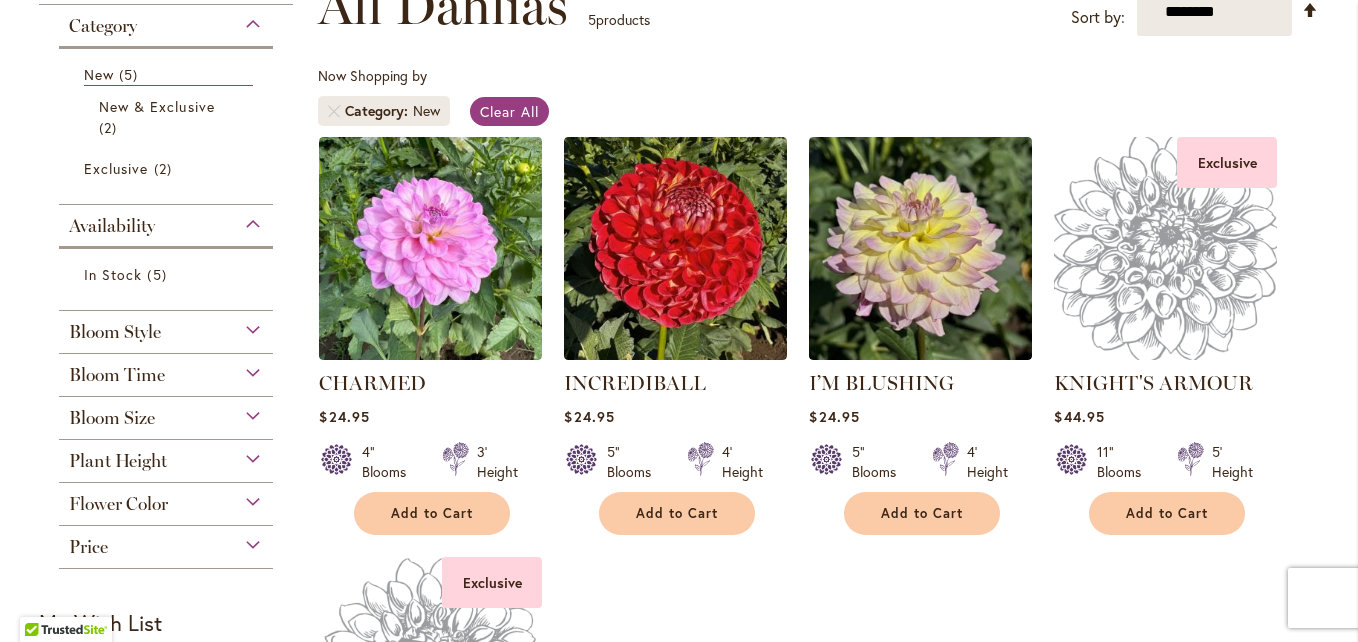 click at bounding box center (1166, 248) 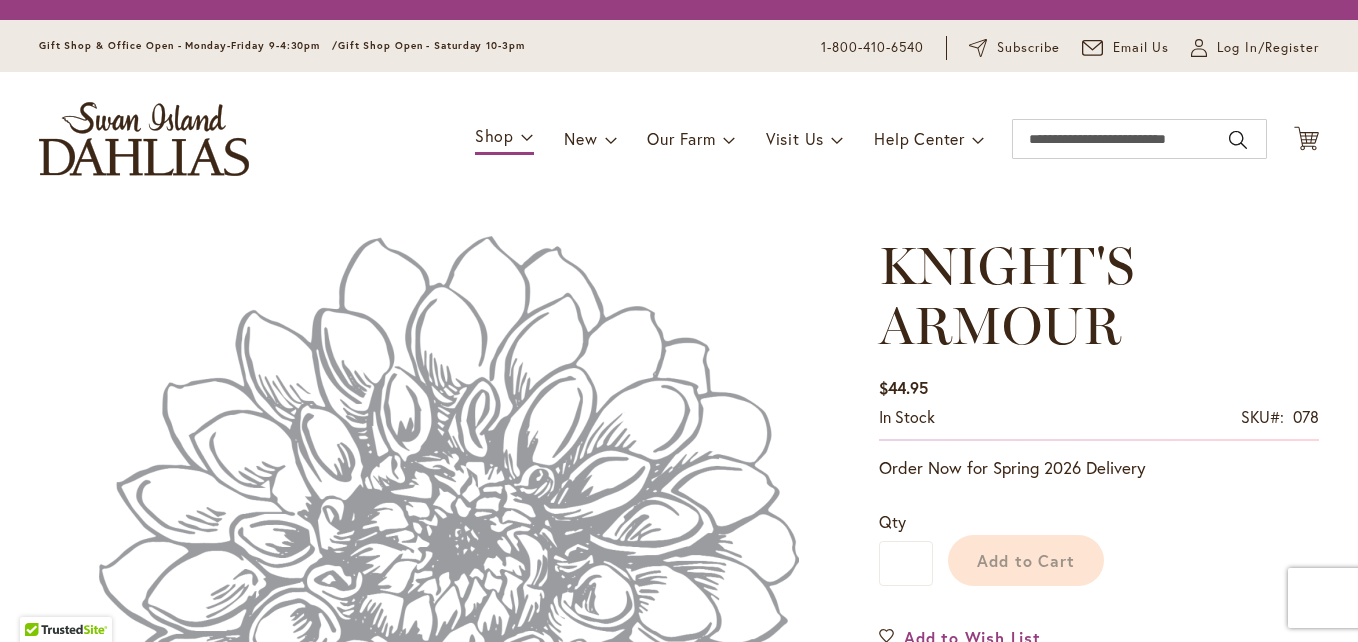 scroll, scrollTop: 0, scrollLeft: 0, axis: both 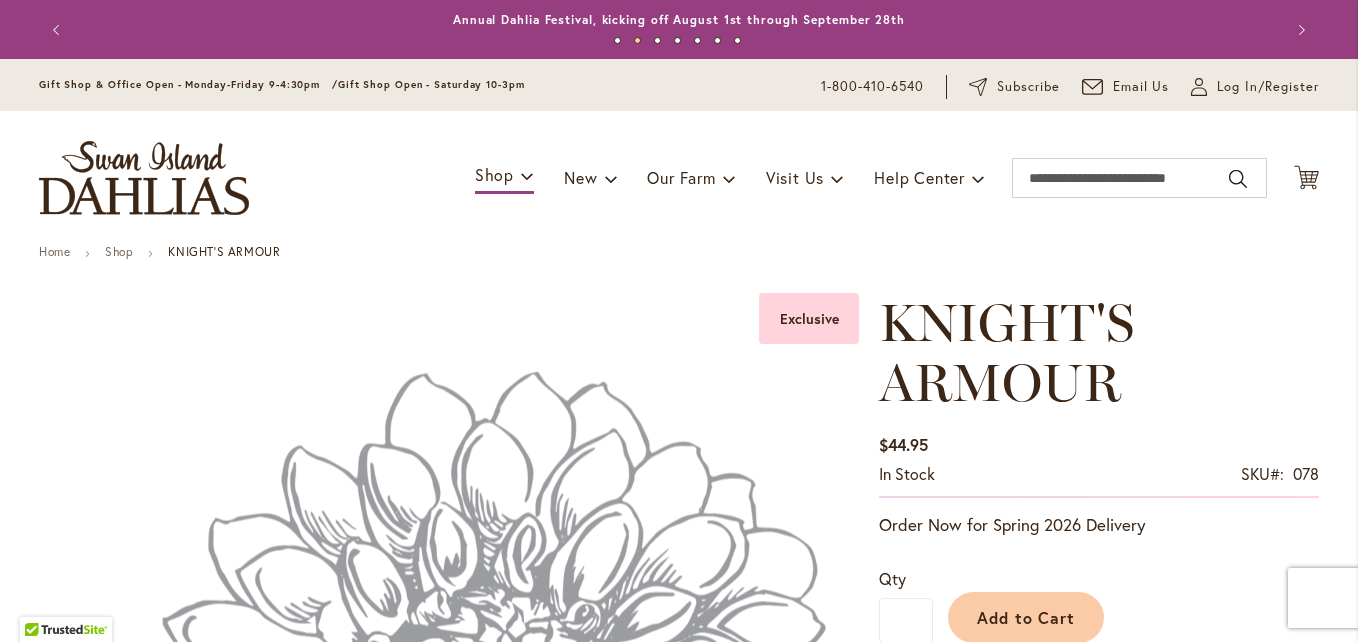 type on "**********" 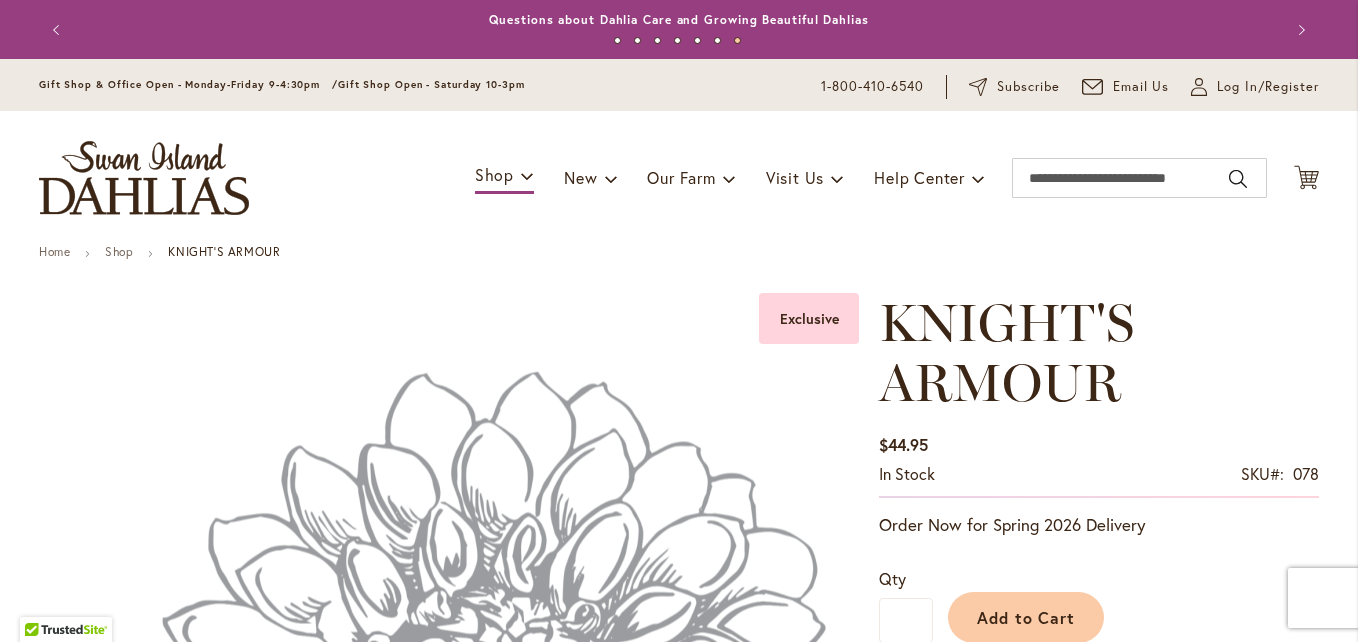 click on "Home
Shop
KNIGHT'S ARMOUR
Skip to the end of the images gallery
Exclusive
Skip to the beginning of the images gallery
KNIGHT'S ARMOUR
$44.95
In stock
SKU
078" at bounding box center [679, 1400] 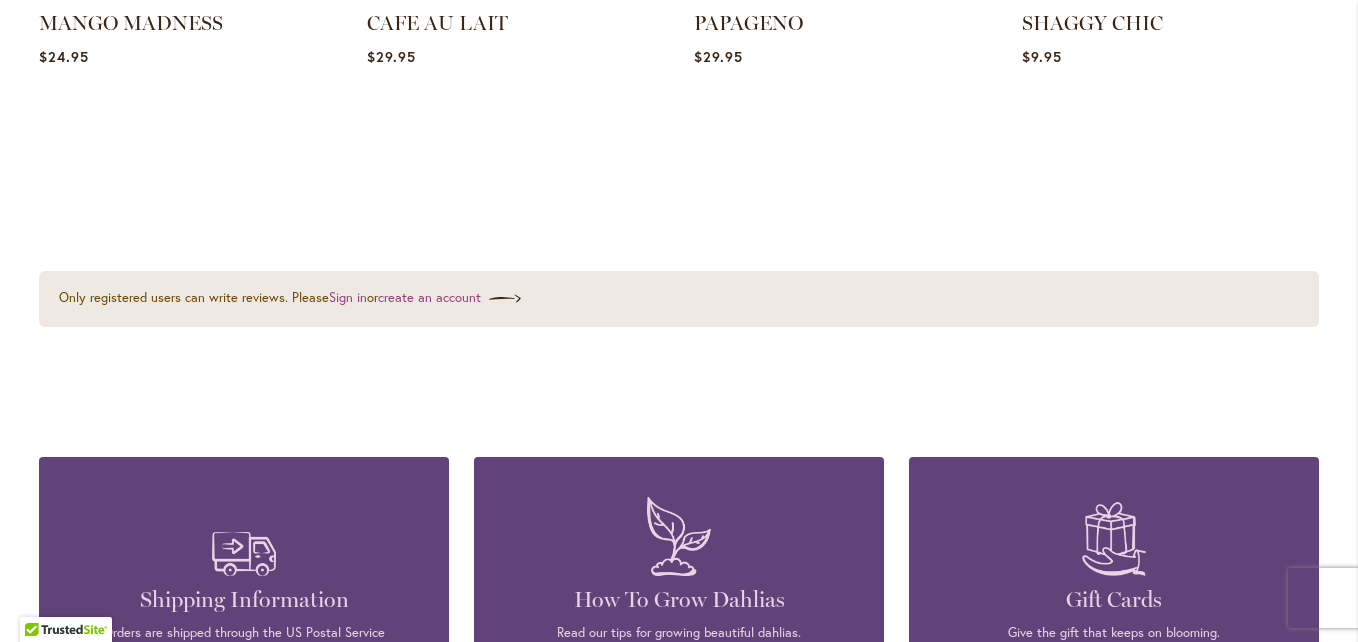 scroll, scrollTop: 1760, scrollLeft: 0, axis: vertical 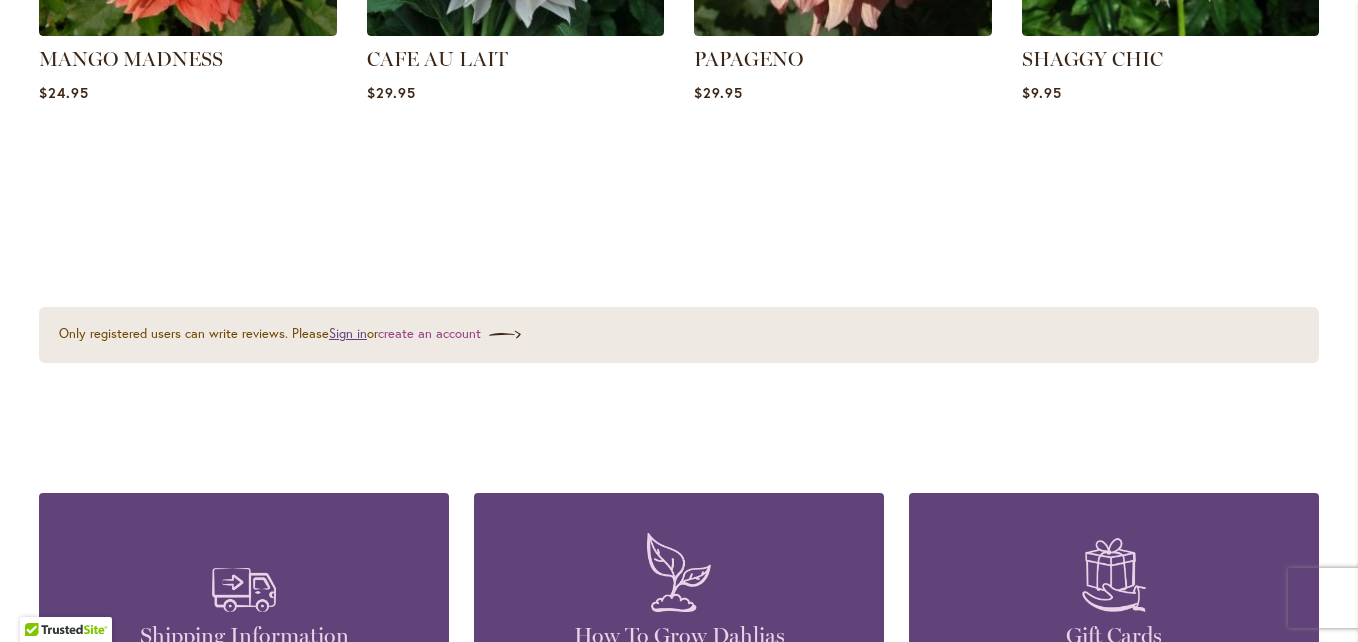 click on "Sign in" at bounding box center (348, 333) 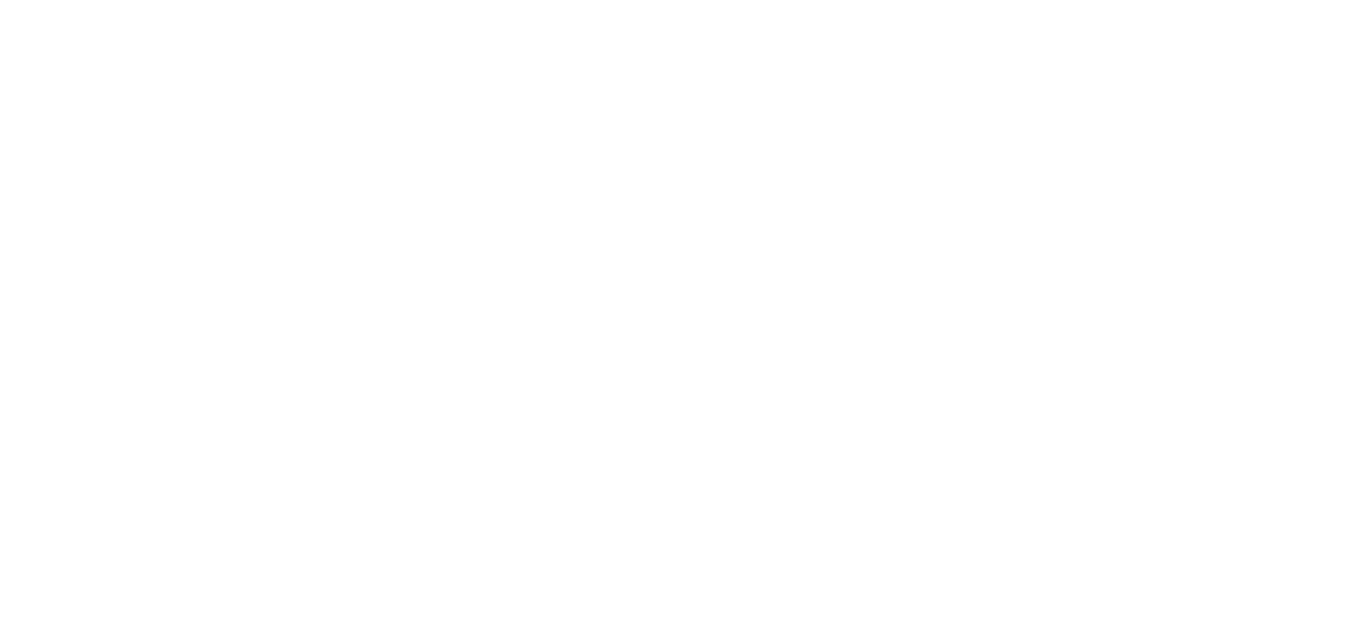 scroll, scrollTop: 0, scrollLeft: 0, axis: both 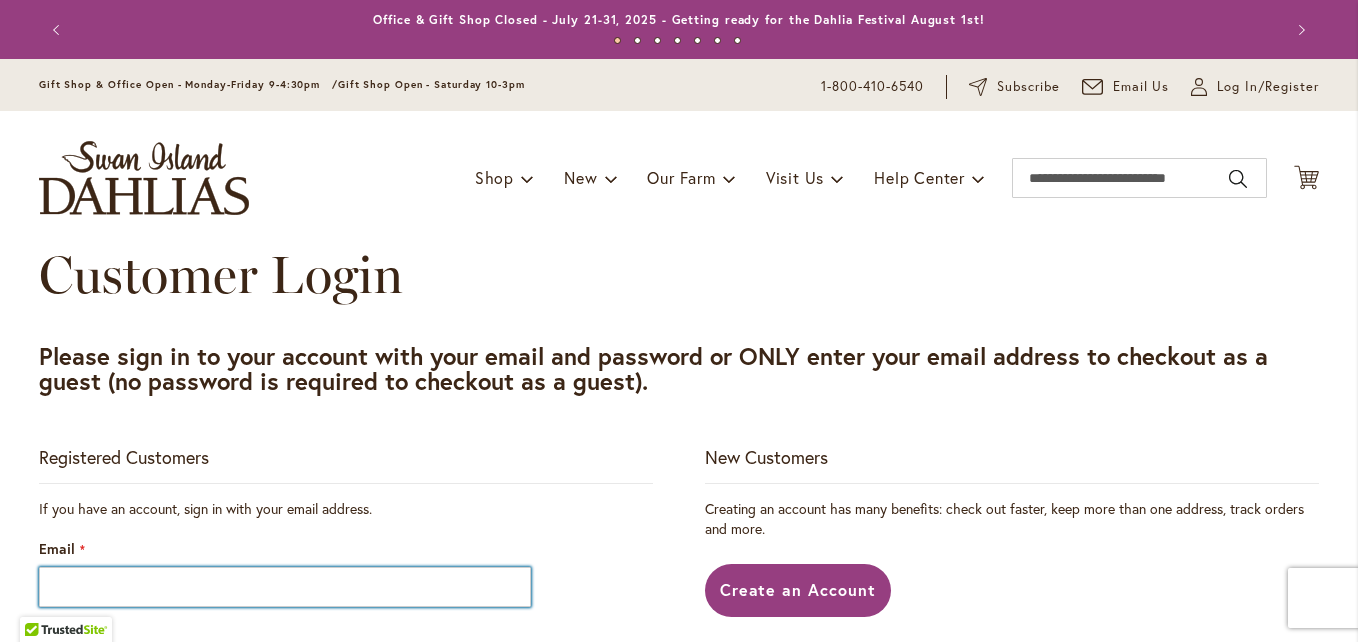type on "**********" 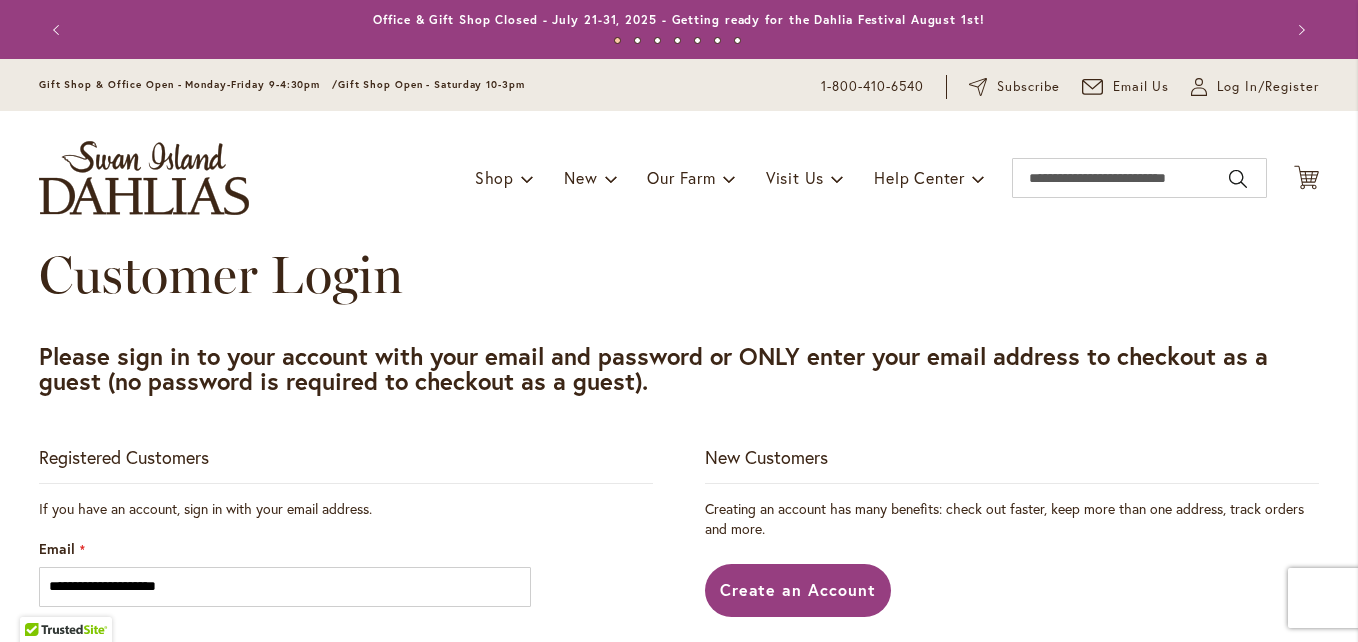 type on "**********" 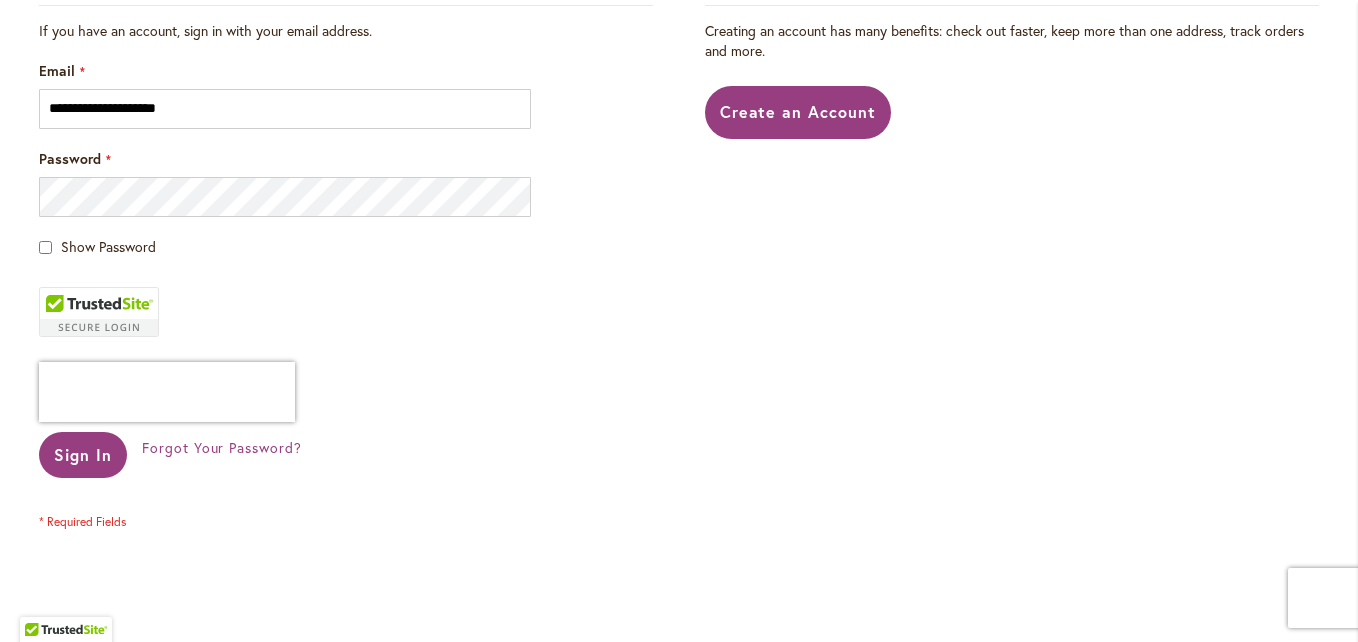 scroll, scrollTop: 480, scrollLeft: 0, axis: vertical 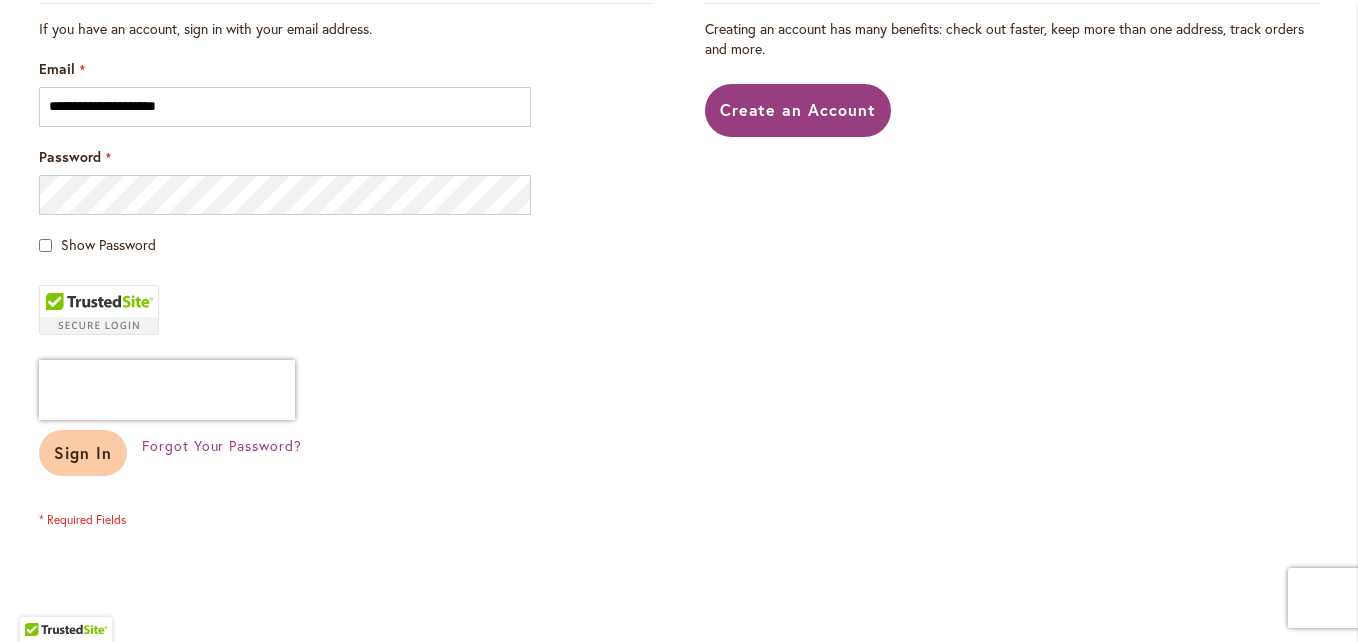 click on "Sign In" at bounding box center (83, 452) 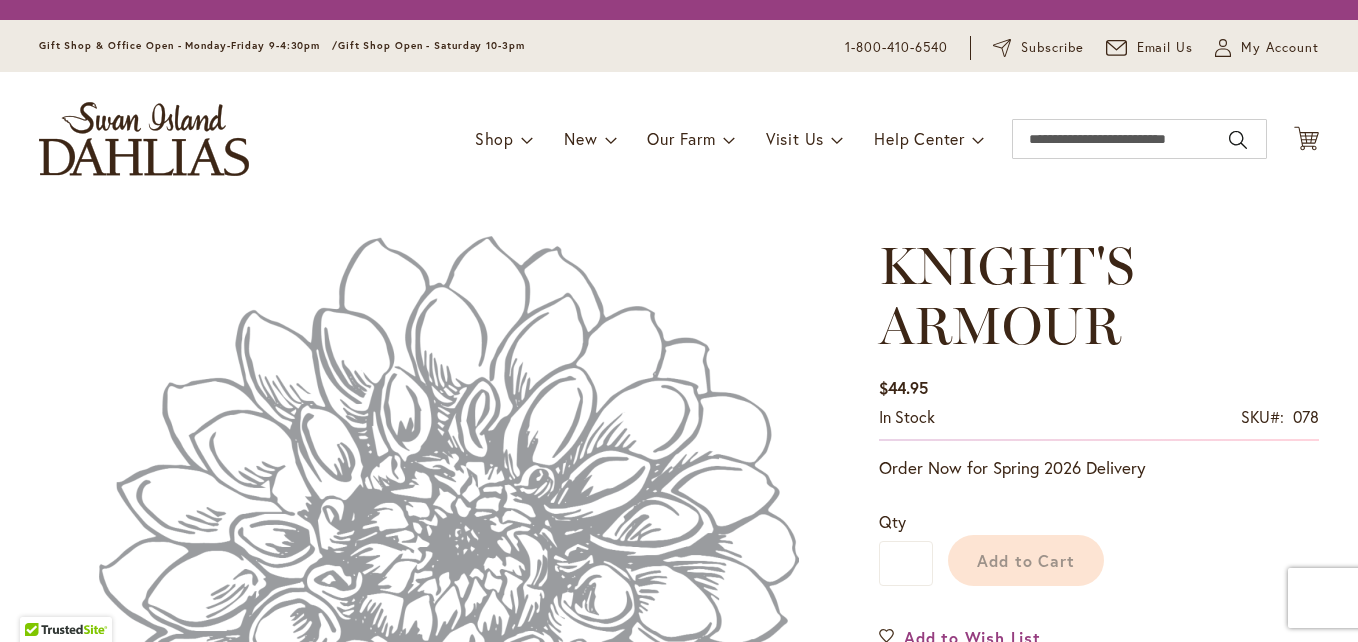 scroll, scrollTop: 0, scrollLeft: 0, axis: both 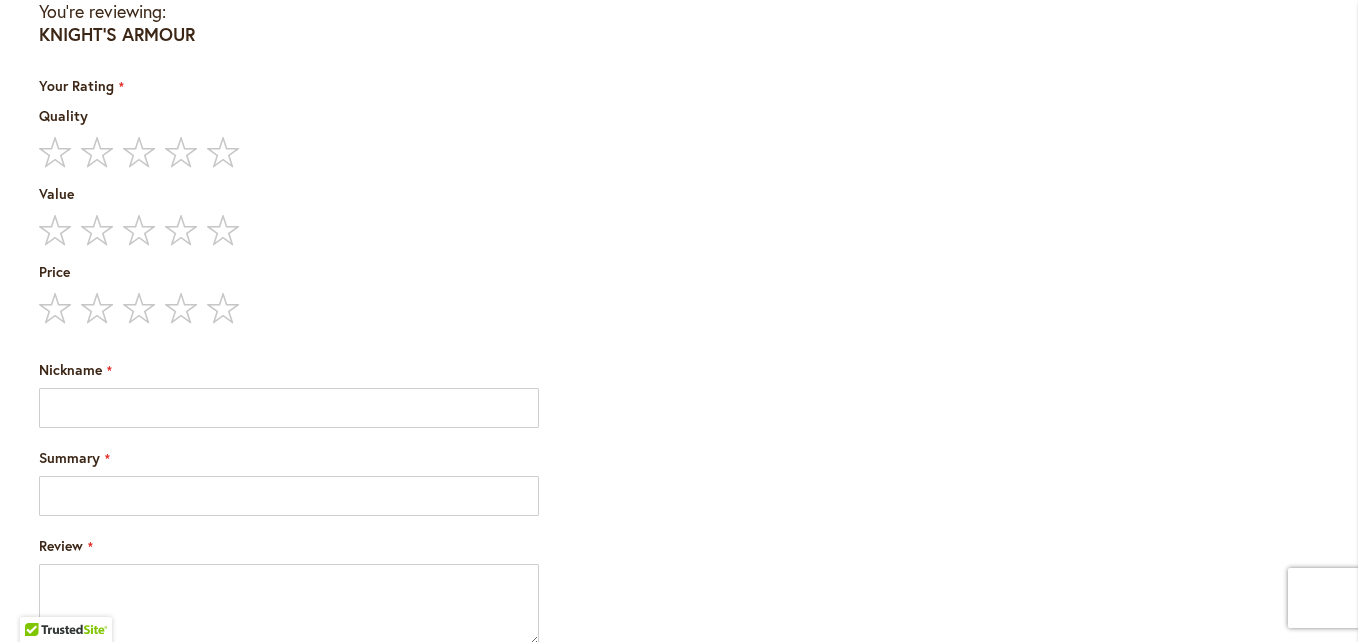 type on "****" 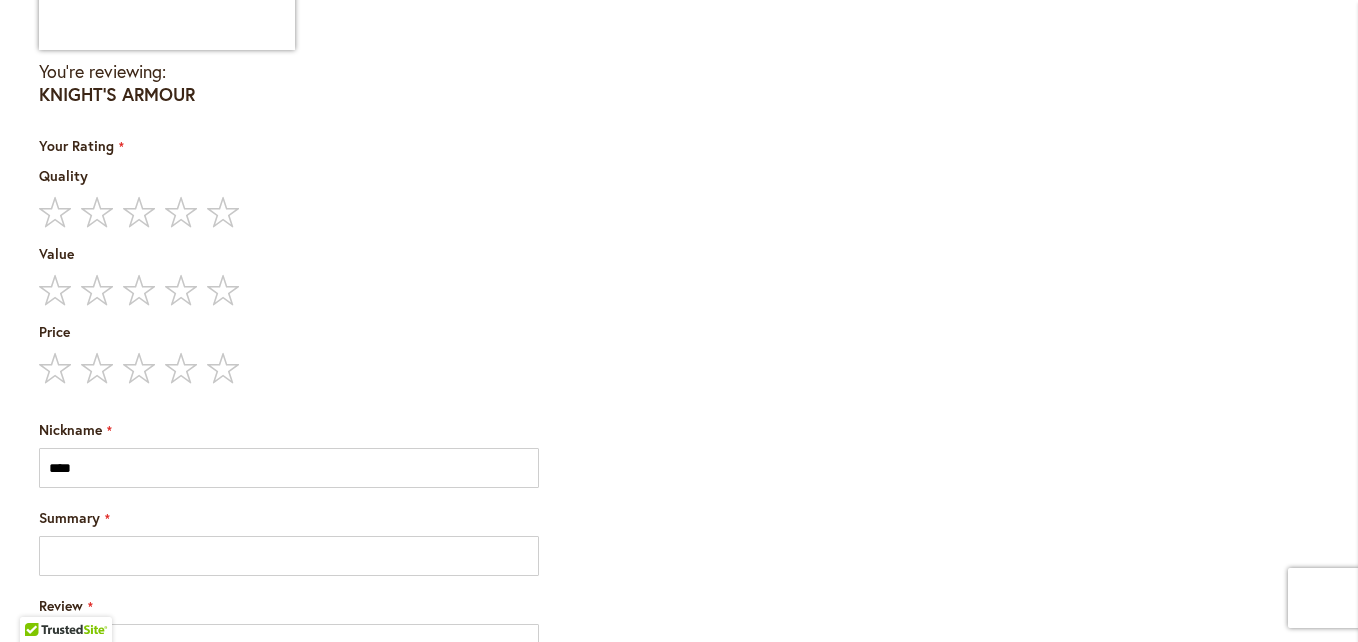 scroll, scrollTop: 2067, scrollLeft: 0, axis: vertical 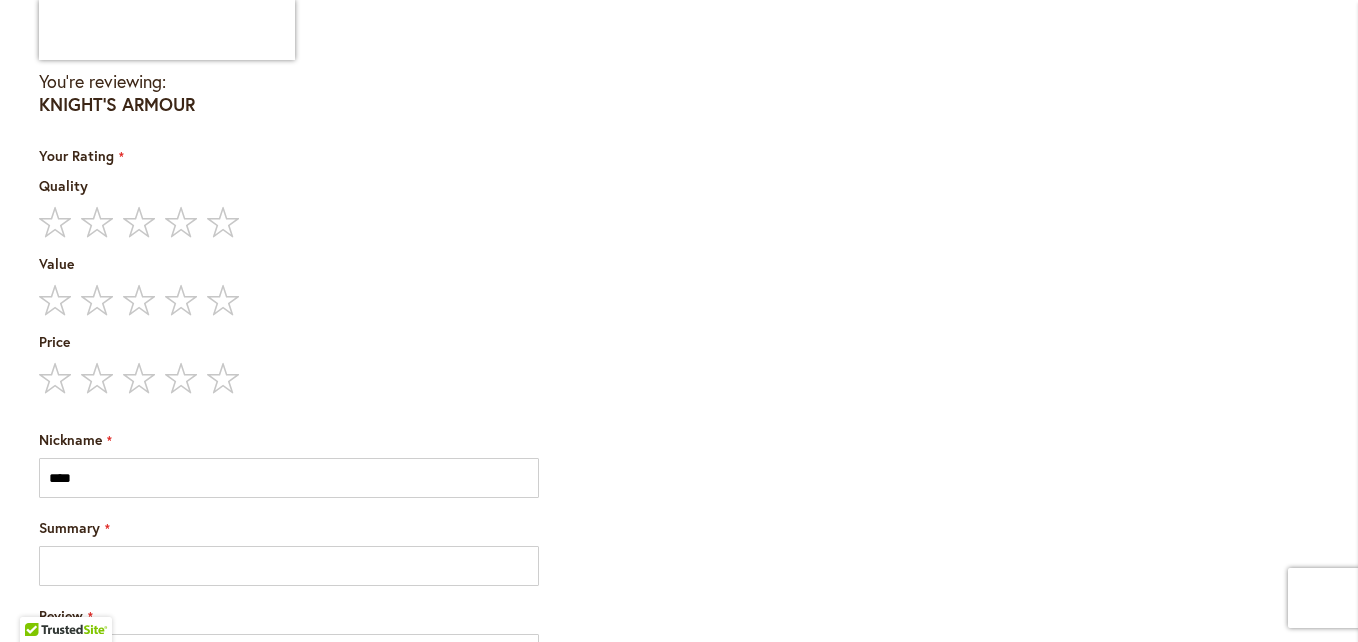 type on "**********" 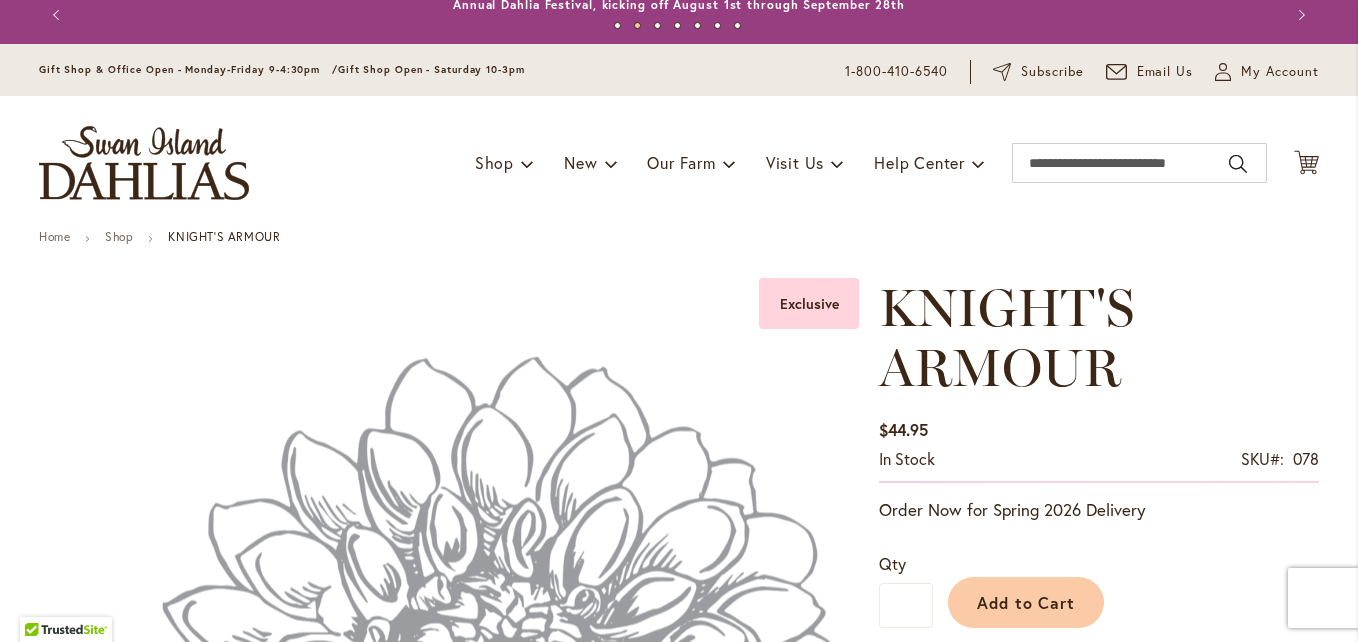 scroll, scrollTop: 0, scrollLeft: 0, axis: both 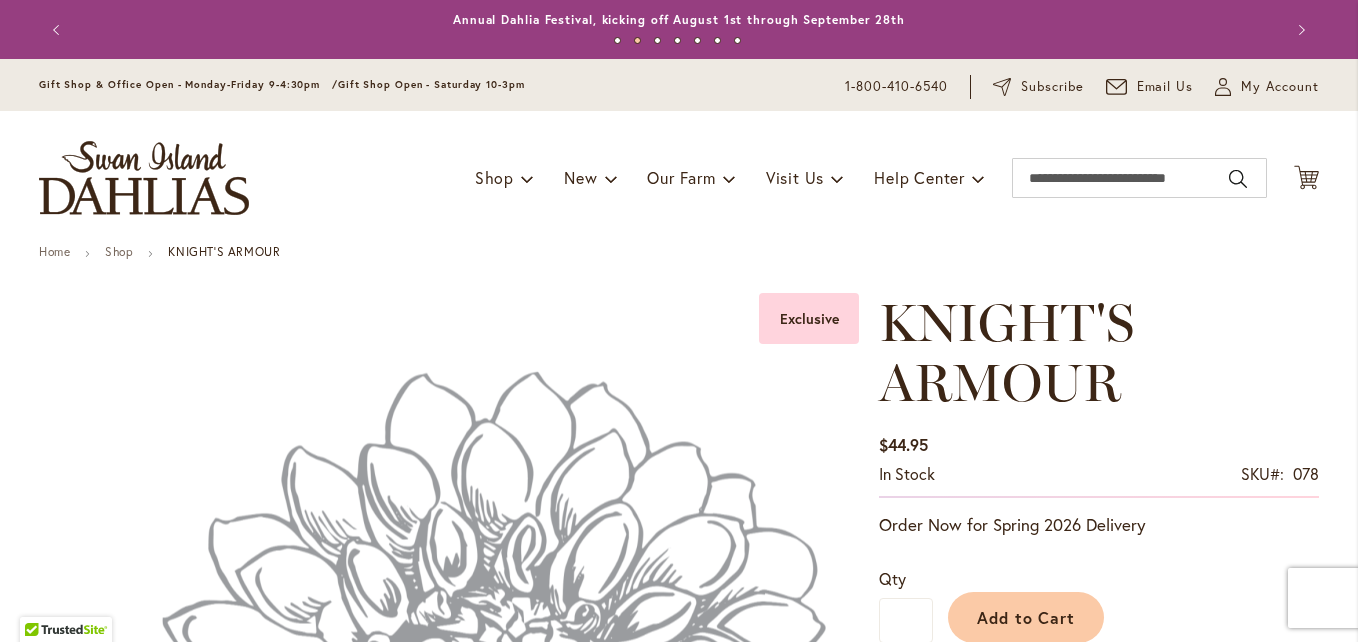 click on "Previous" at bounding box center [59, 30] 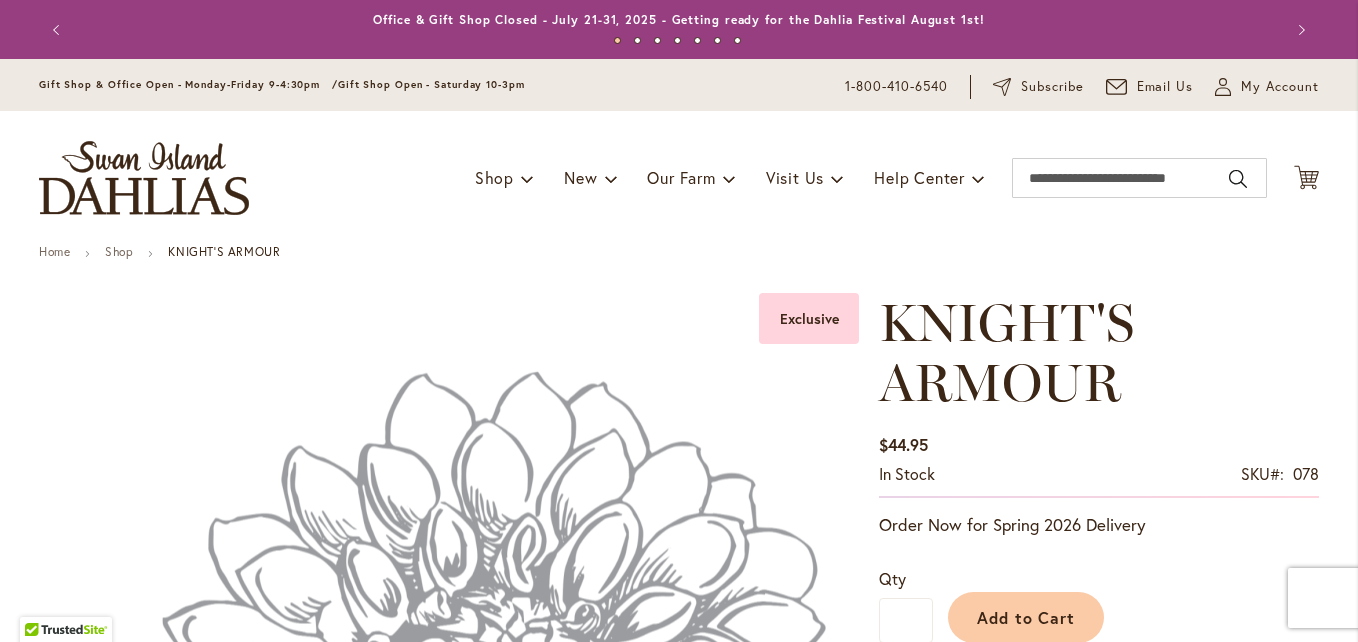 click on "Previous" at bounding box center (59, 30) 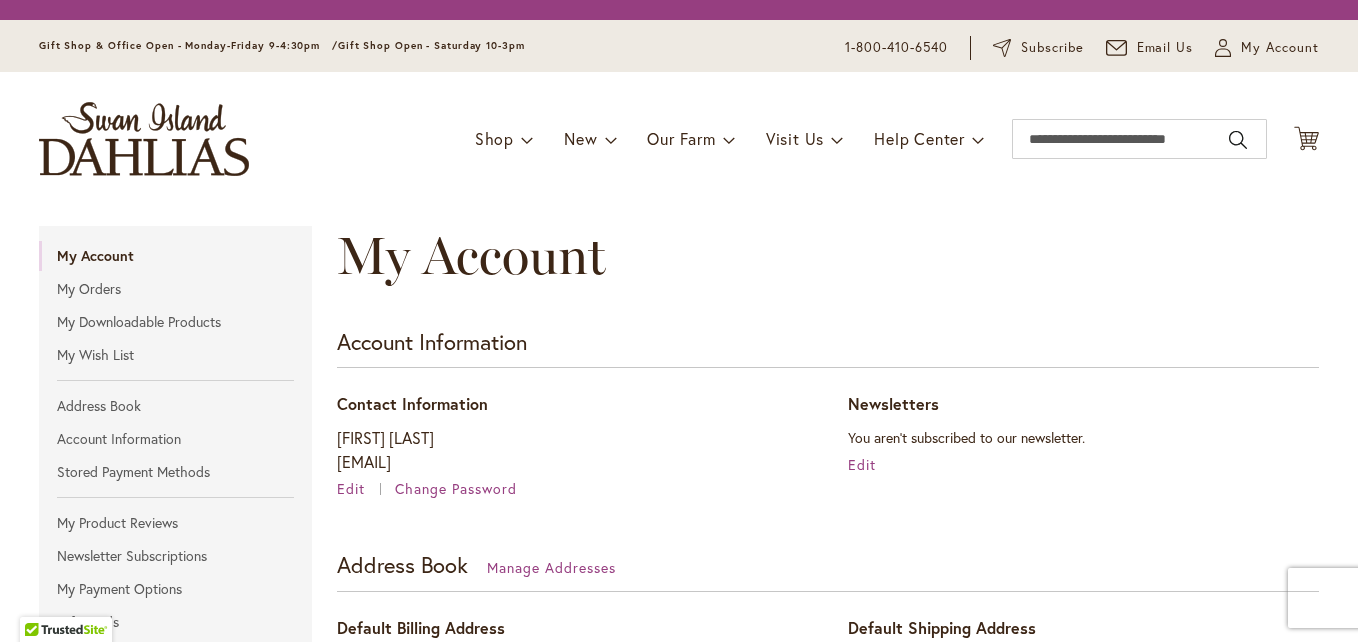 scroll, scrollTop: 0, scrollLeft: 0, axis: both 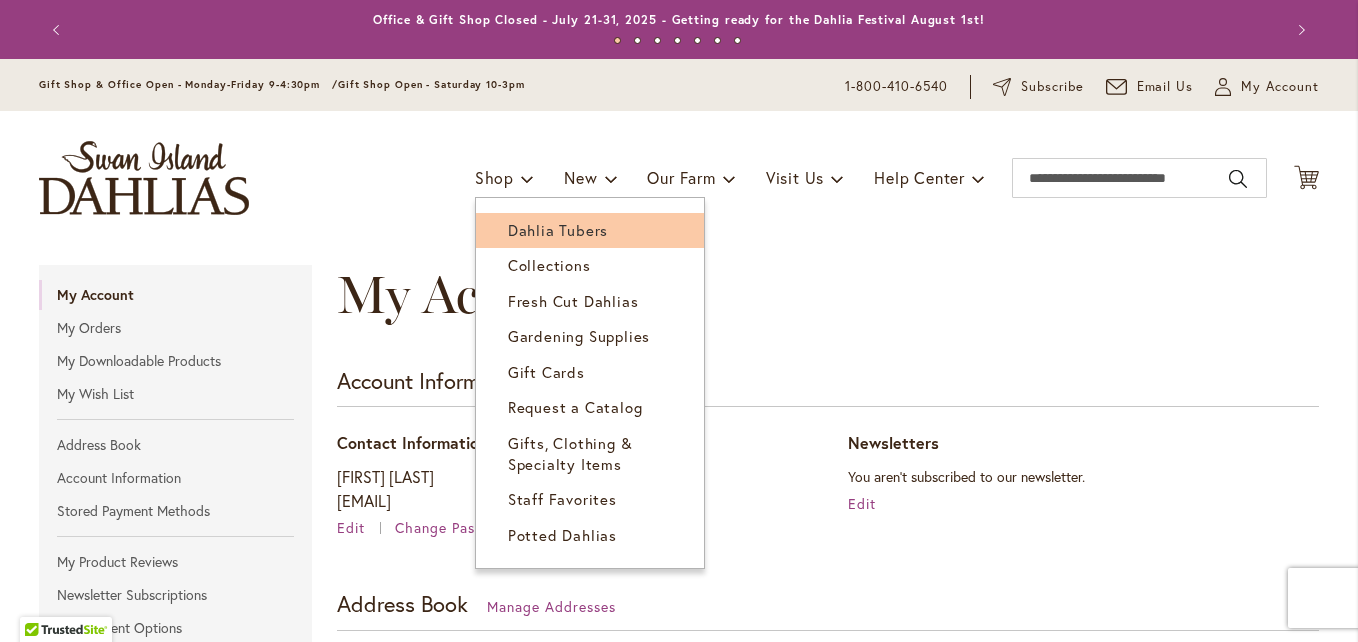 type on "**********" 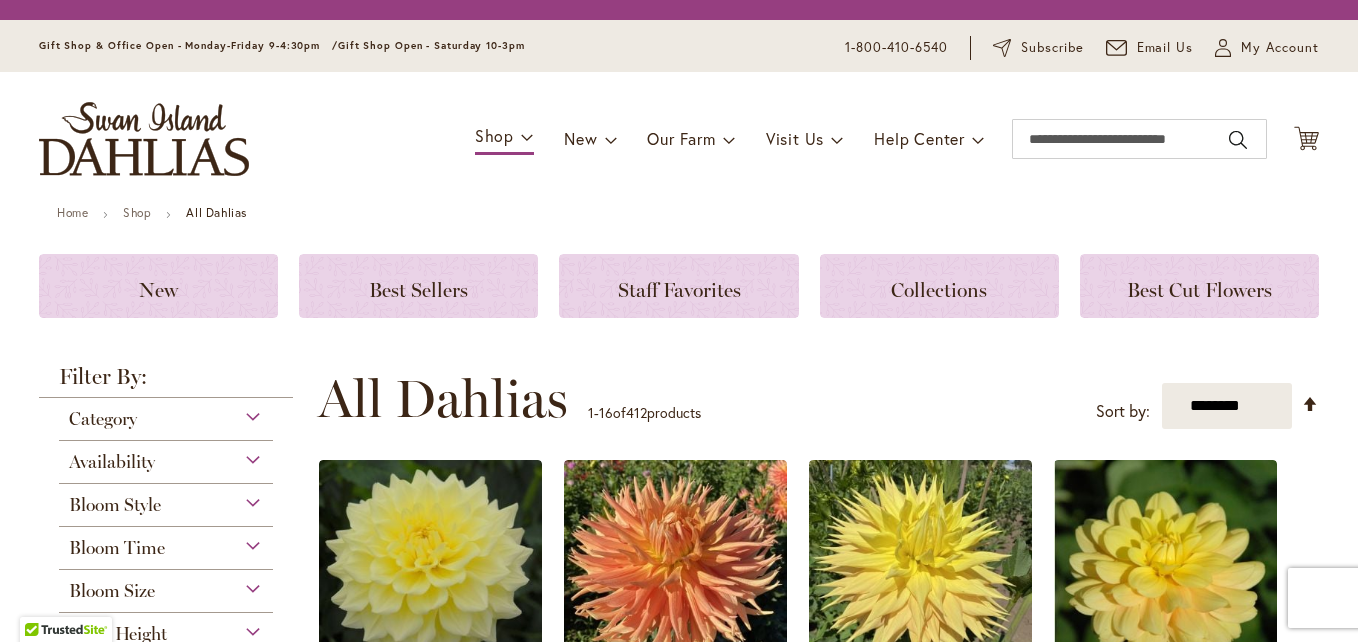 click on "Home
Shop
All Dahlias
Close
Close
New Best Sellers Staff Favorites Collections Best Cut Flowers
Filter by:
Filter By:
Category
32 New 5" at bounding box center (679, 1405) 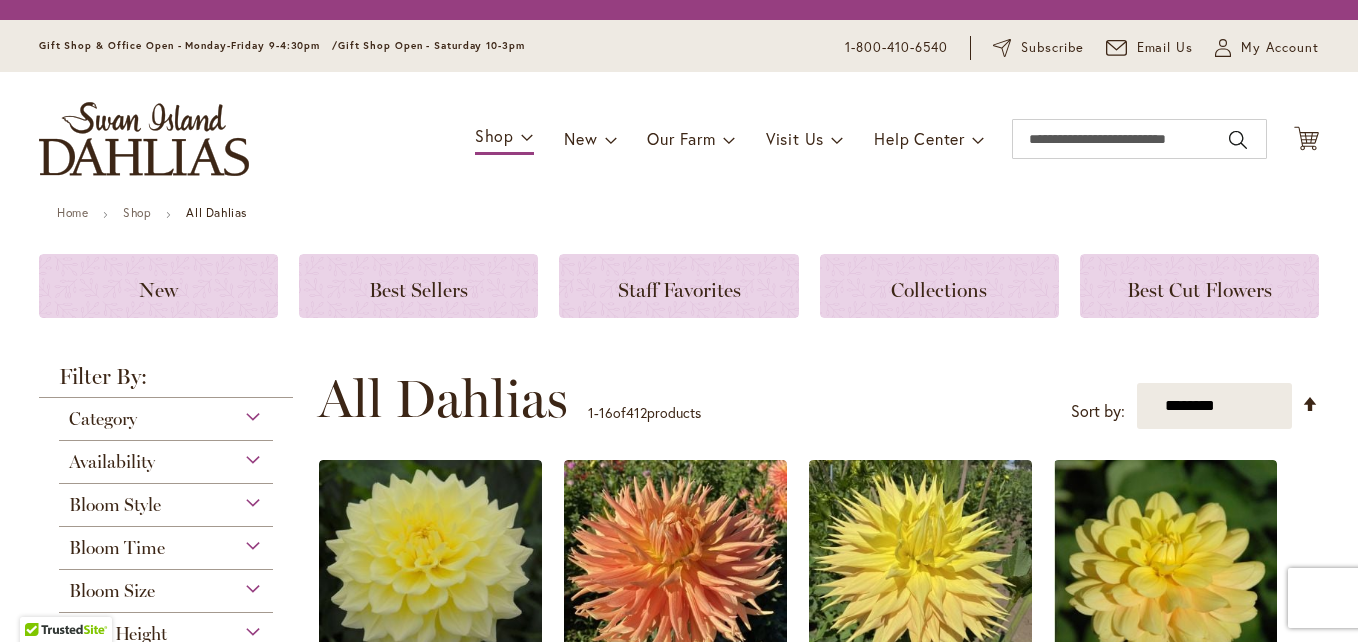 scroll, scrollTop: 0, scrollLeft: 0, axis: both 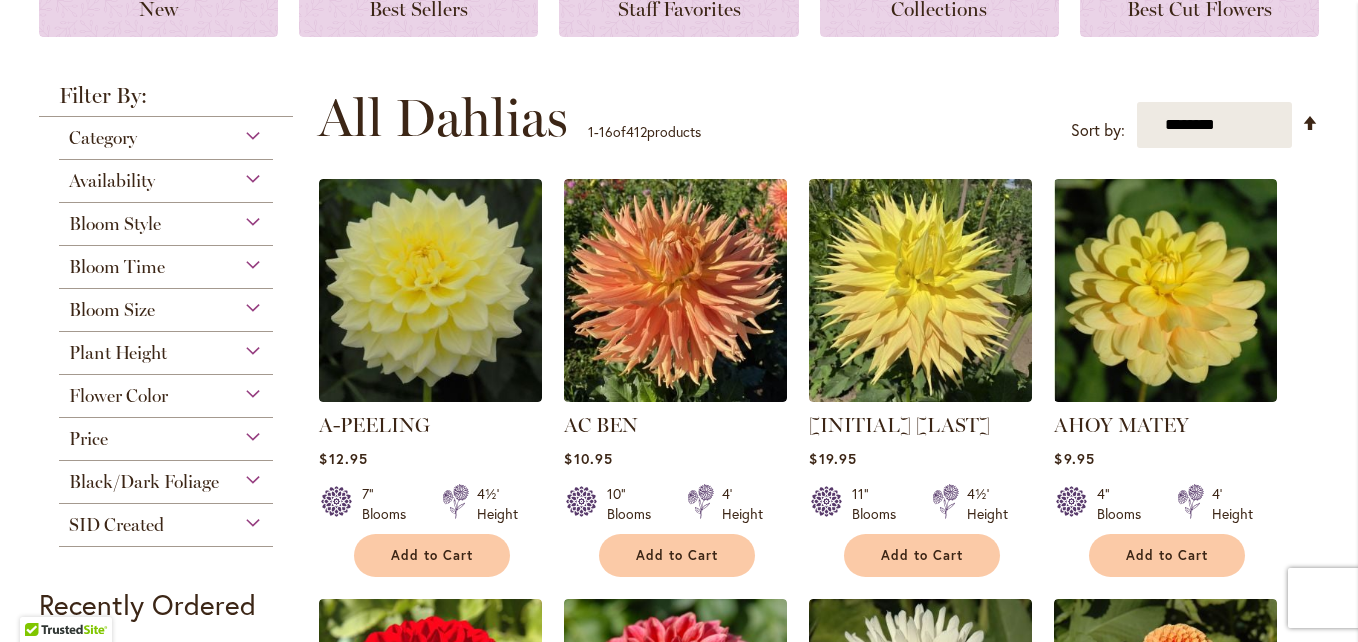 type on "**********" 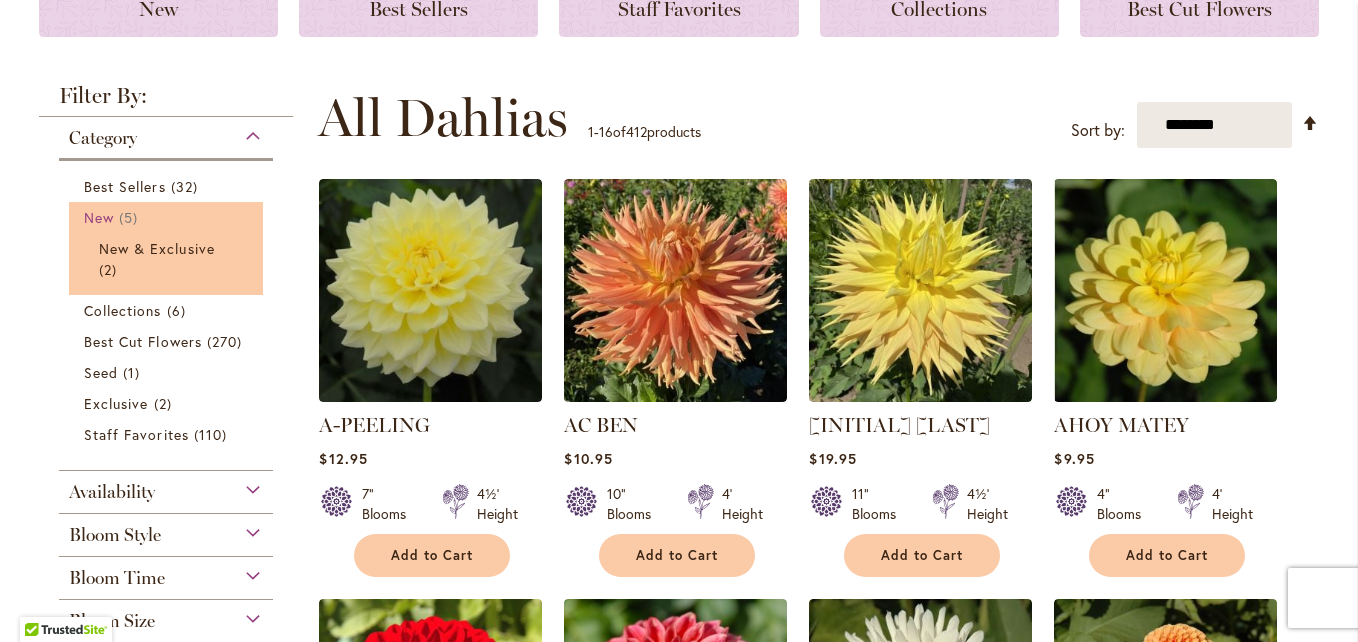 click on "New" at bounding box center (99, 217) 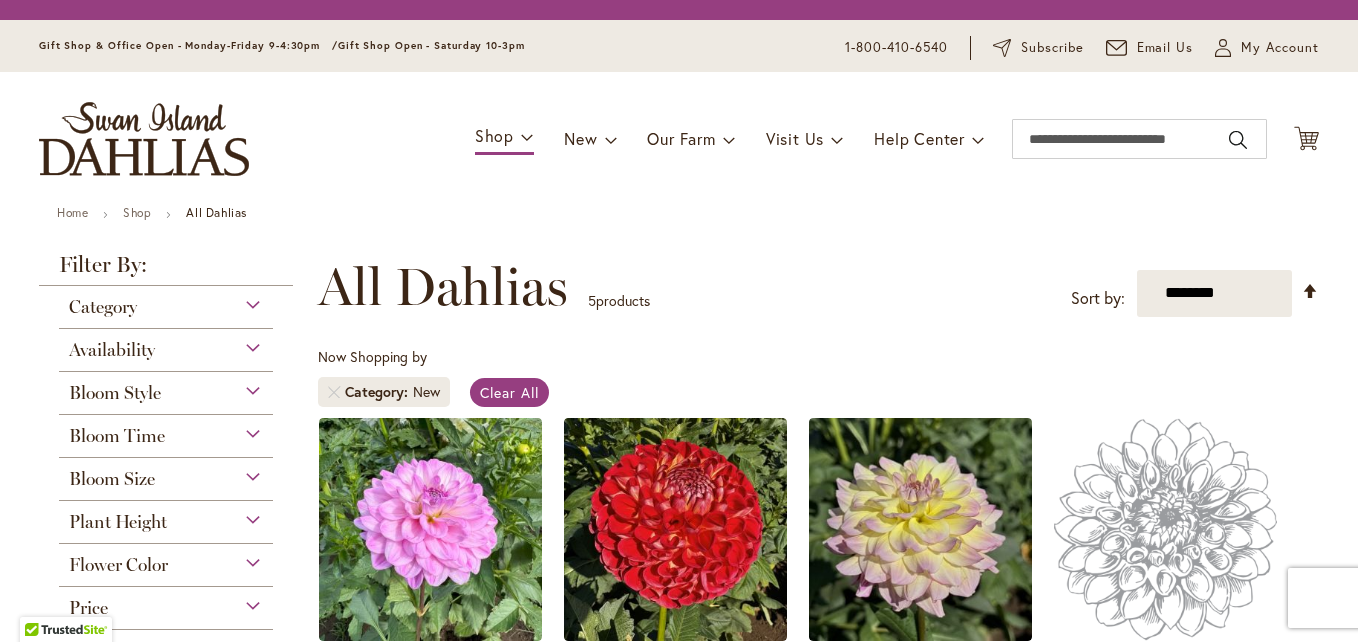 scroll, scrollTop: 0, scrollLeft: 0, axis: both 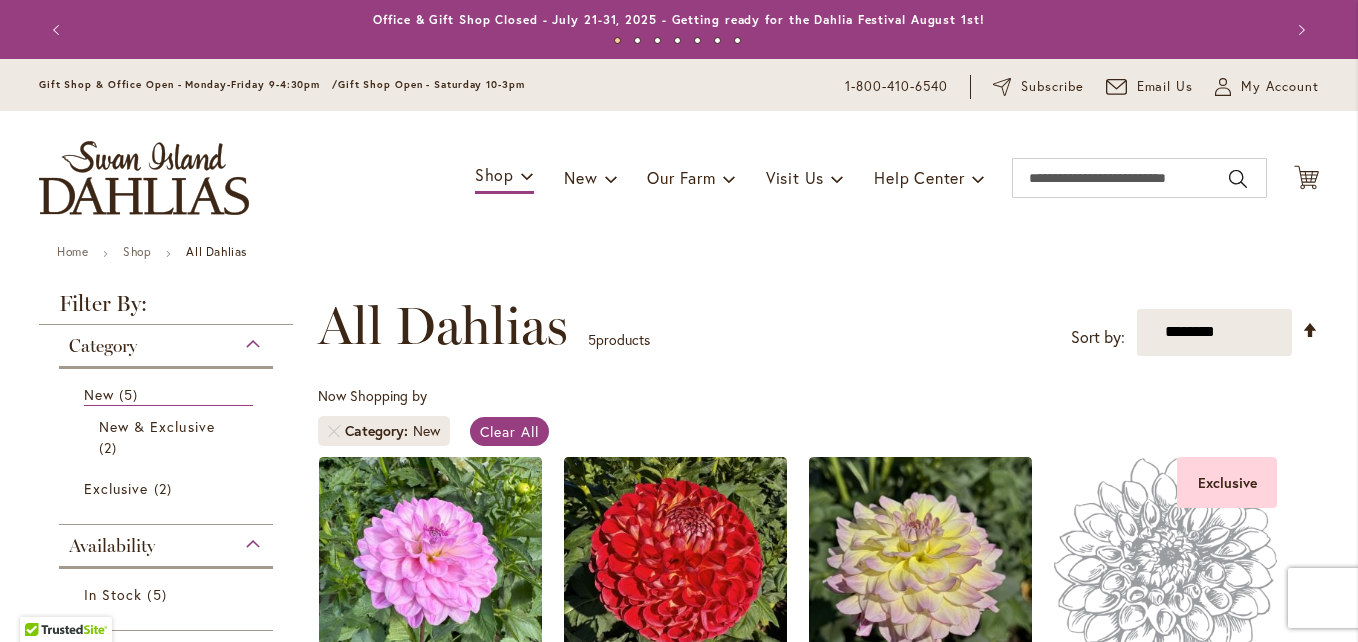 click on "**********" at bounding box center [818, 326] 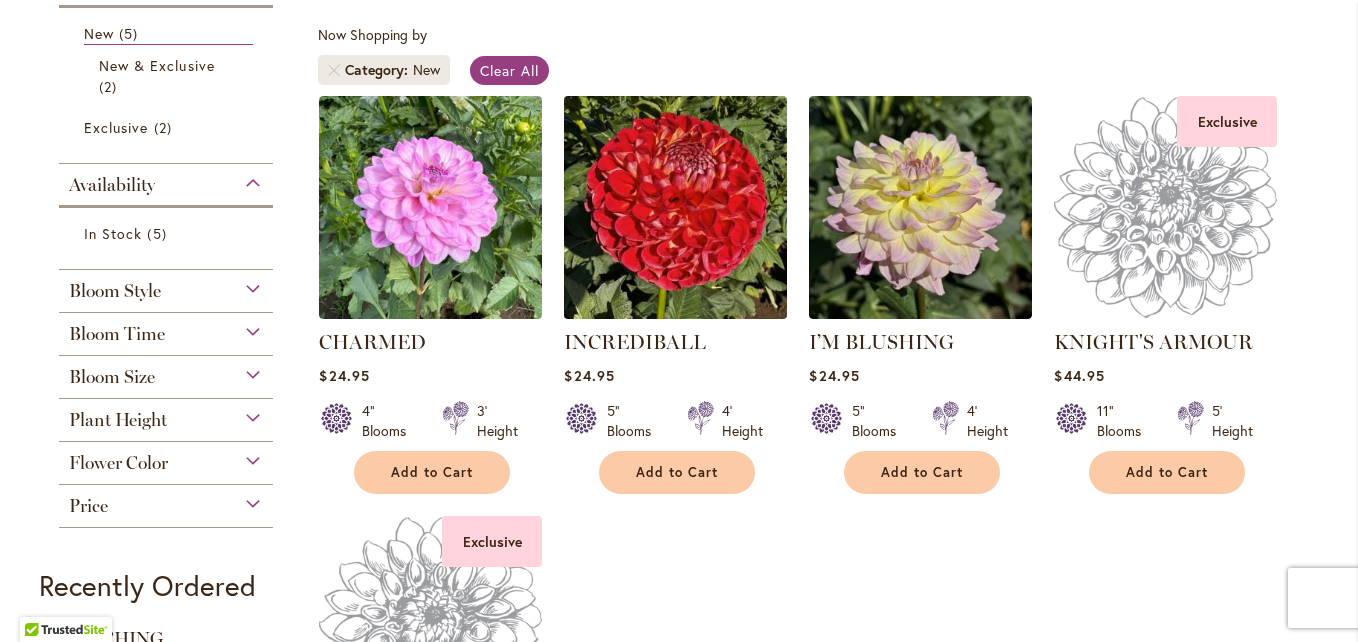 scroll, scrollTop: 320, scrollLeft: 0, axis: vertical 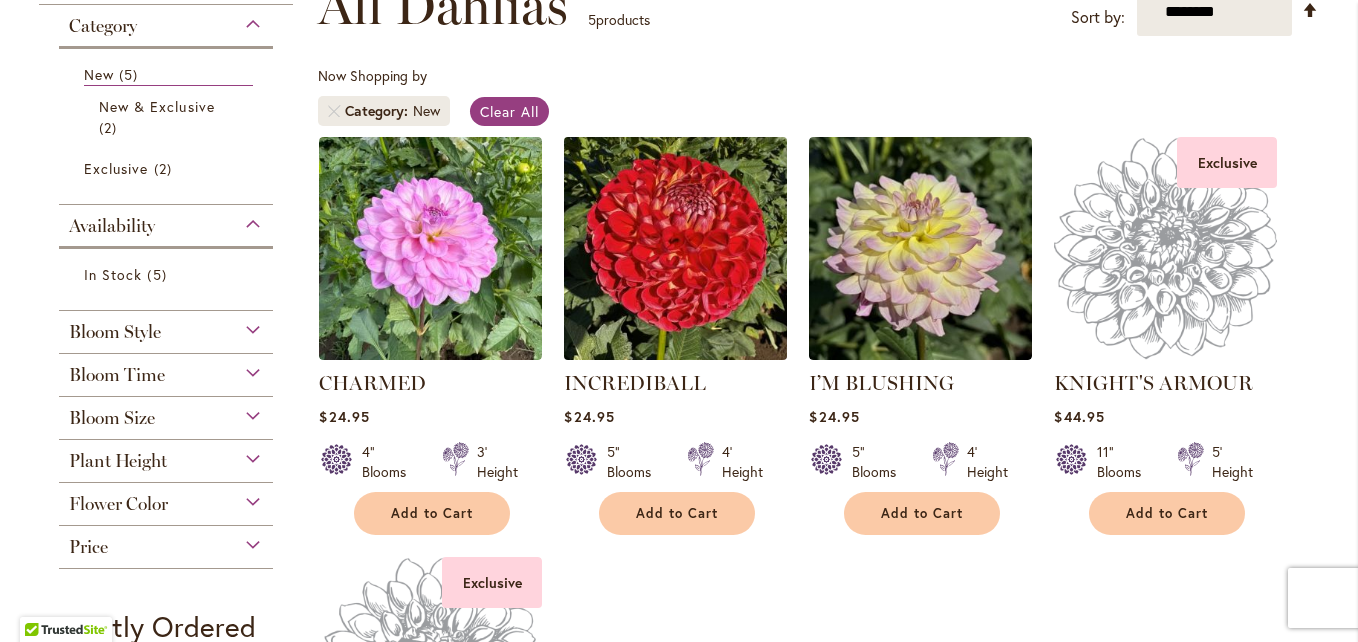click at bounding box center (676, 248) 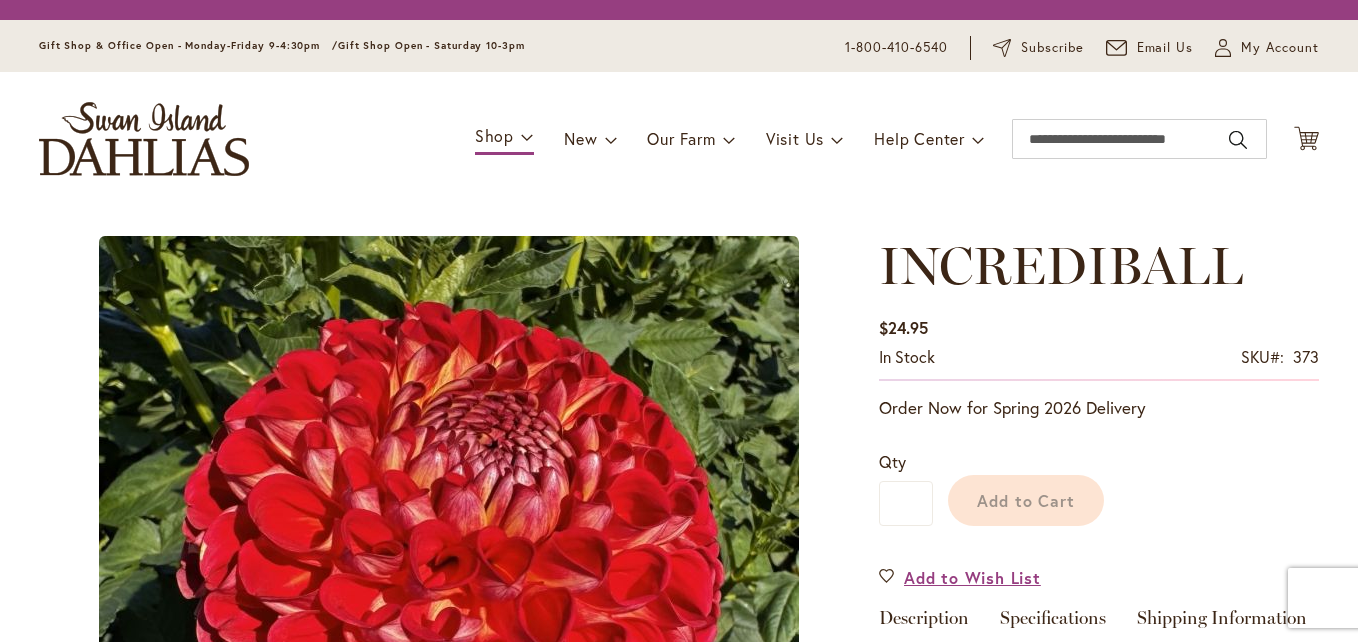 scroll, scrollTop: 0, scrollLeft: 0, axis: both 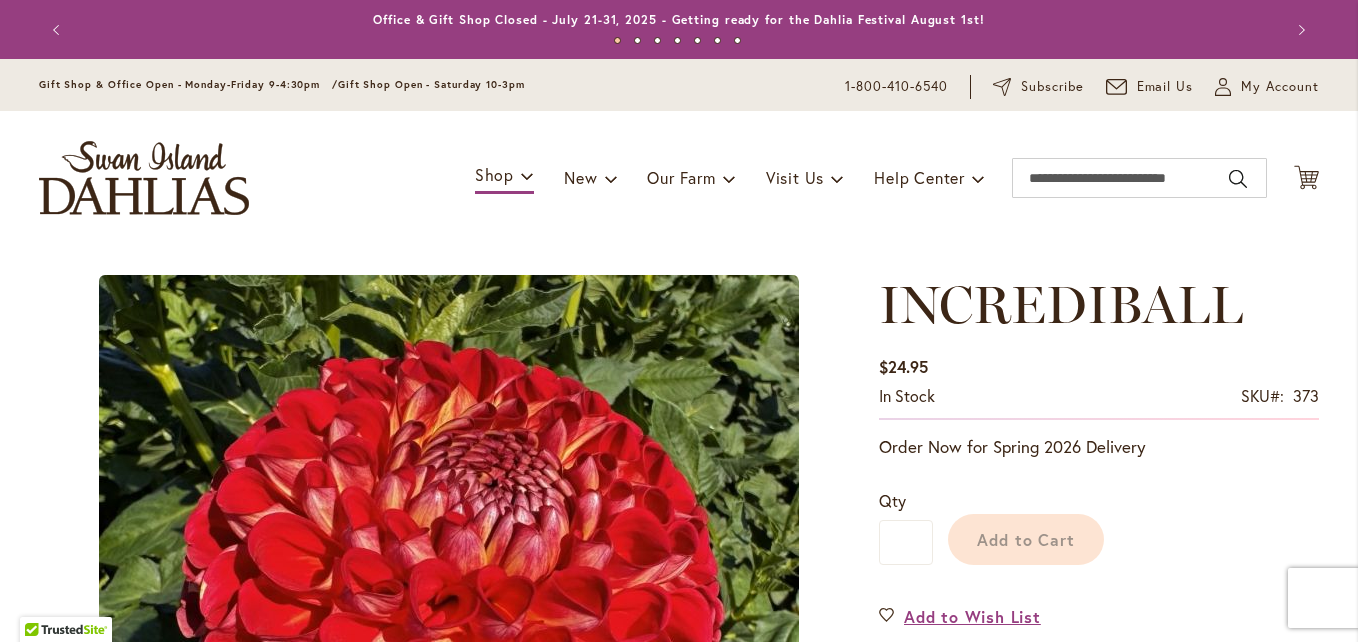type on "****" 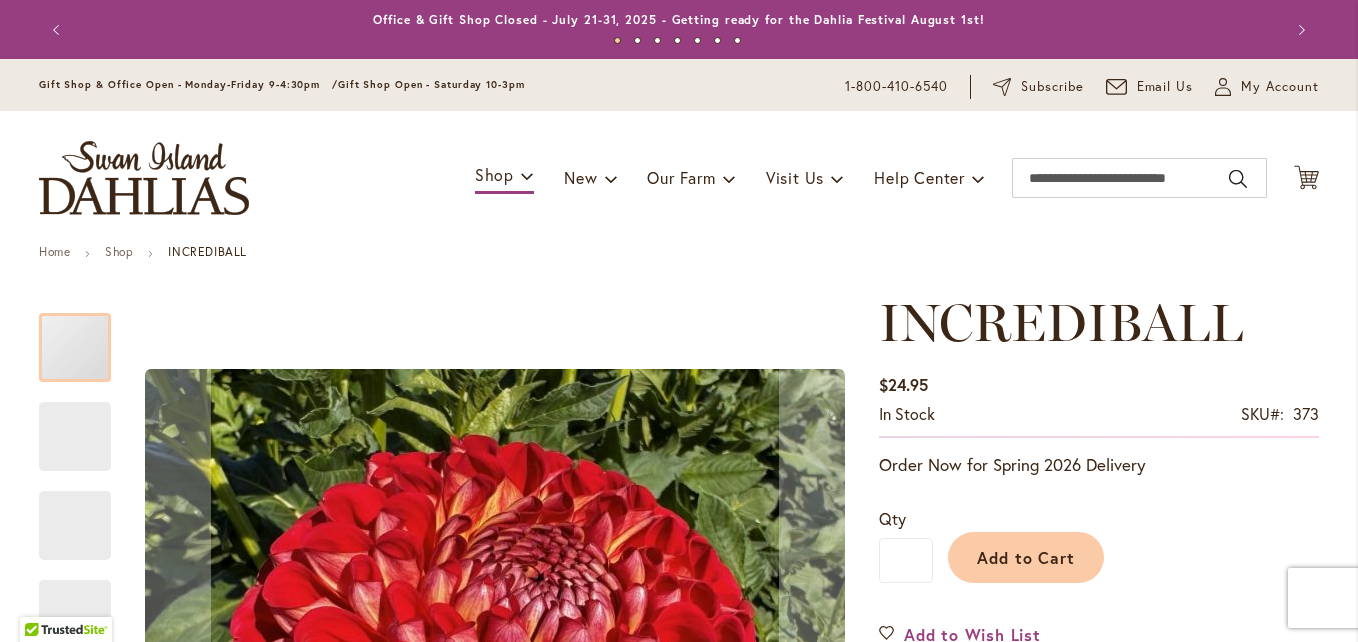 type on "**********" 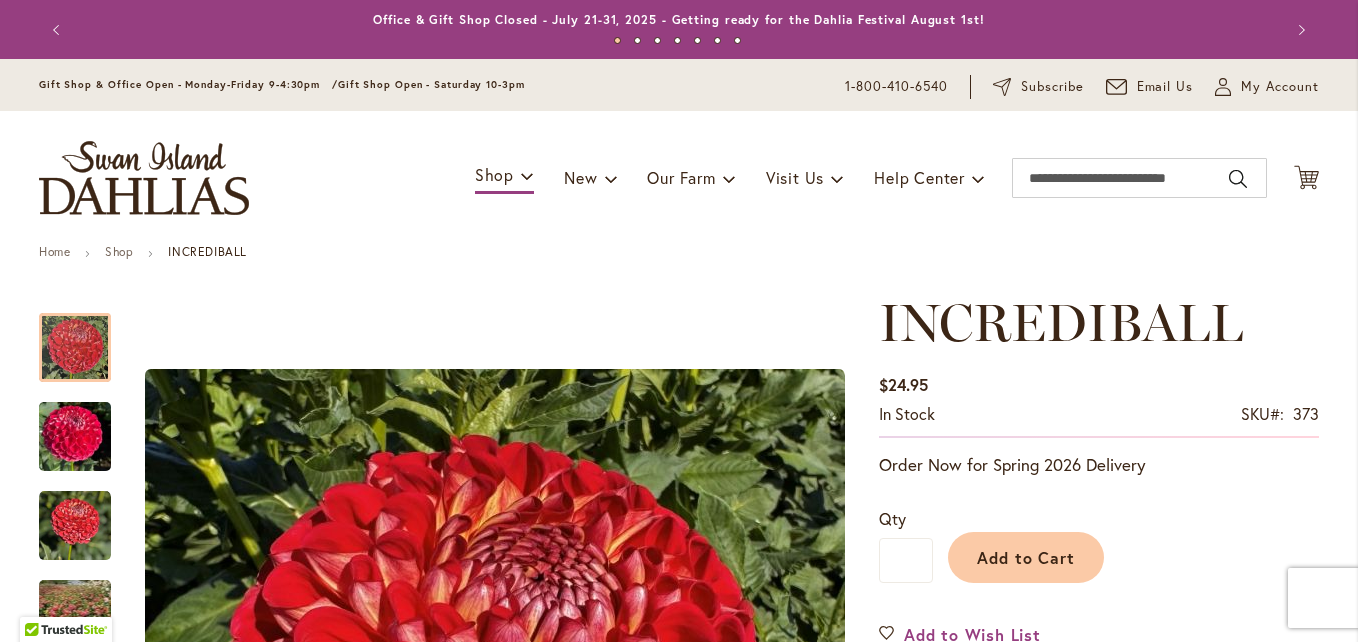 click on "Home
Shop
INCREDIBALL" at bounding box center [679, 254] 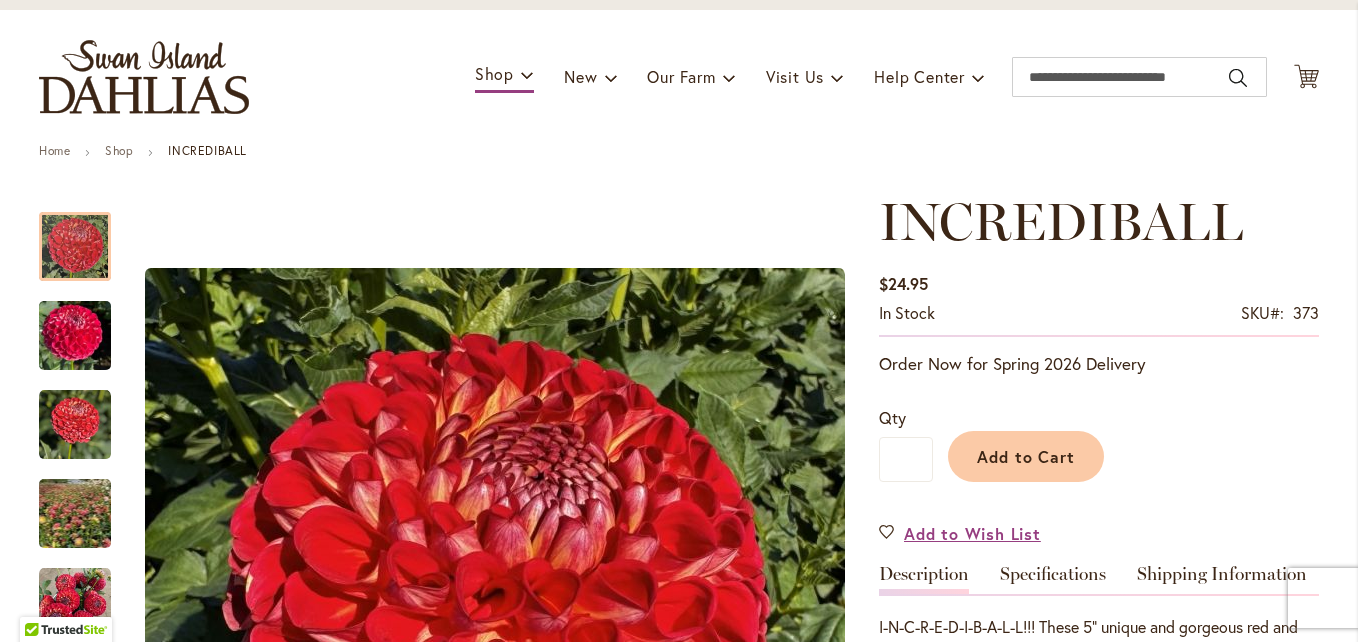 scroll, scrollTop: 0, scrollLeft: 0, axis: both 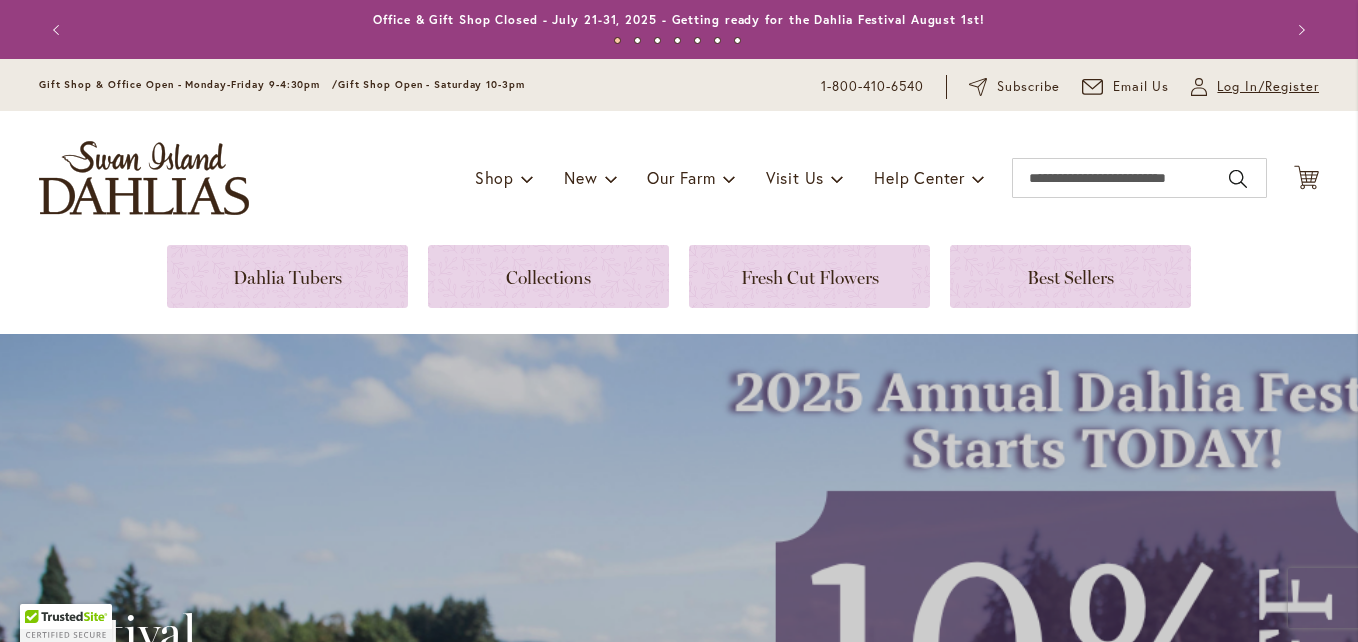 type on "**********" 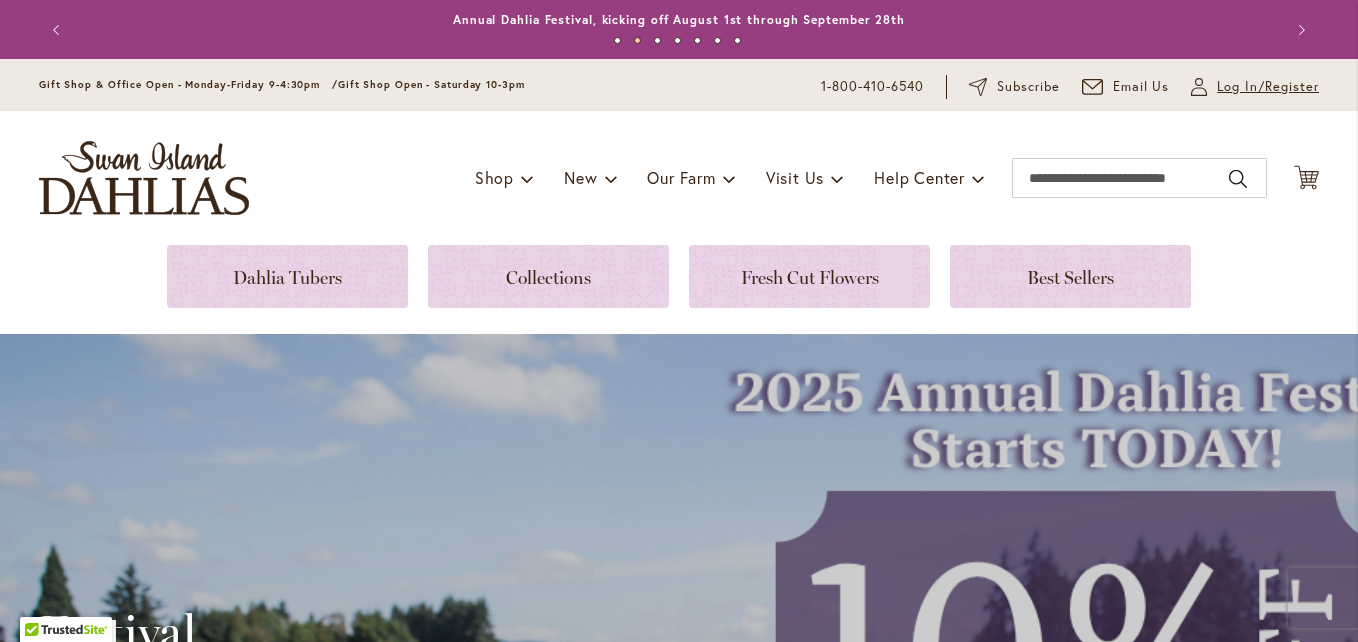 click on "Log In/Register" at bounding box center (1268, 87) 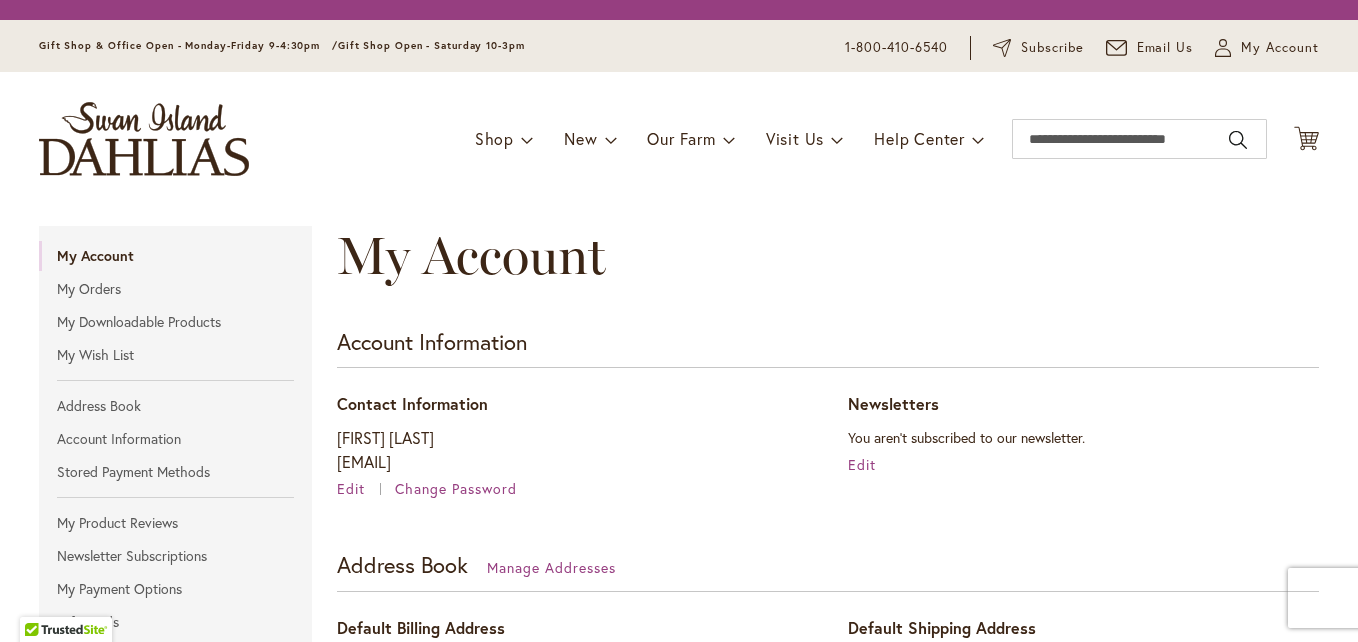 scroll, scrollTop: 0, scrollLeft: 0, axis: both 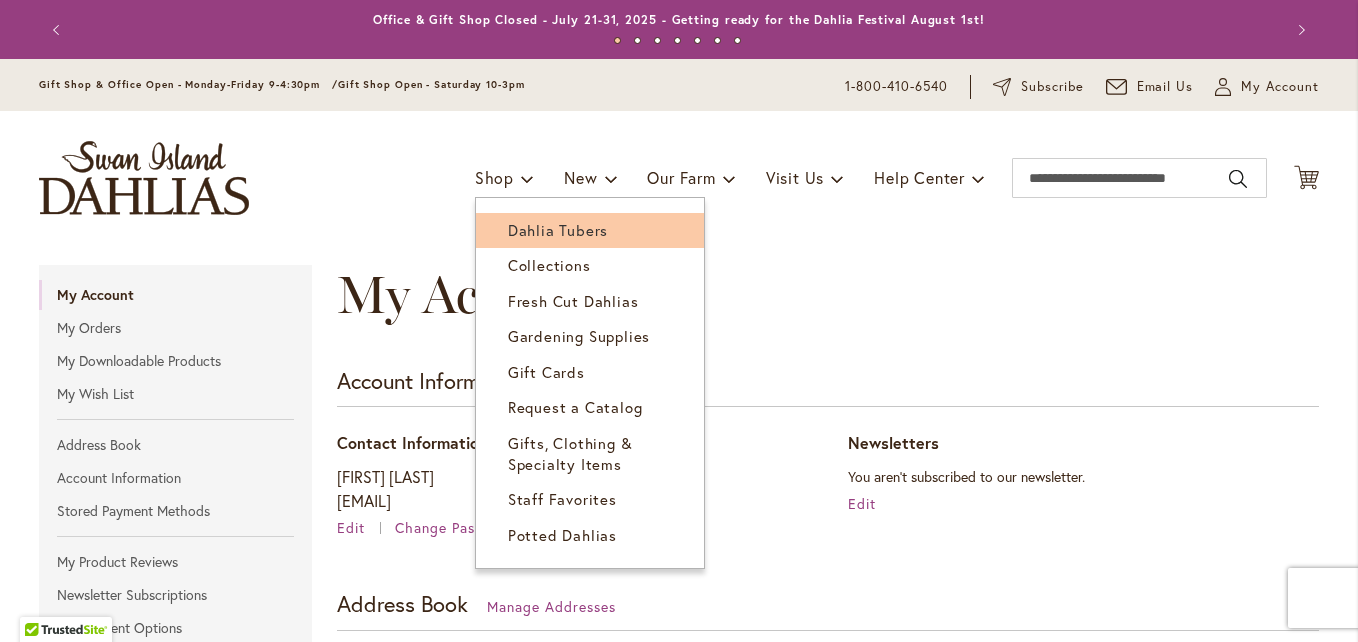 type on "**********" 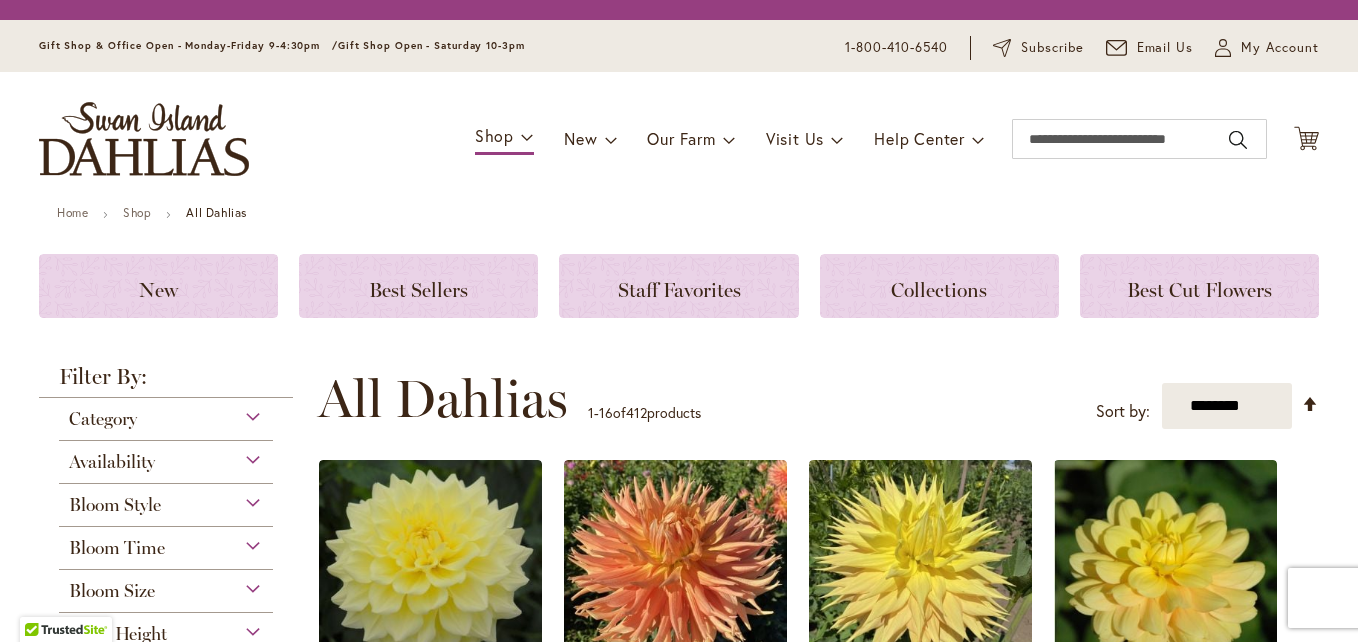 scroll, scrollTop: 0, scrollLeft: 0, axis: both 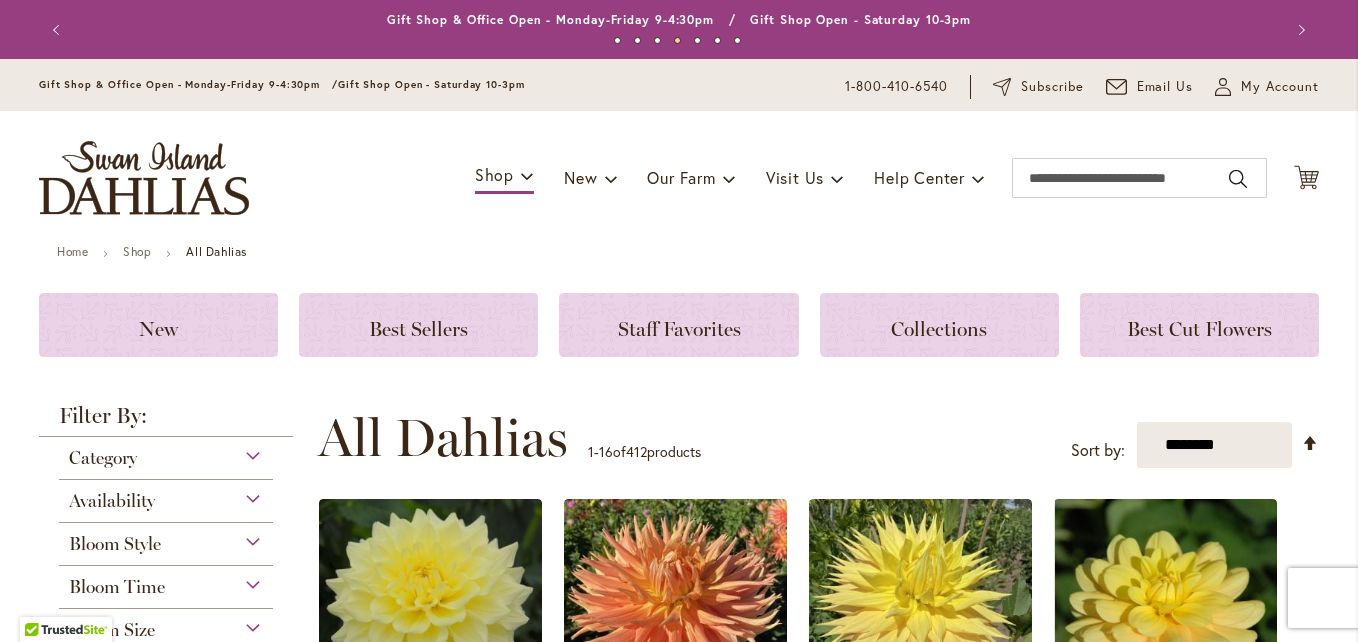 type on "**********" 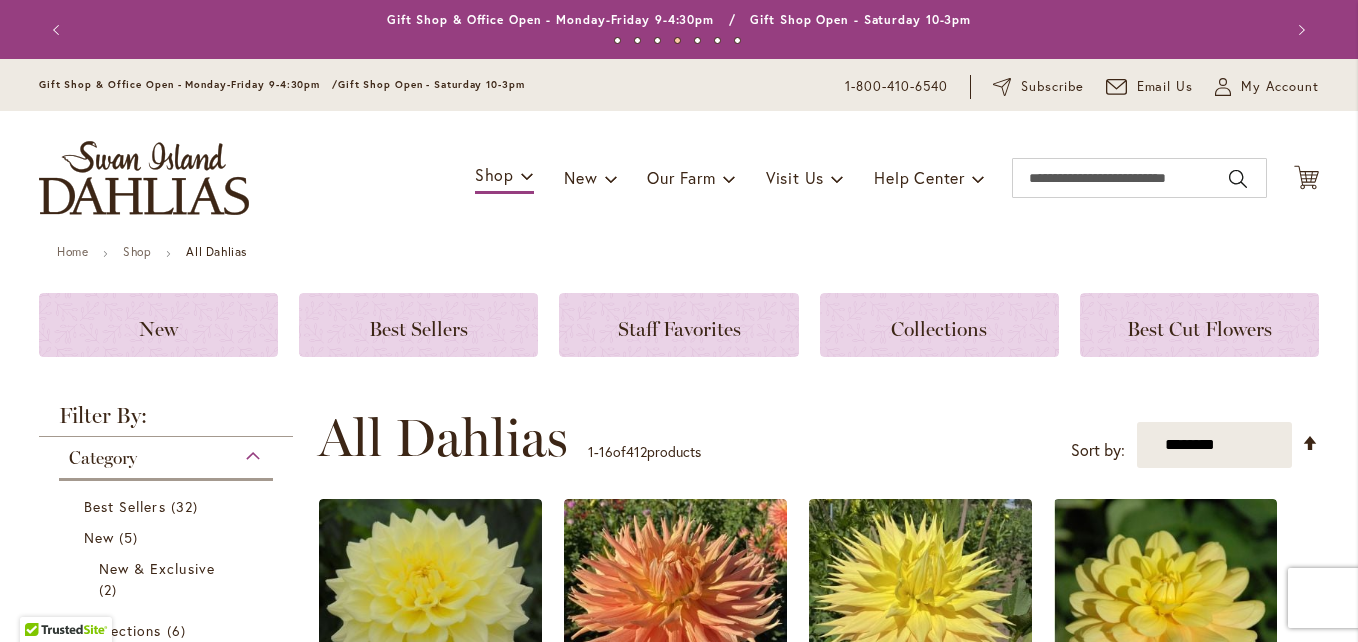scroll, scrollTop: 437, scrollLeft: 0, axis: vertical 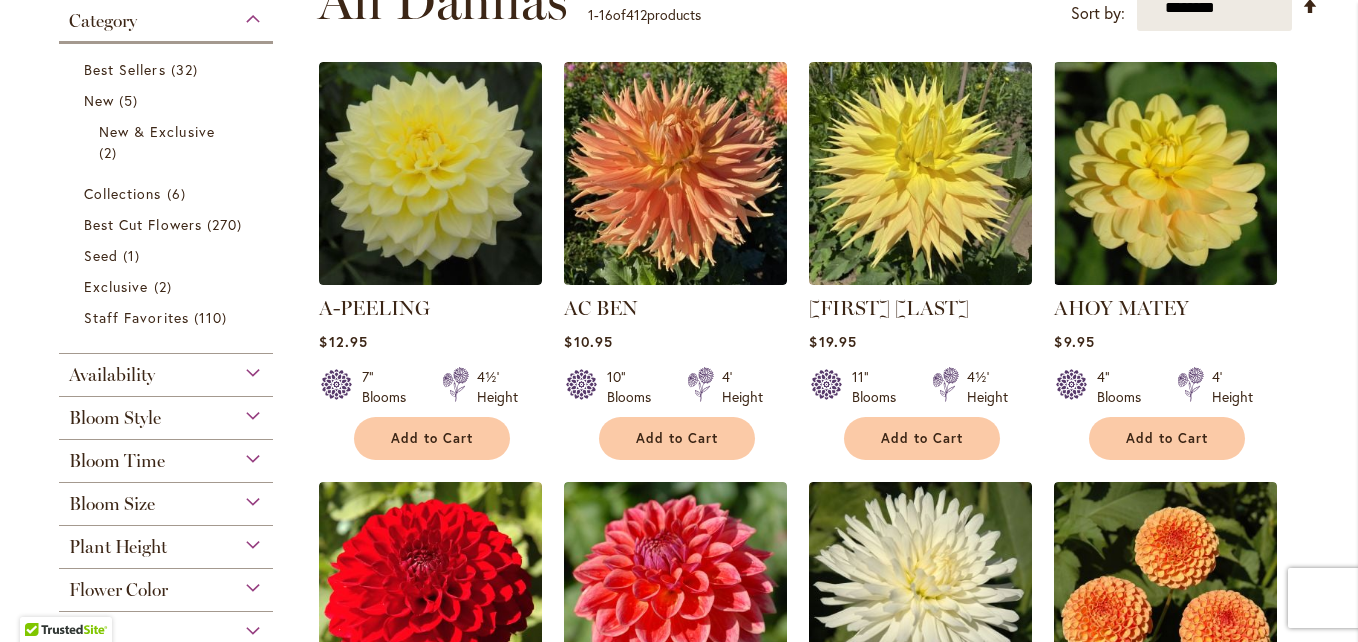 click on "Bloom Size" at bounding box center (112, 504) 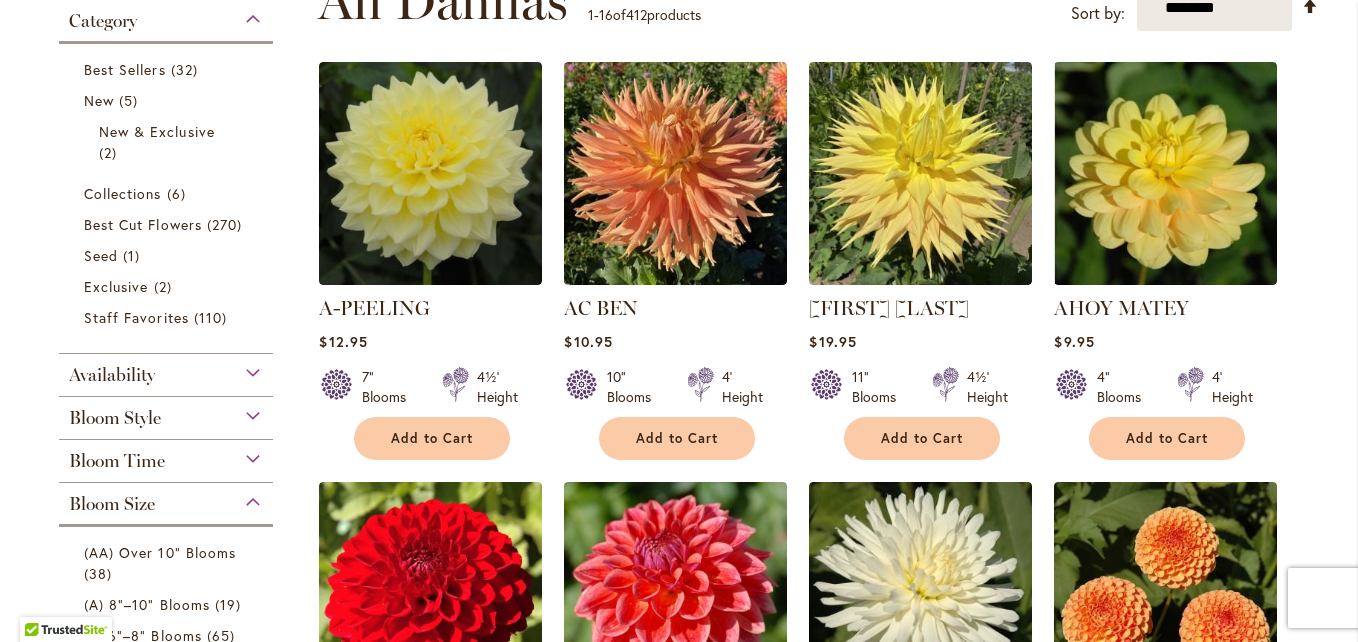scroll, scrollTop: 920, scrollLeft: 0, axis: vertical 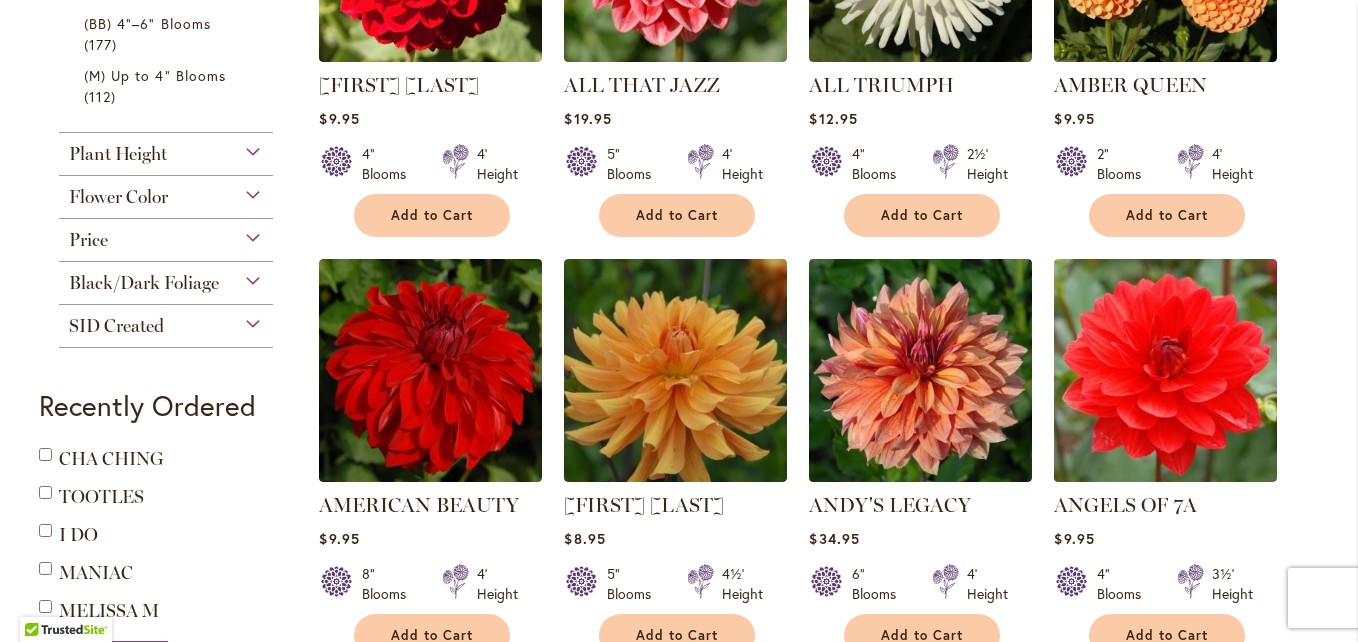 click on "Skip to Content
Gift Shop & Office Open - Monday-Friday 9-4:30pm   /    Gift Shop Open - Saturday 10-3pm
1-800-410-6540
Subscribe
Email Us
My Account
My Account
Close
Welcome Back,
TINA !
My Account
My Orders
My Wishlist
Log Out" at bounding box center (679, 1694) 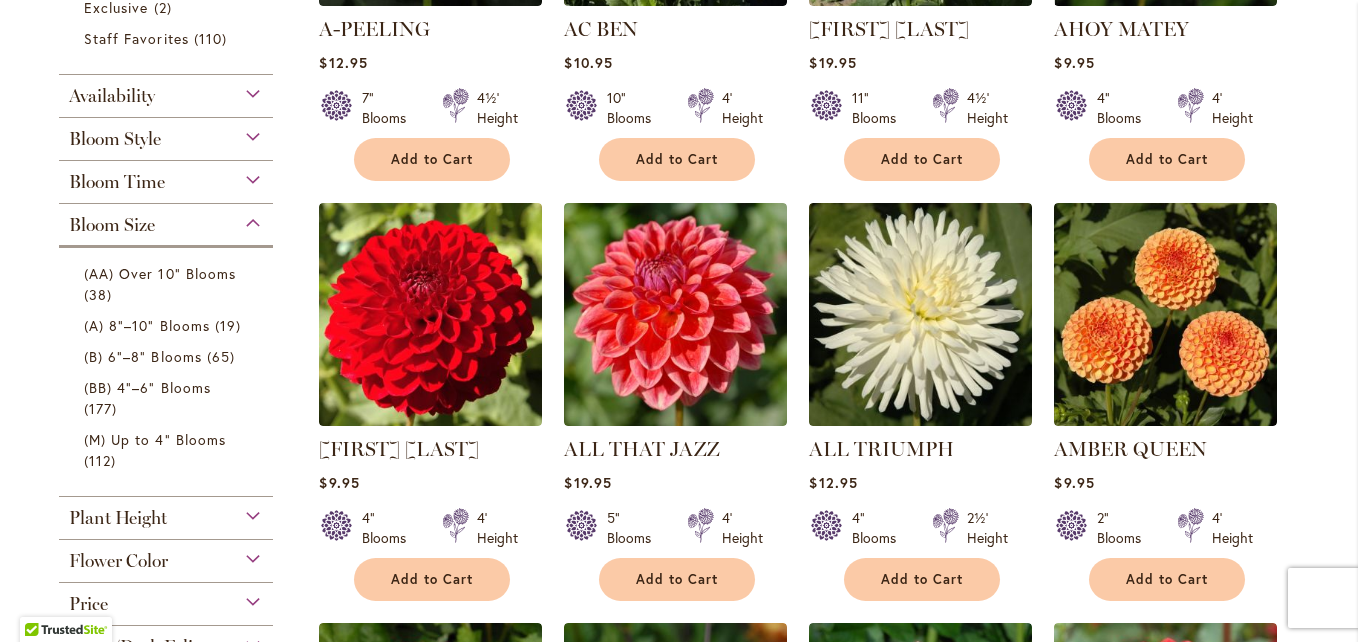 scroll, scrollTop: 680, scrollLeft: 0, axis: vertical 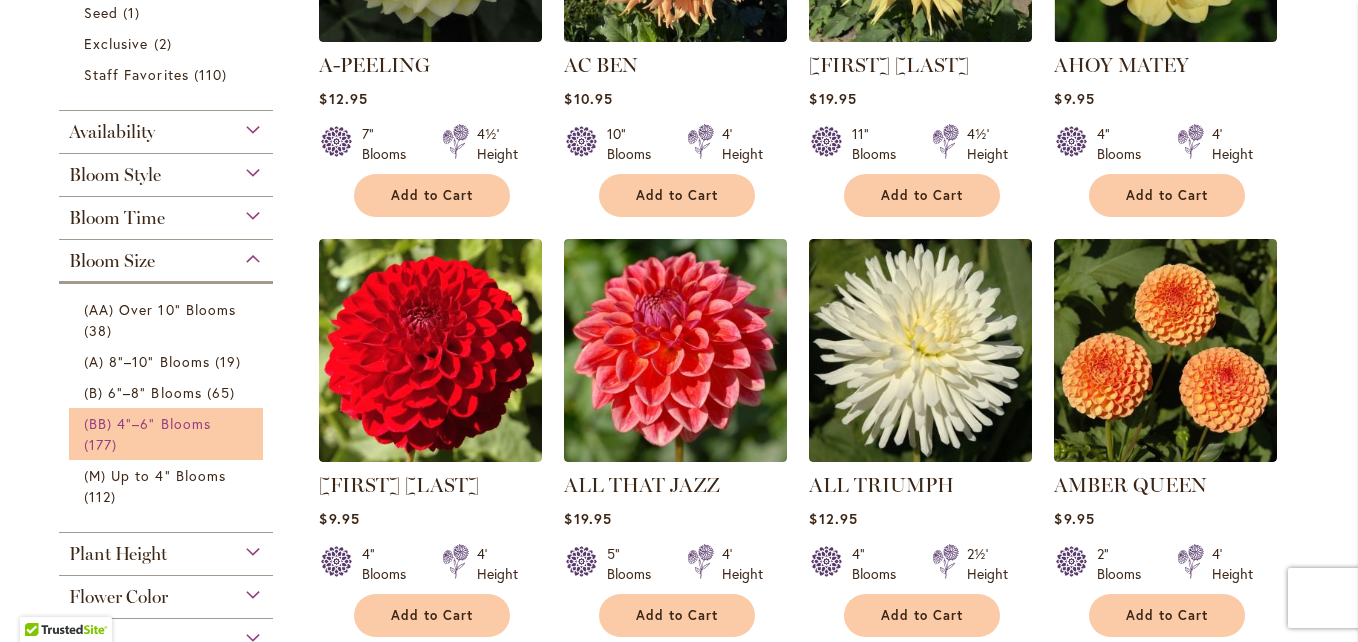 click on "(BB) 4"–6" Blooms" at bounding box center (147, 423) 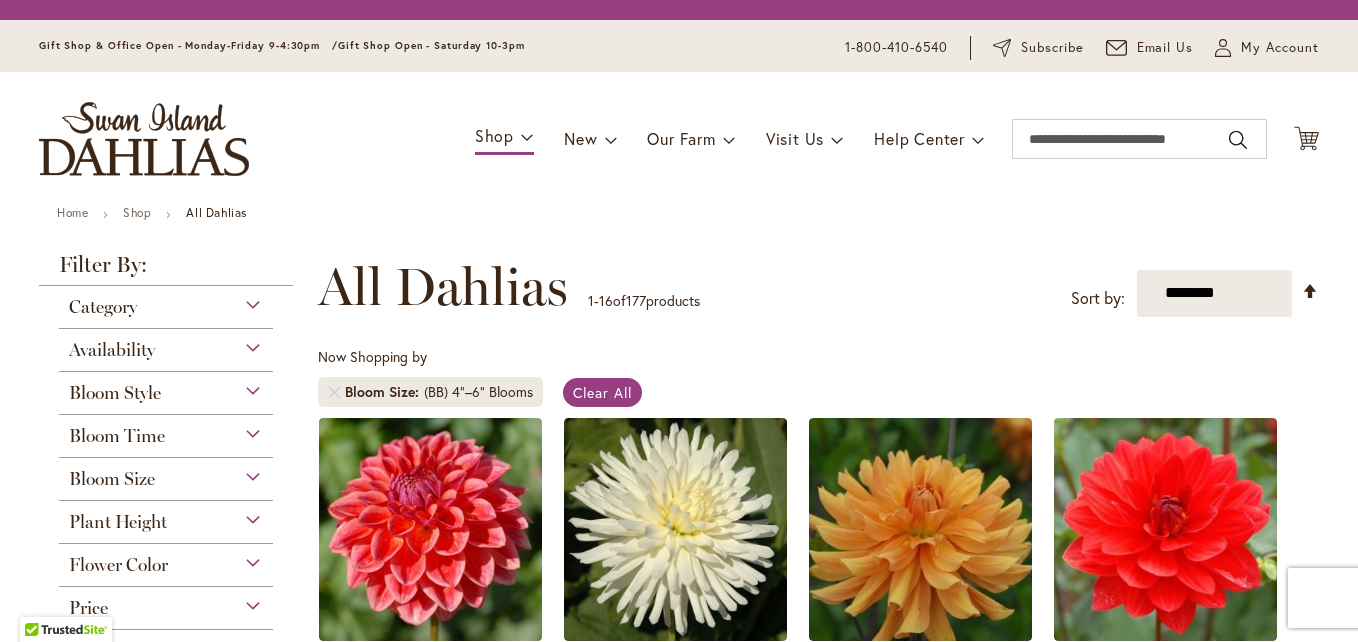 scroll, scrollTop: 0, scrollLeft: 0, axis: both 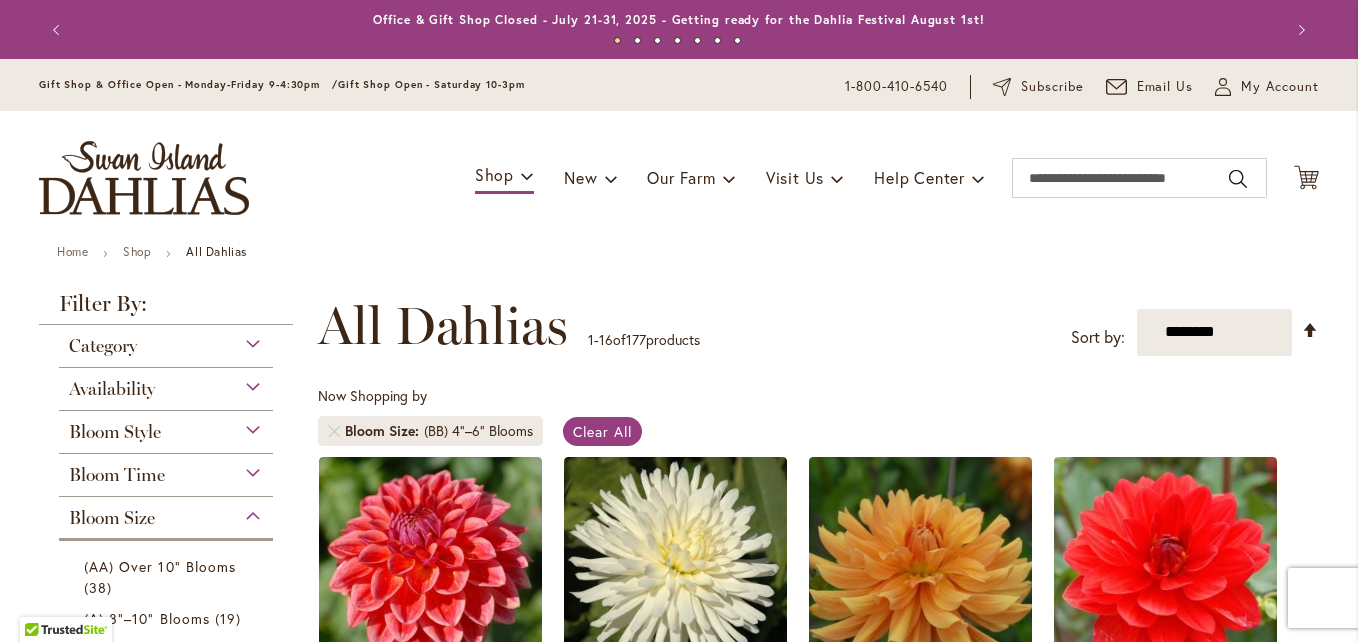 click on "Toggle Nav
Shop
Dahlia Tubers
Collections
Fresh Cut Dahlias
Gardening Supplies
Gift Cards
Request a Catalog
Gifts, Clothing & Specialty Items" at bounding box center [679, 178] 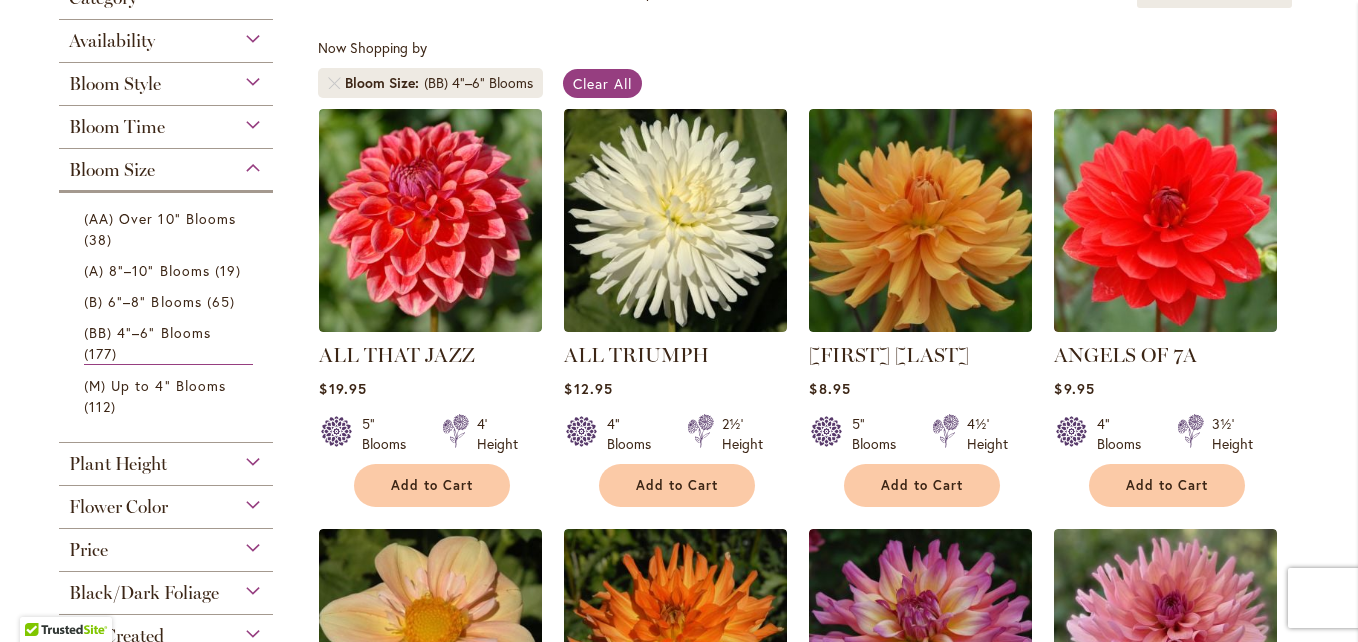 type on "**********" 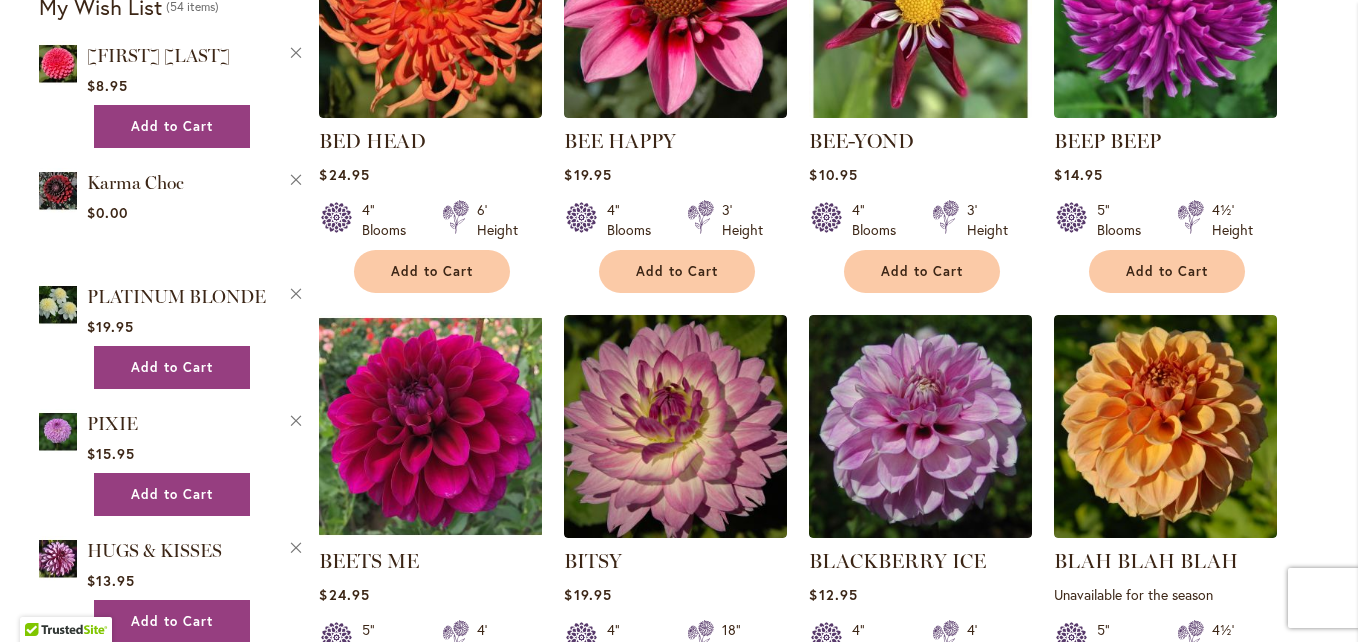 scroll, scrollTop: 1560, scrollLeft: 0, axis: vertical 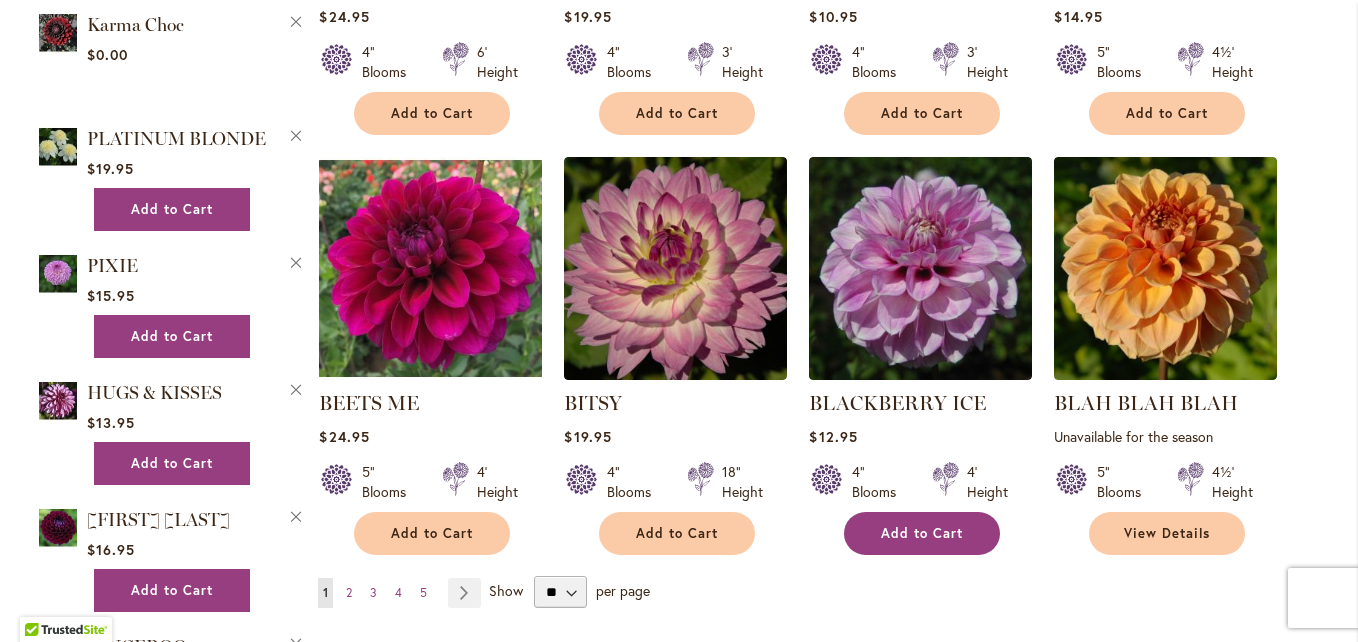 click on "Add to Cart" at bounding box center [922, 533] 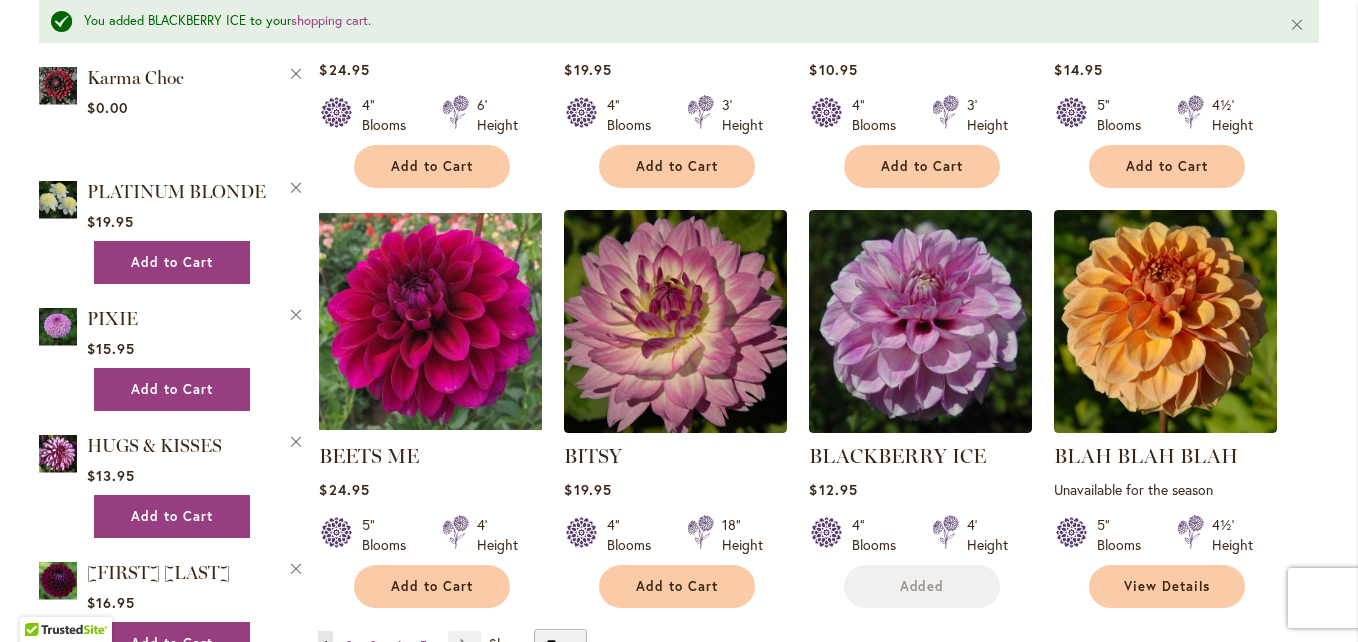 scroll, scrollTop: 1613, scrollLeft: 0, axis: vertical 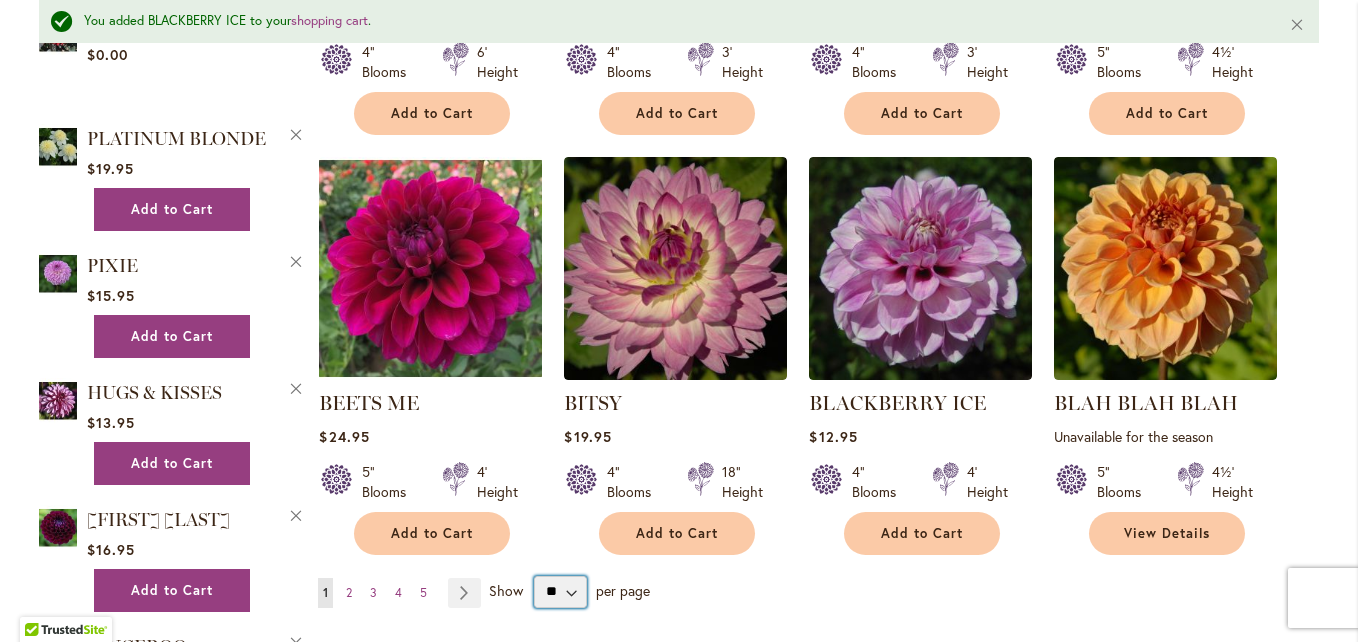 click on "**
**
**
**" at bounding box center (560, 592) 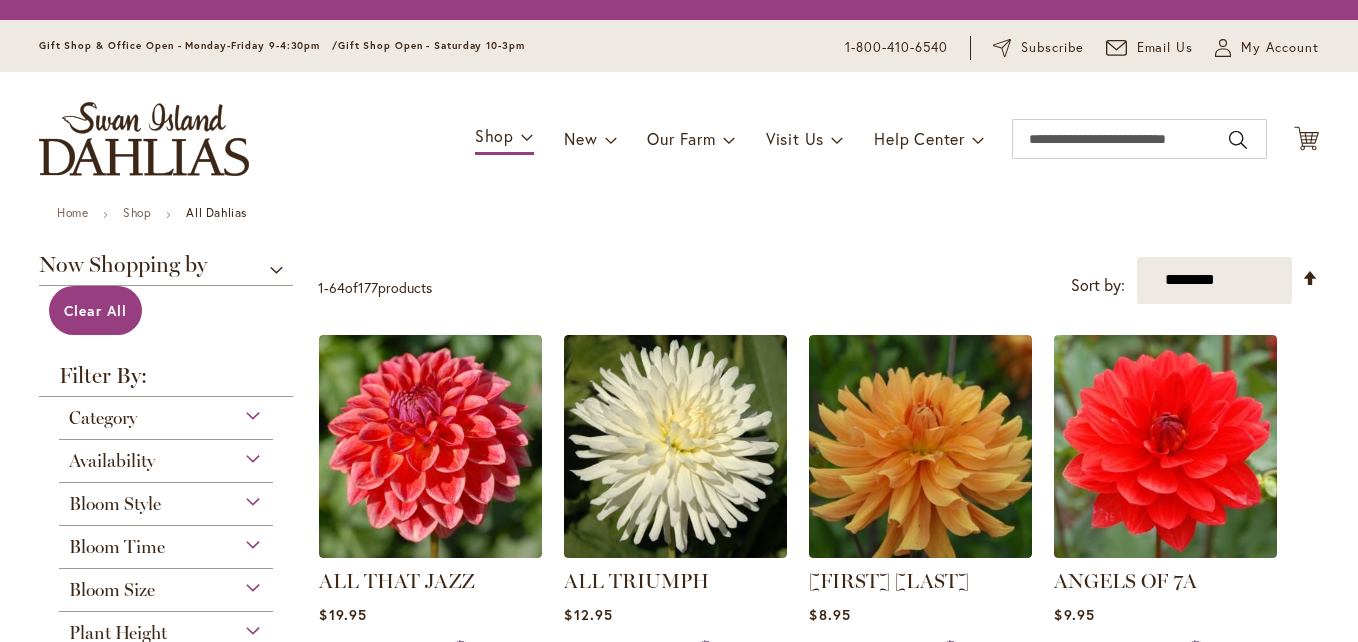 scroll, scrollTop: 0, scrollLeft: 0, axis: both 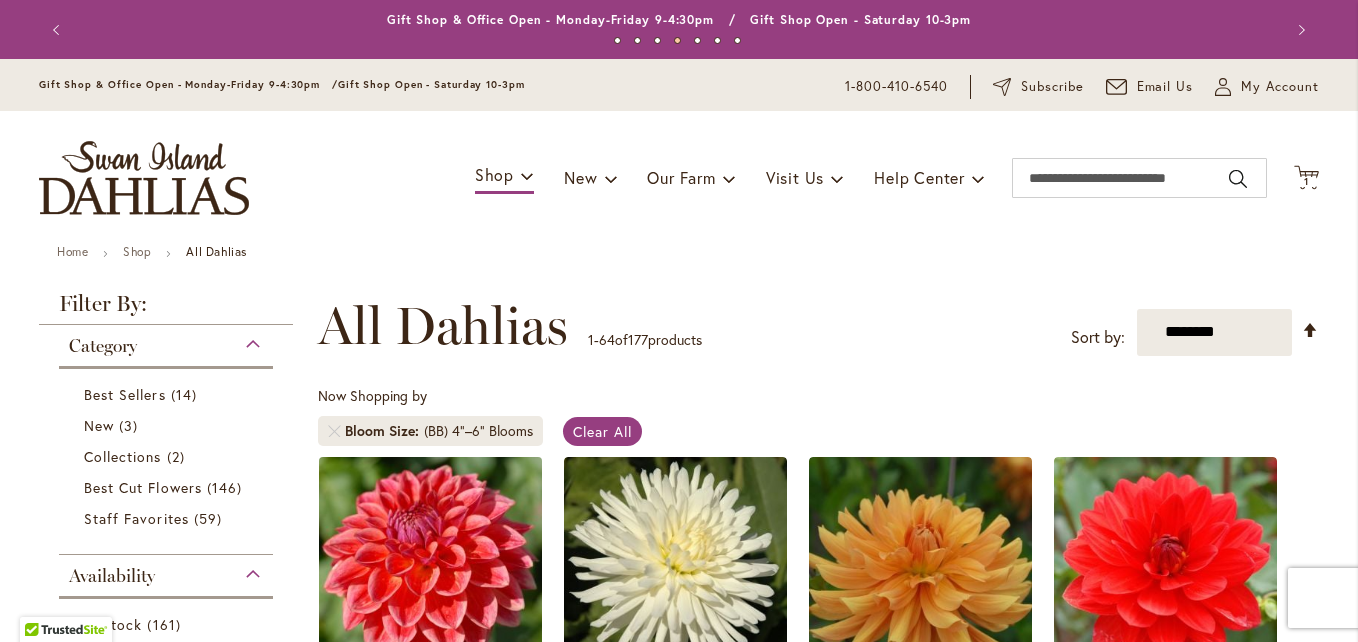 type on "**********" 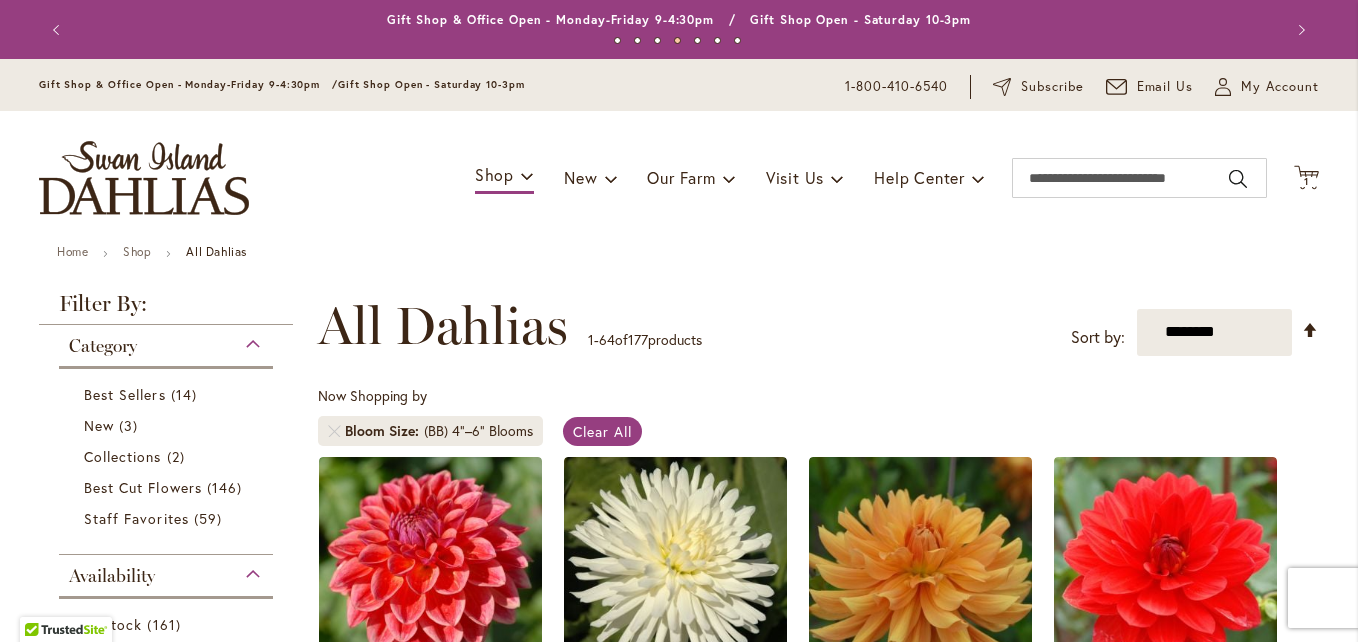 click on "**********" at bounding box center [818, 326] 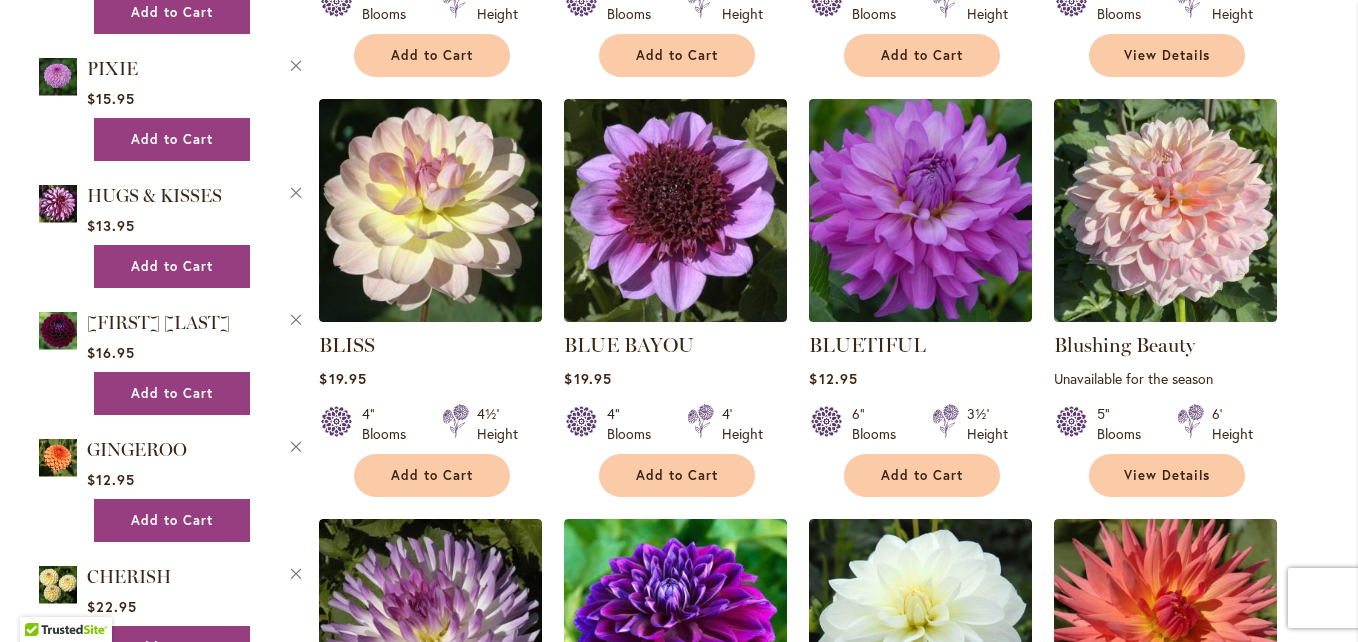 scroll, scrollTop: 2040, scrollLeft: 0, axis: vertical 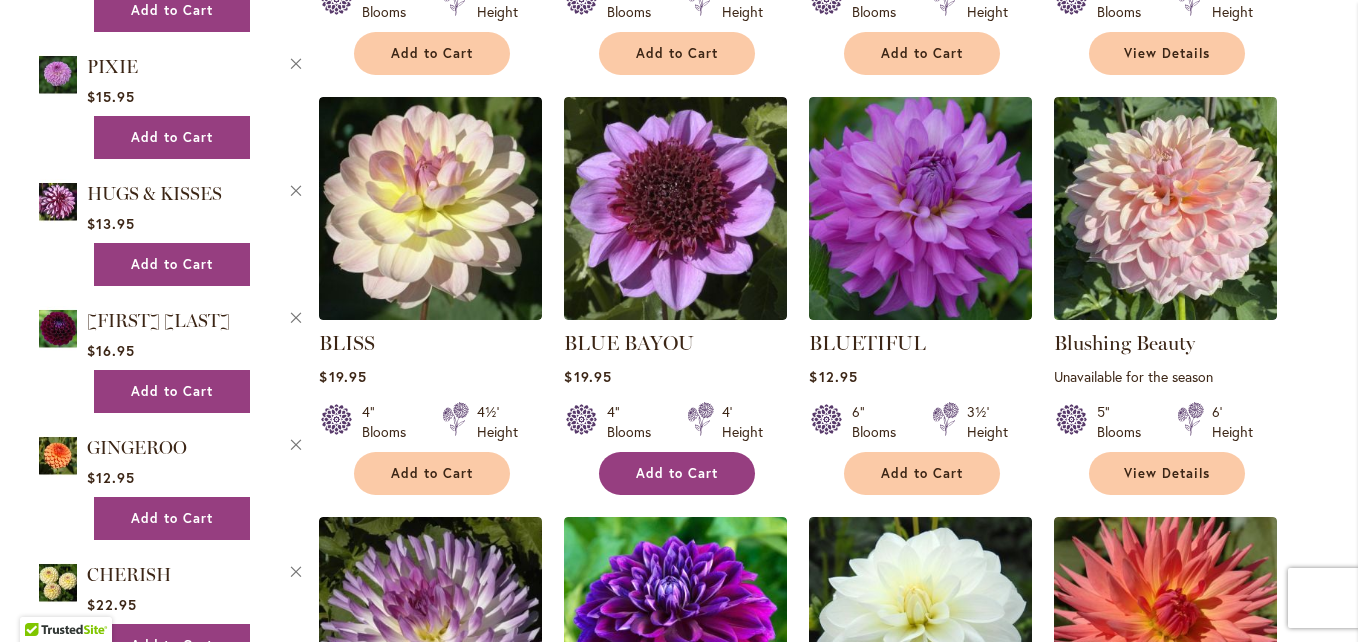 click on "Add to Cart" at bounding box center [677, 473] 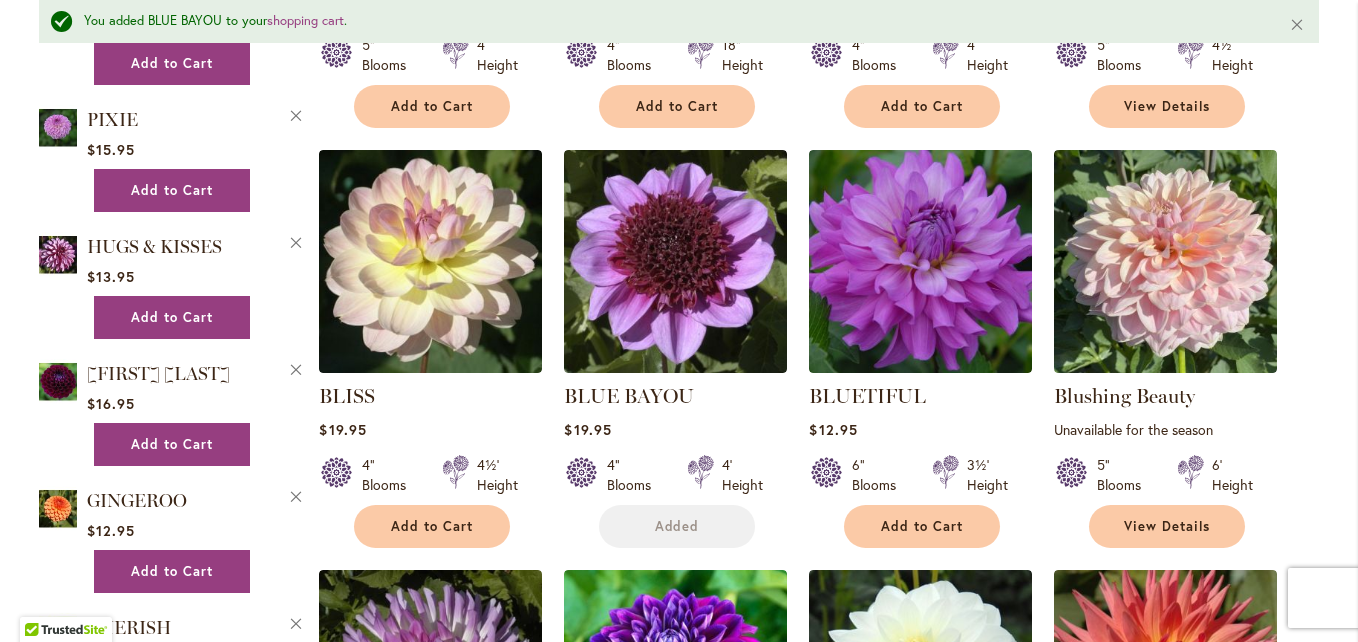 scroll, scrollTop: 2093, scrollLeft: 0, axis: vertical 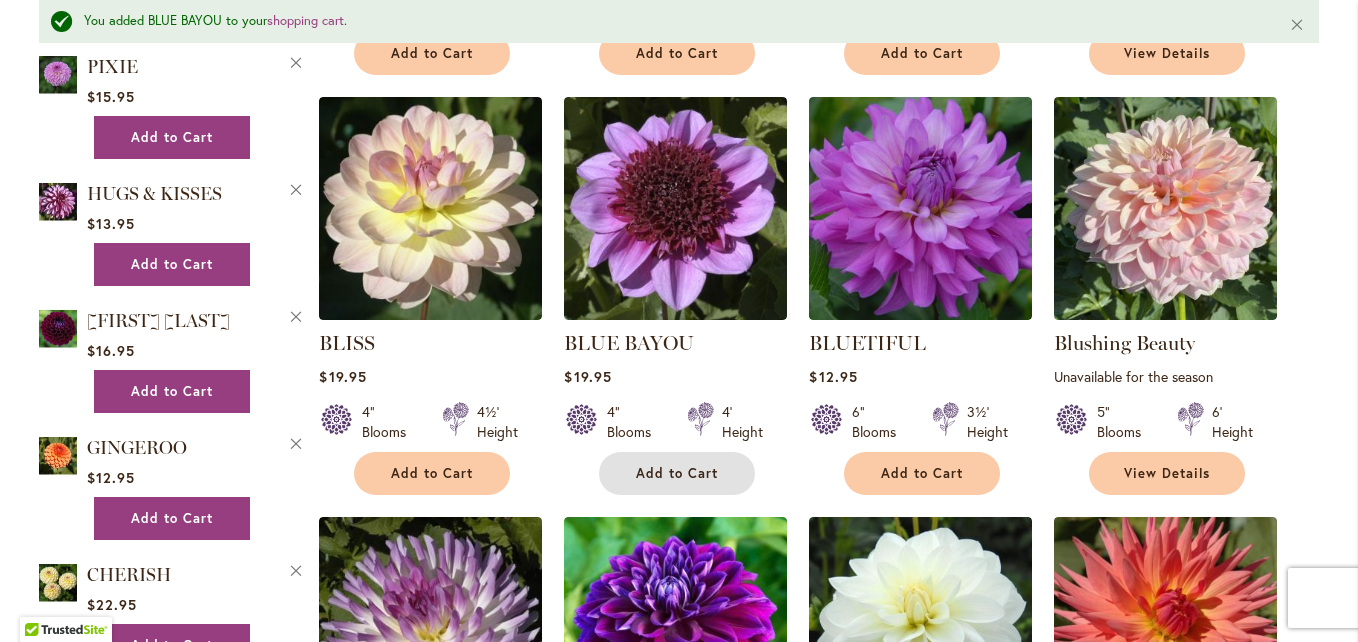type 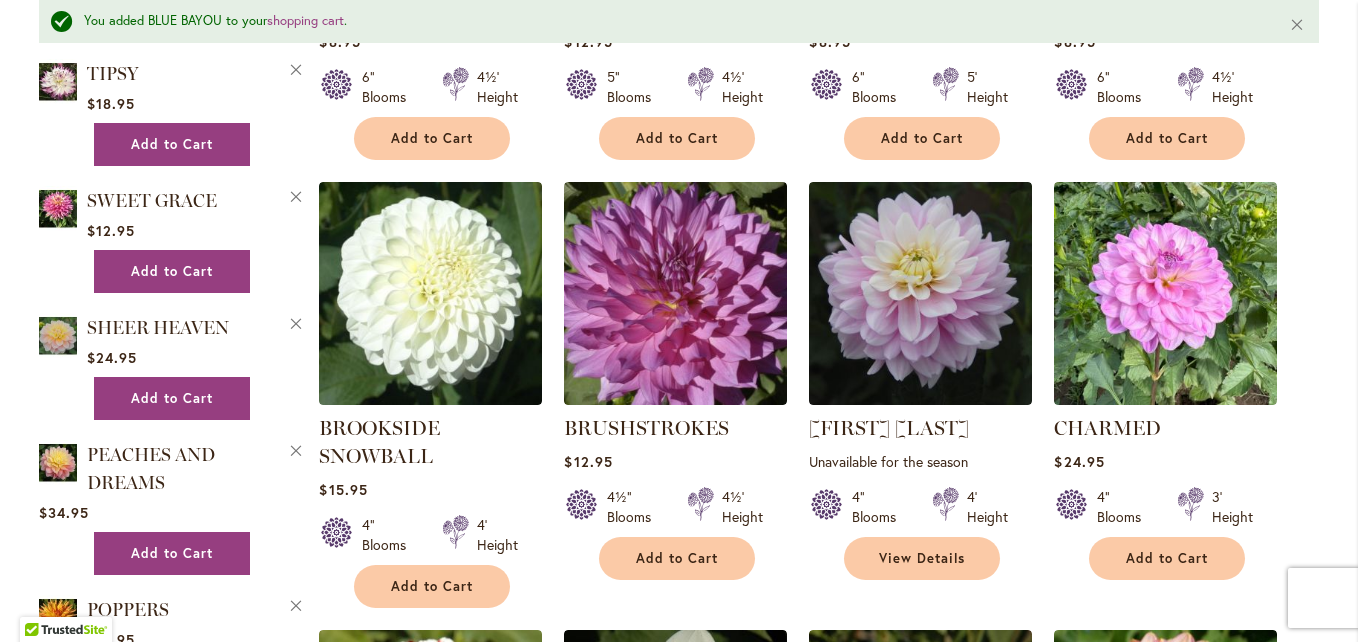 scroll, scrollTop: 2853, scrollLeft: 0, axis: vertical 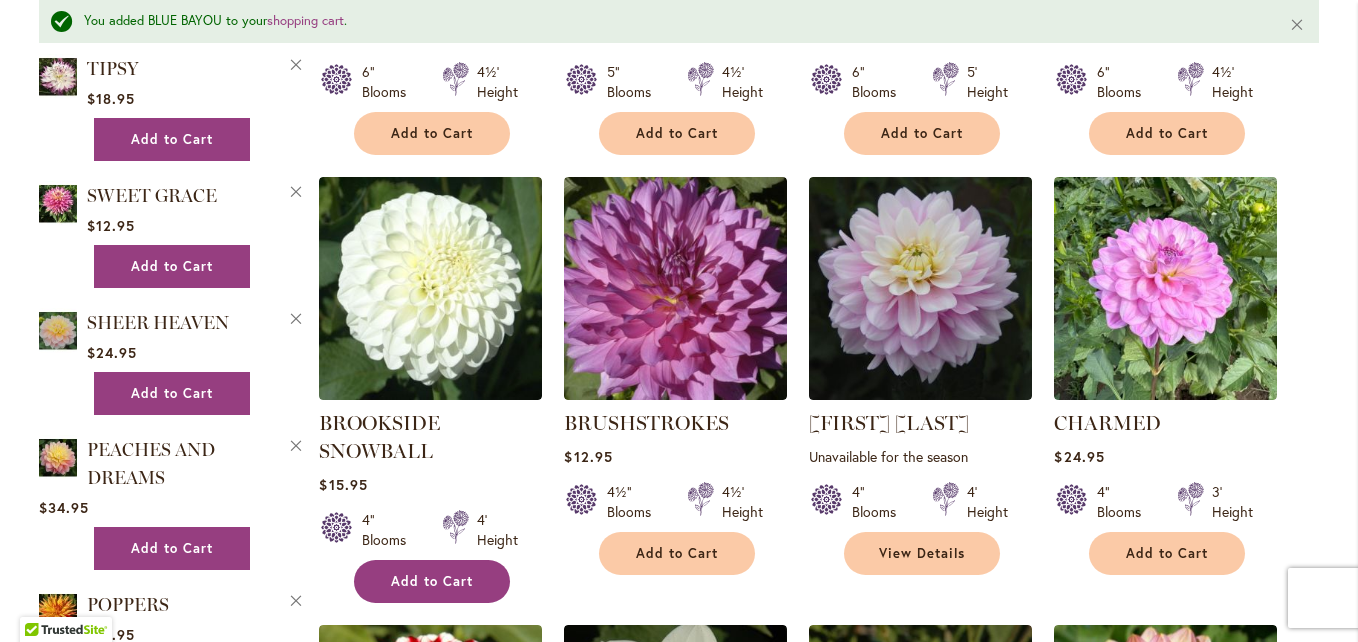 click on "Add to Cart" at bounding box center (432, 581) 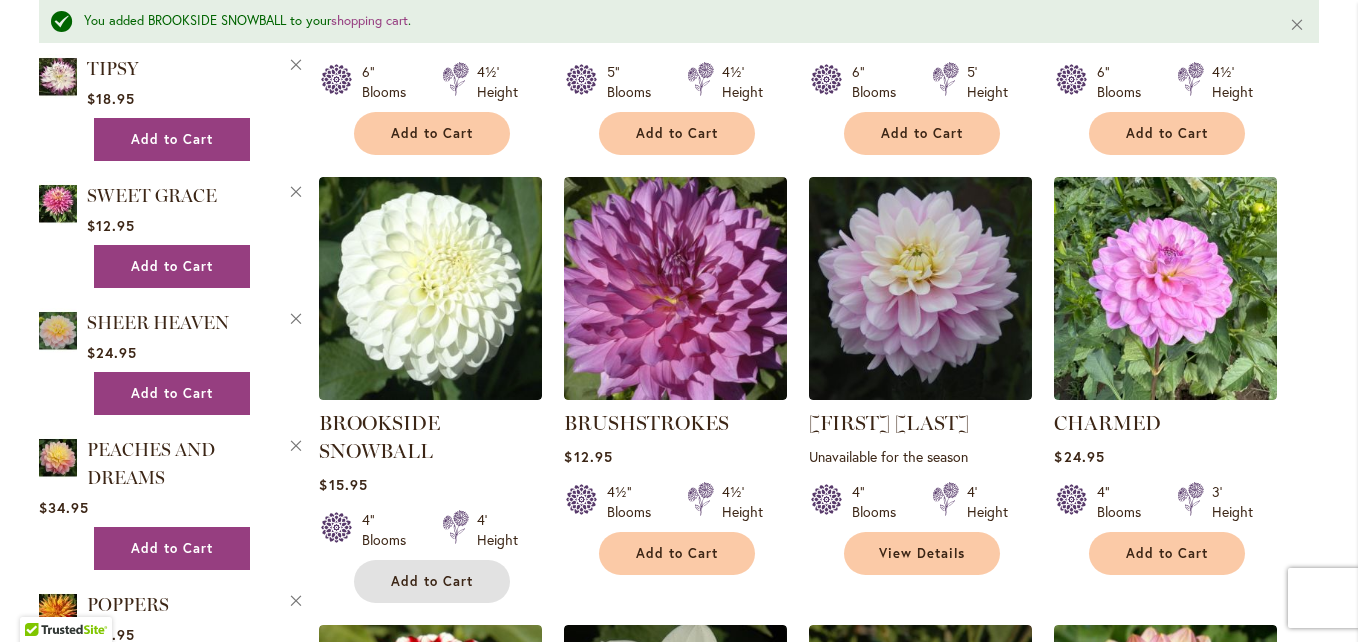 type 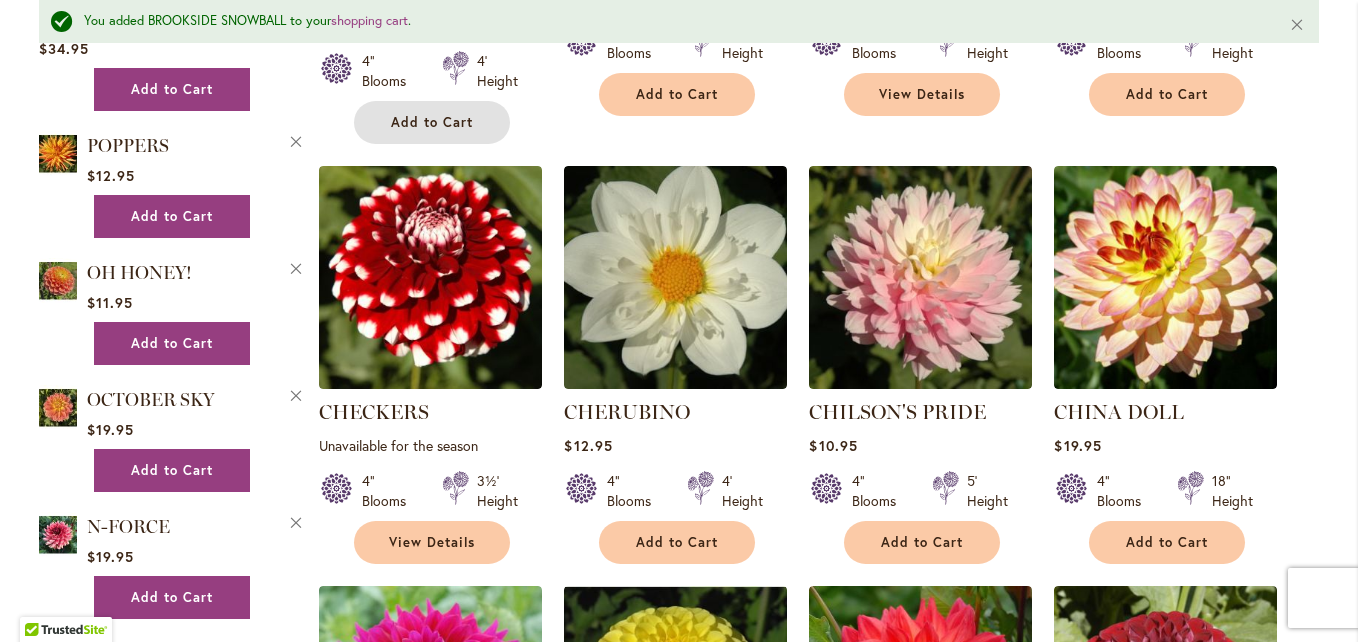 scroll, scrollTop: 3333, scrollLeft: 0, axis: vertical 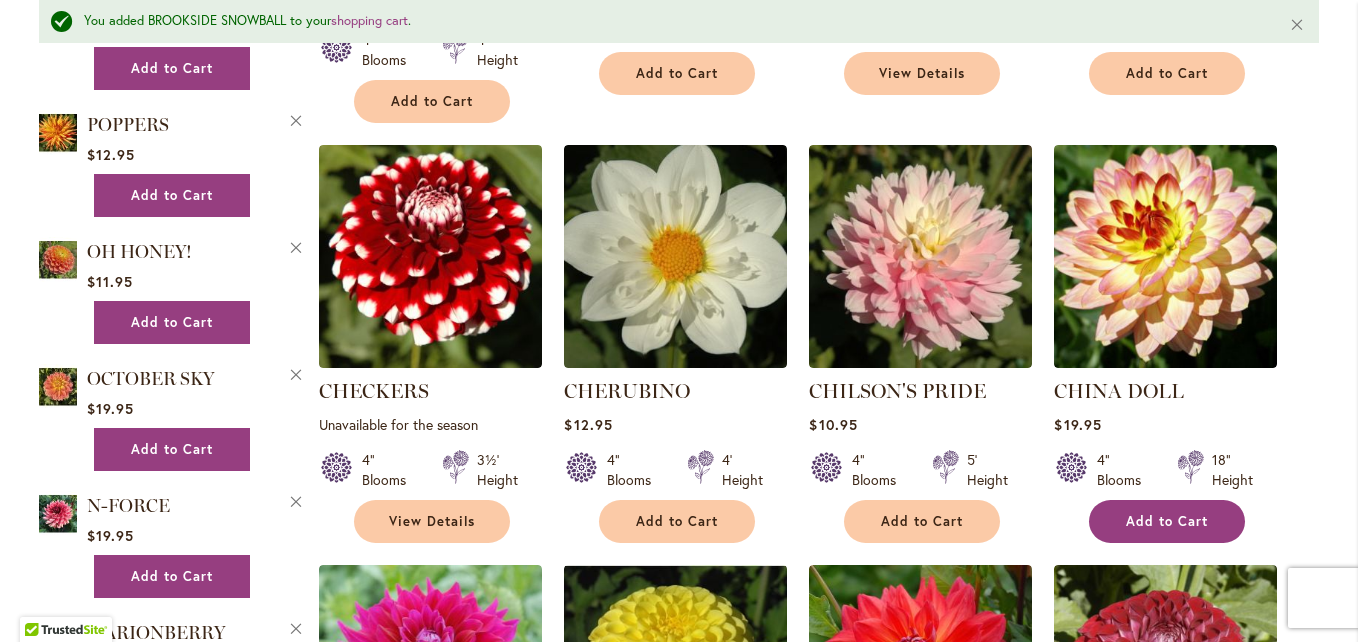 click on "Add to Cart" at bounding box center (1167, 521) 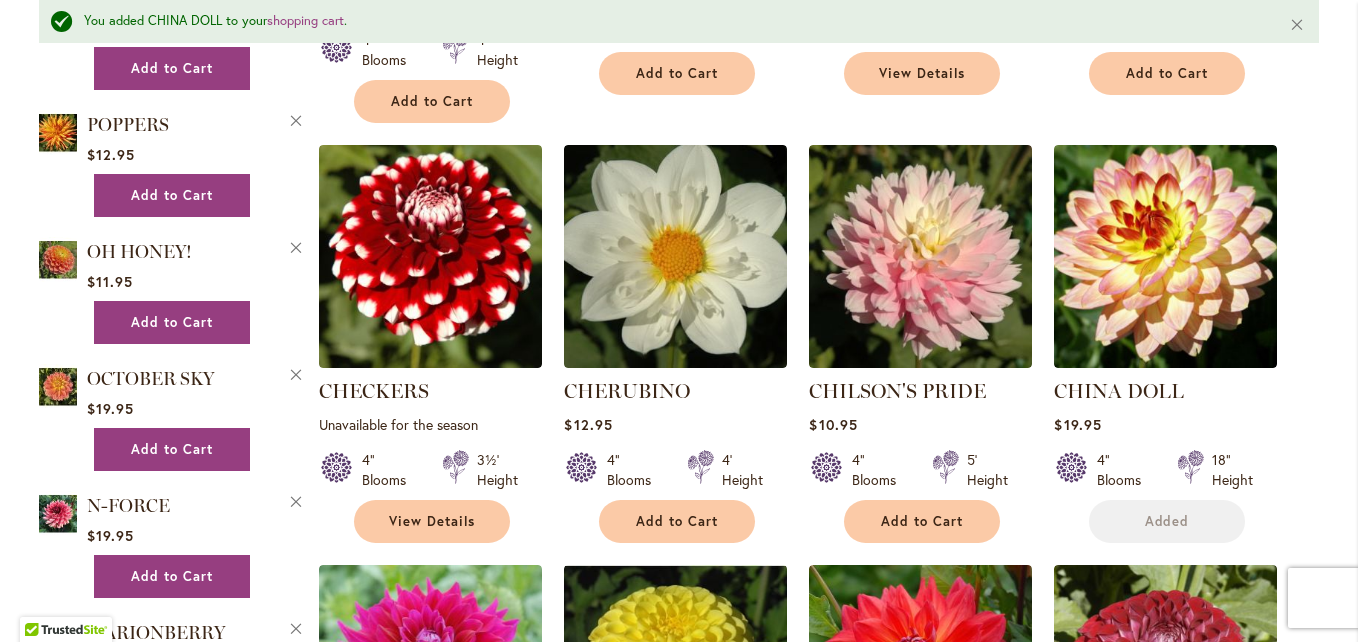 type 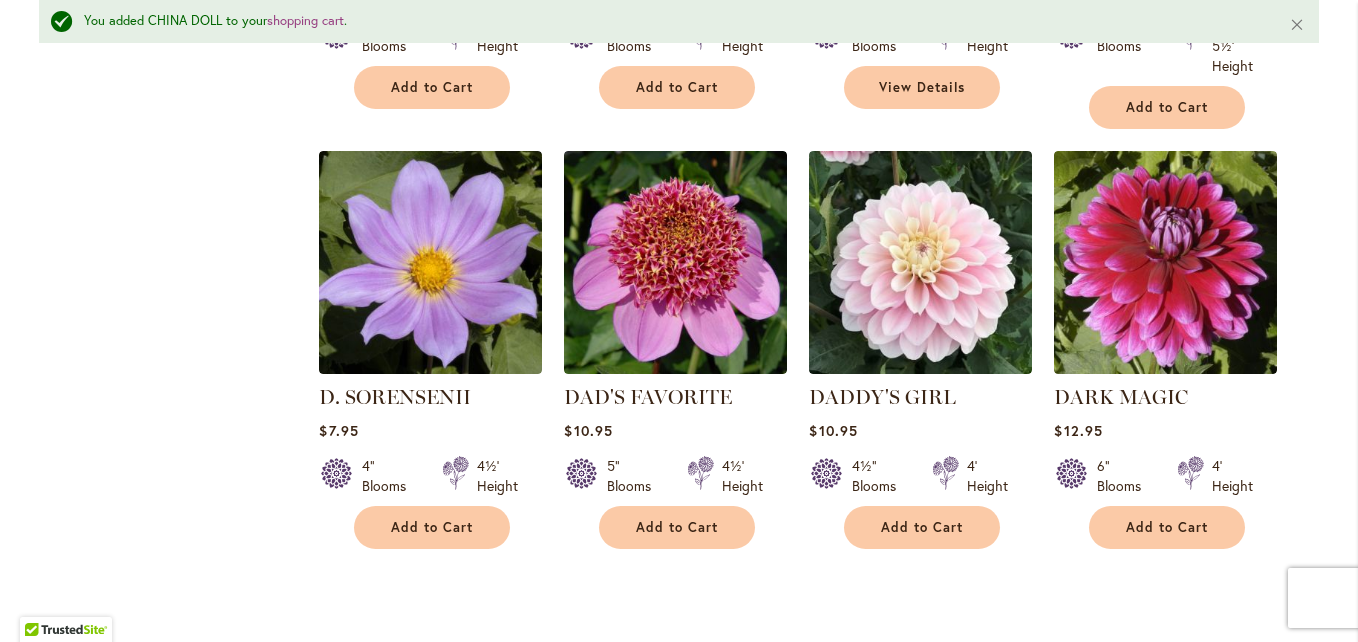 scroll, scrollTop: 4653, scrollLeft: 0, axis: vertical 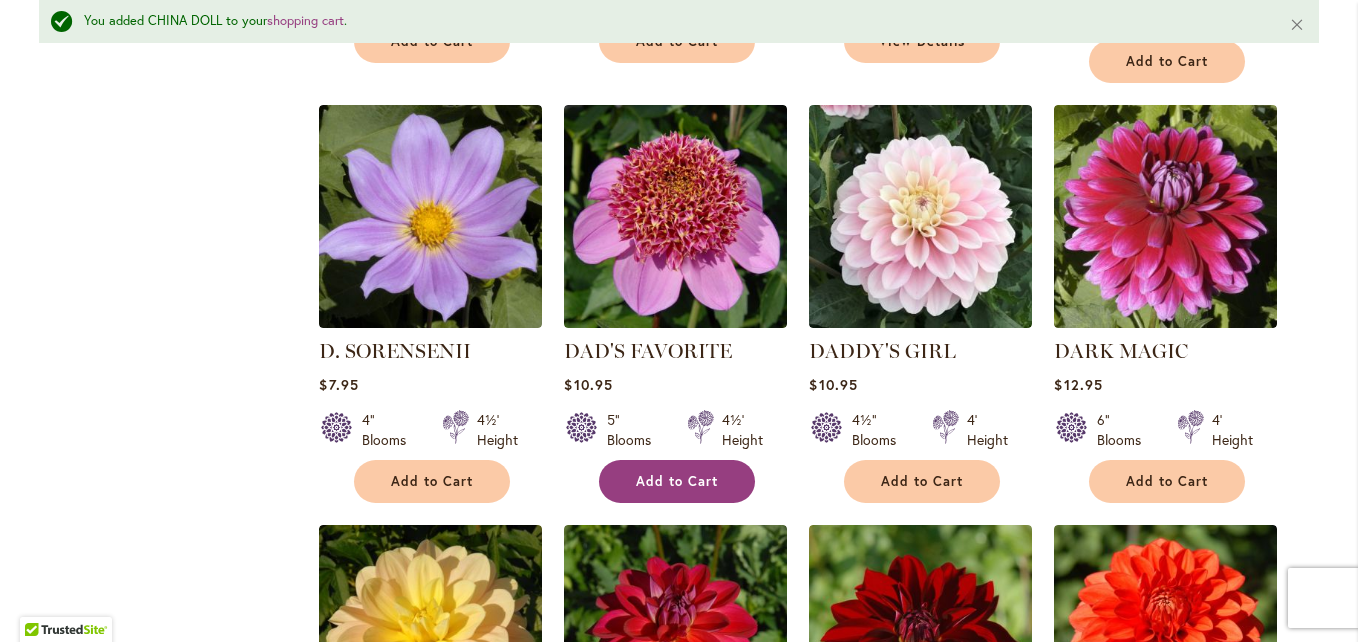 click on "Add to Cart" at bounding box center [677, 481] 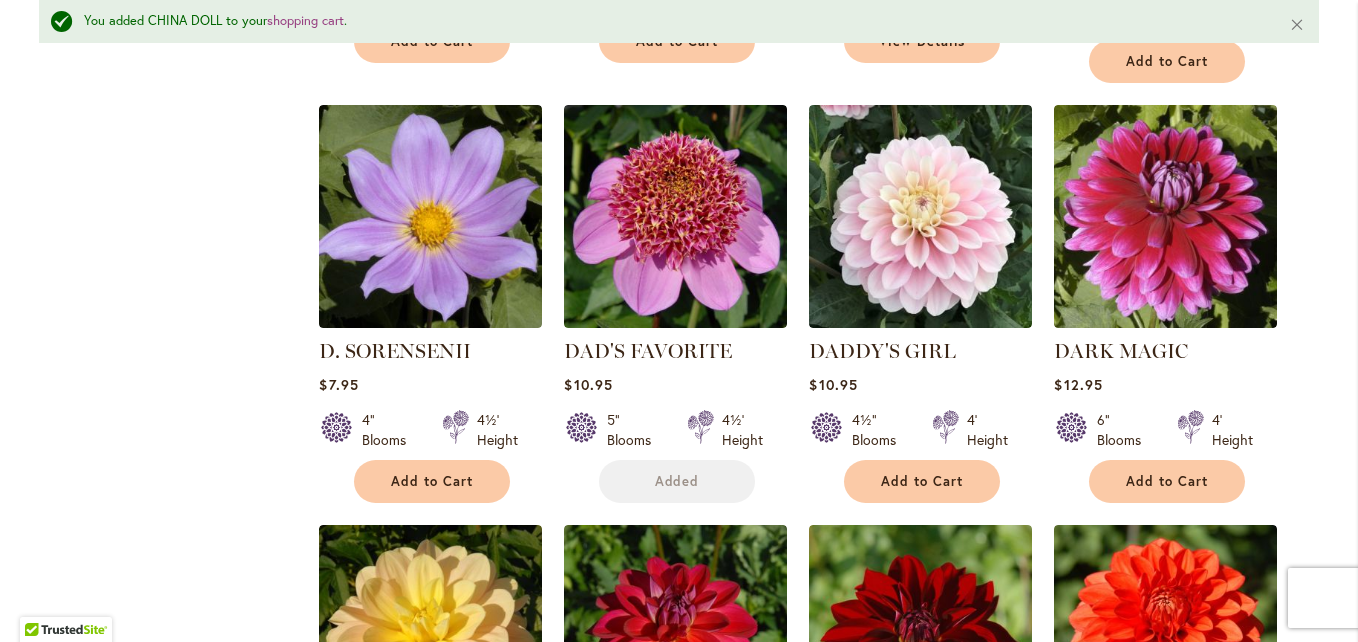 type 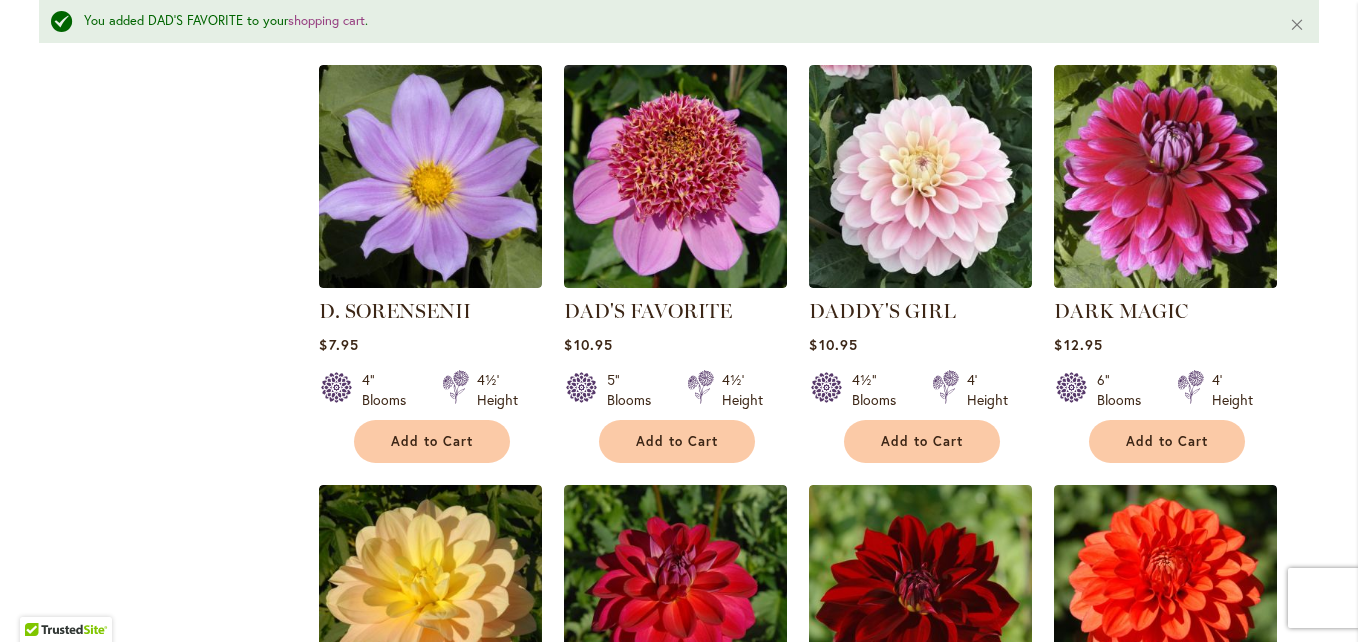 click on "Filter by:
Filter By:
Category
Best Sellers
14
items
New
3
items
Collections 2 146 16 59" at bounding box center [679, -821] 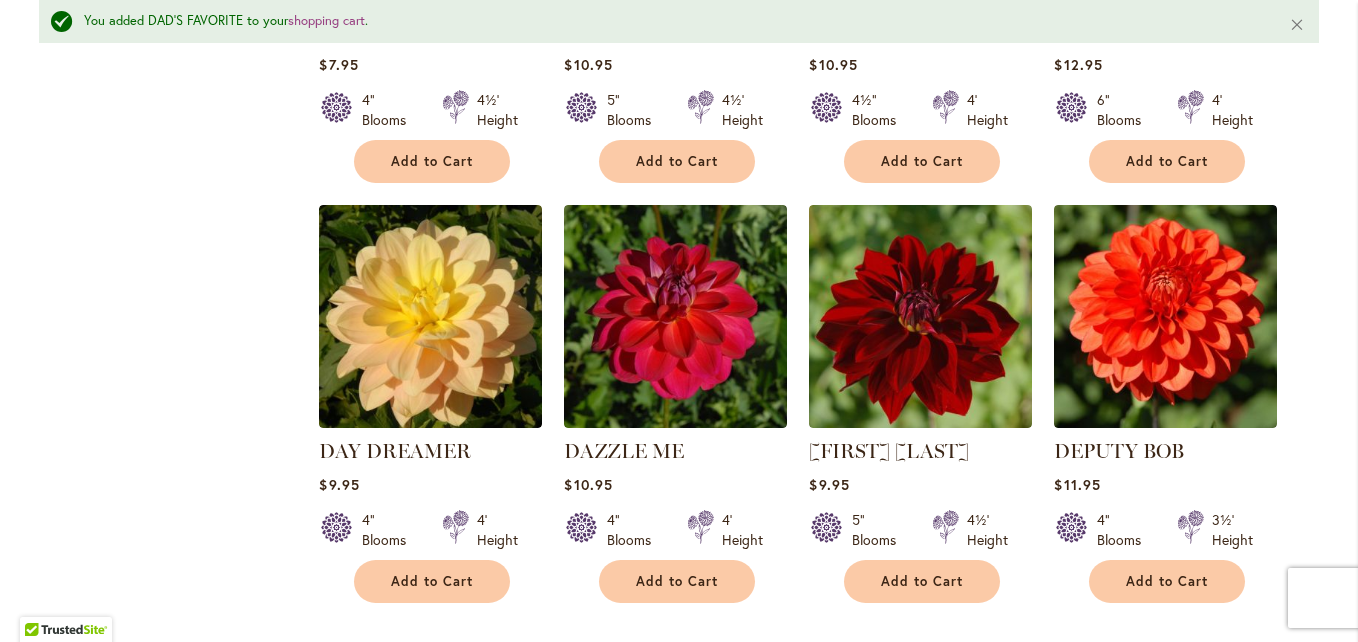 scroll, scrollTop: 5013, scrollLeft: 0, axis: vertical 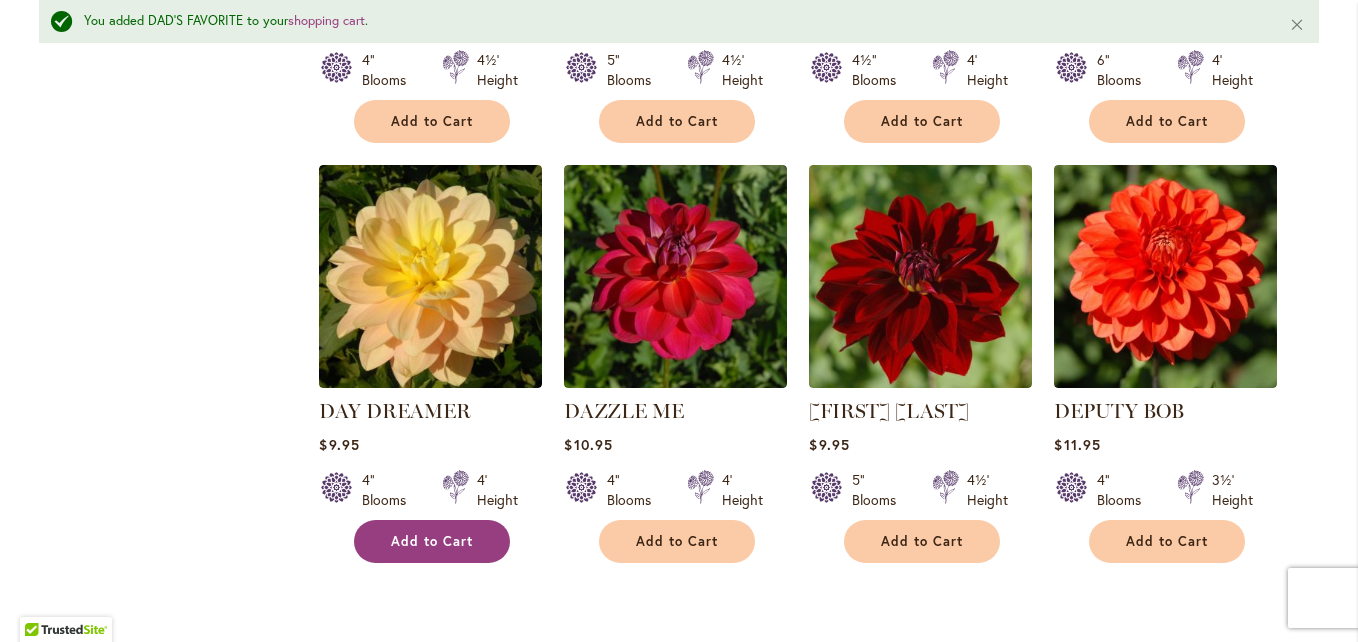 click on "Add to Cart" at bounding box center (432, 541) 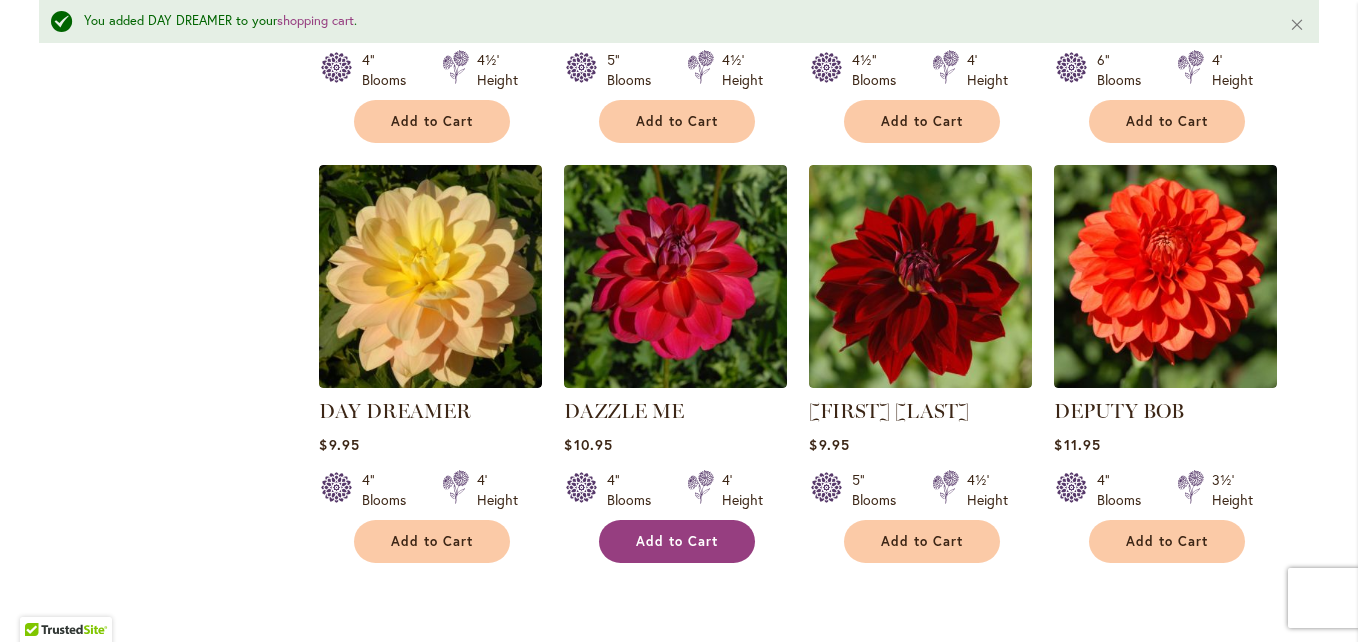 click on "Add to Cart" at bounding box center [677, 541] 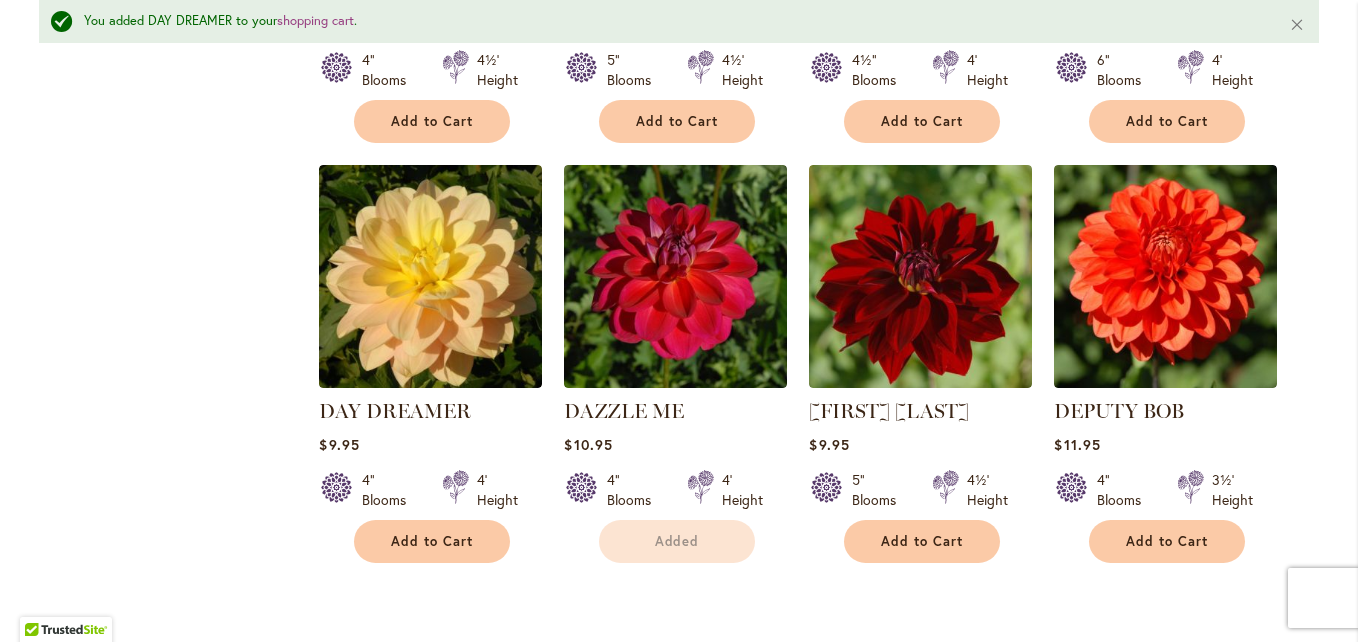 click on "Filter by:
Filter By:
Category
Best Sellers
14
items
New
3
items
Collections 2 146 16 59" at bounding box center [679, -1141] 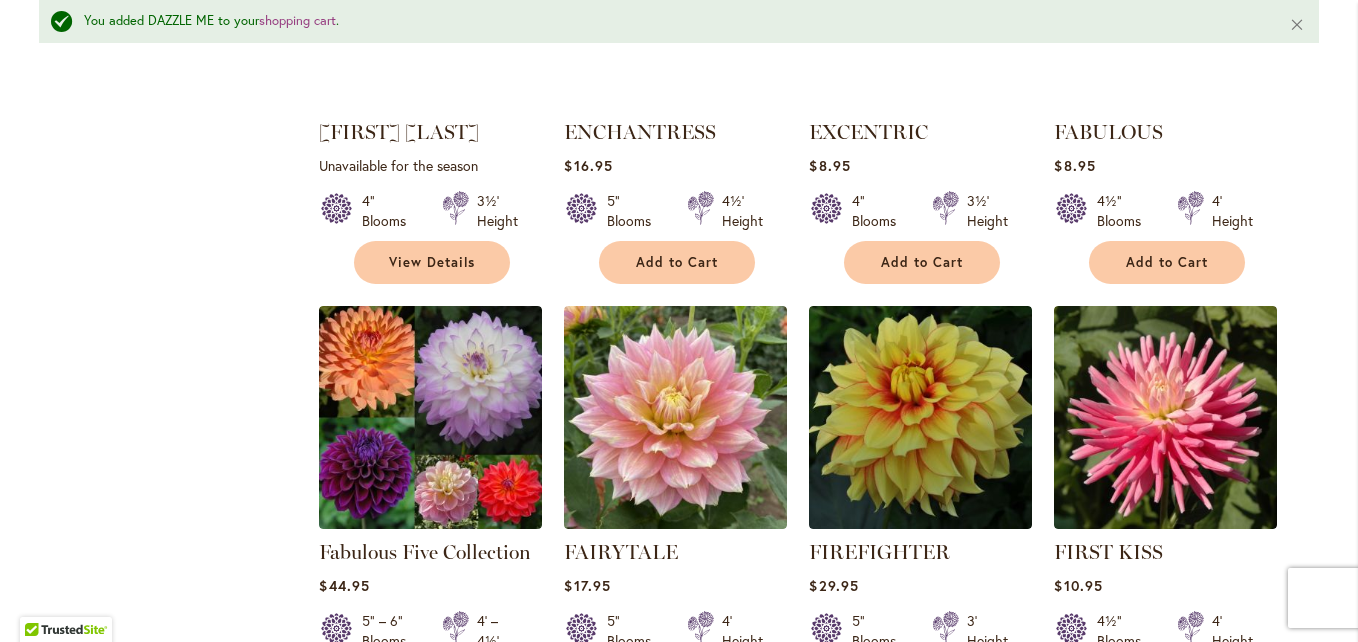 scroll, scrollTop: 6333, scrollLeft: 0, axis: vertical 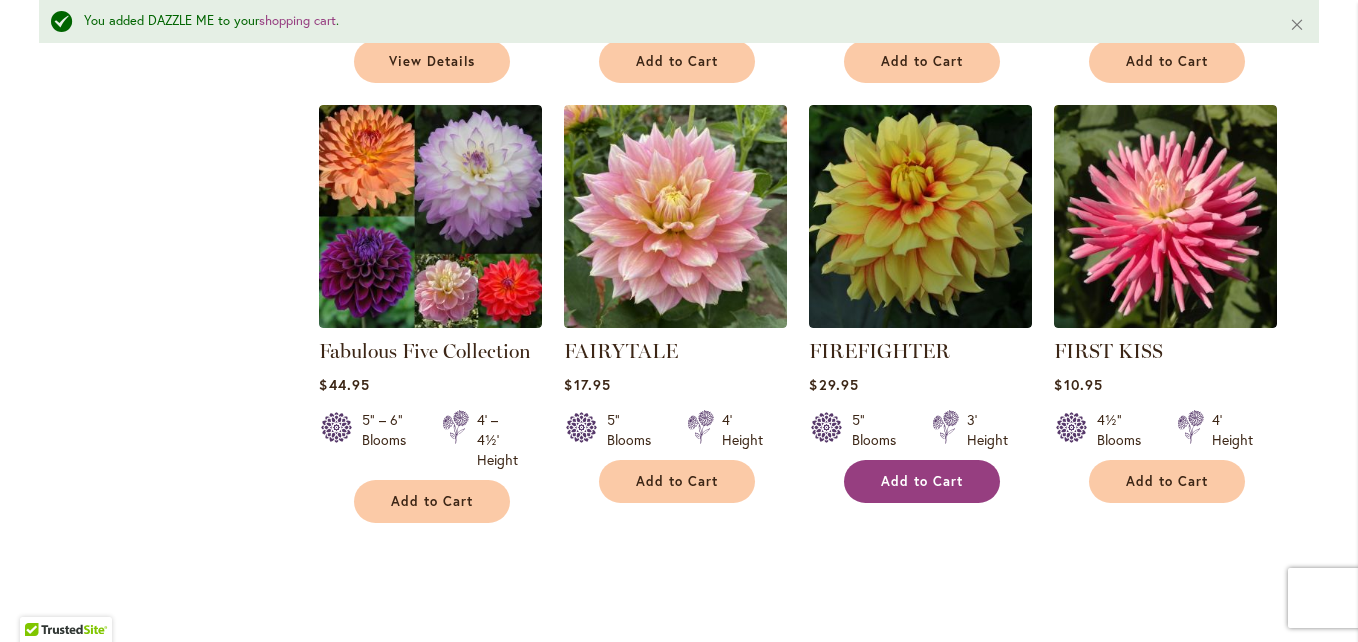 click on "Add to Cart" at bounding box center [922, 481] 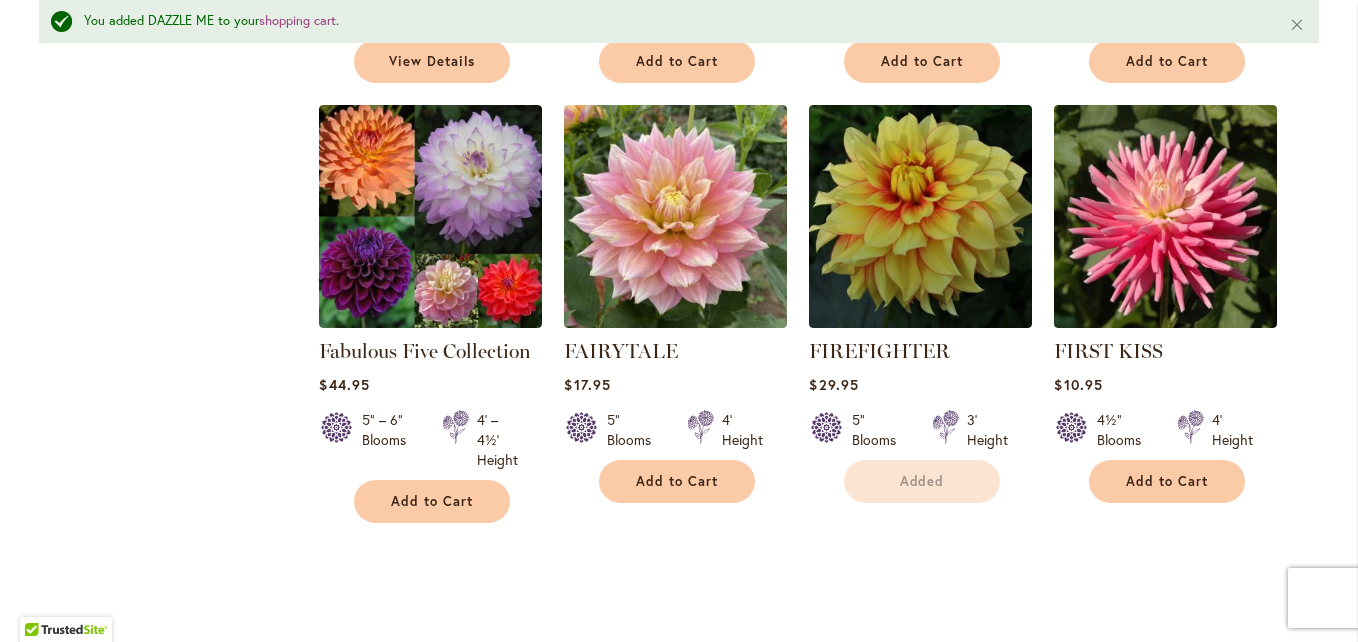 drag, startPoint x: 225, startPoint y: 259, endPoint x: 201, endPoint y: 267, distance: 25.298222 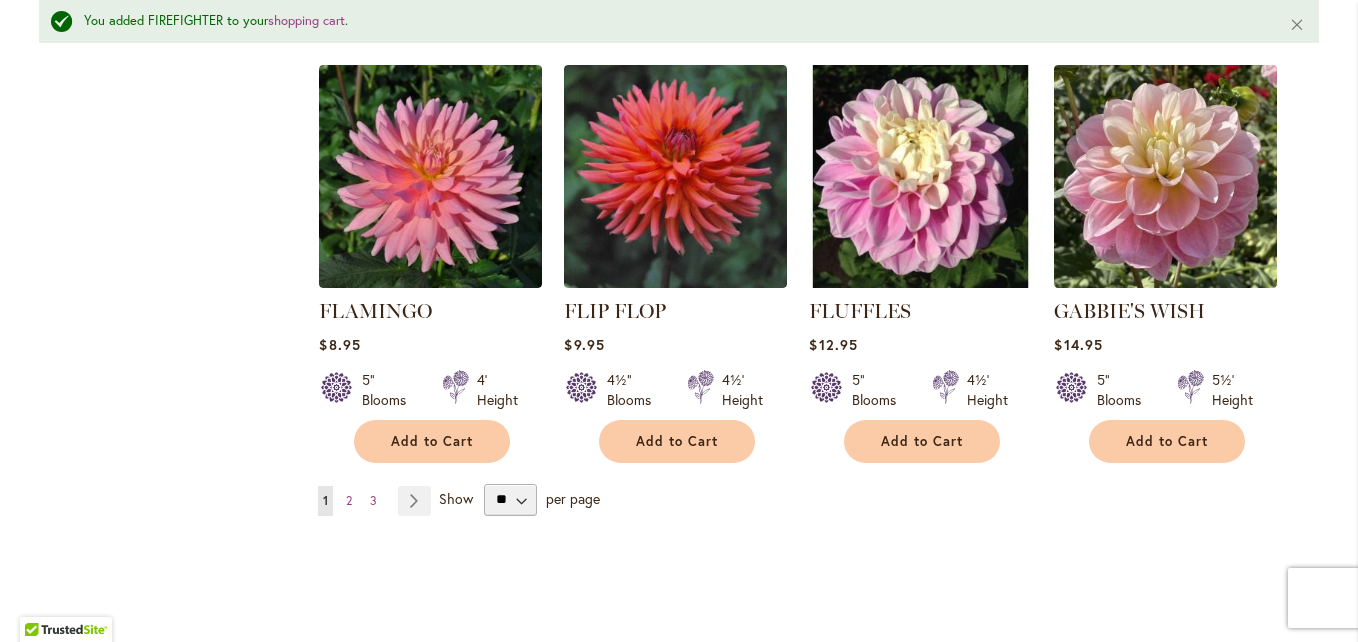 scroll, scrollTop: 6773, scrollLeft: 0, axis: vertical 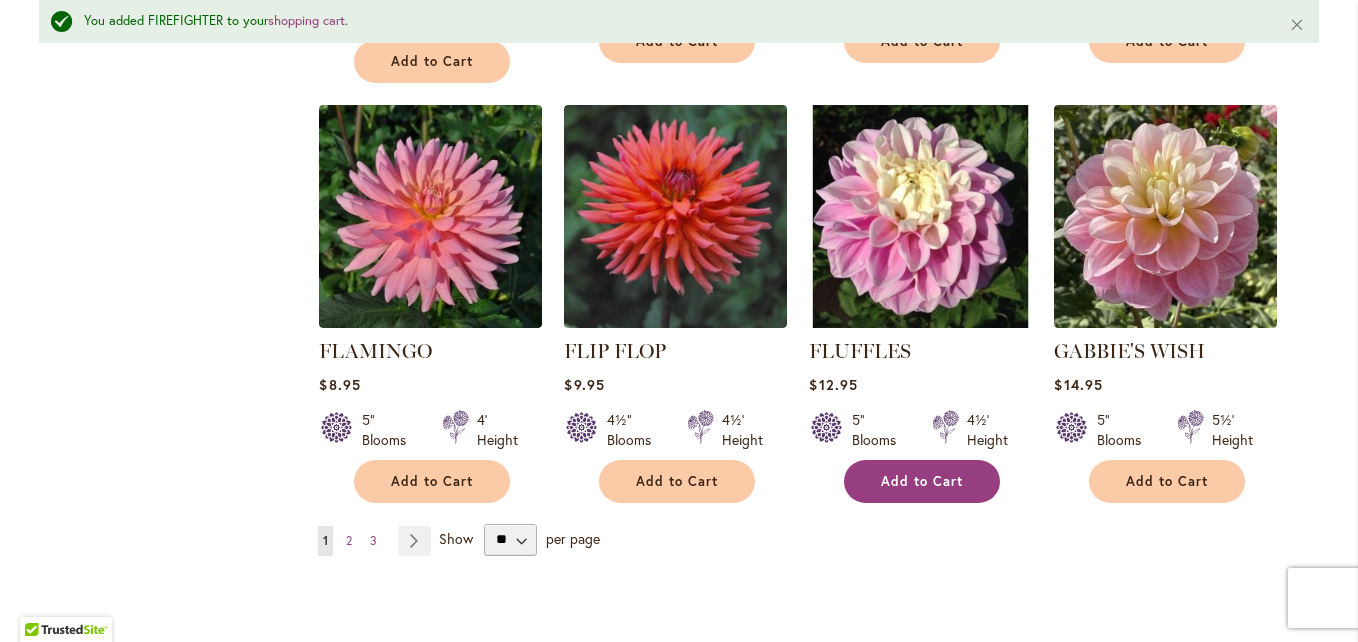 click on "Add to Cart" at bounding box center [922, 481] 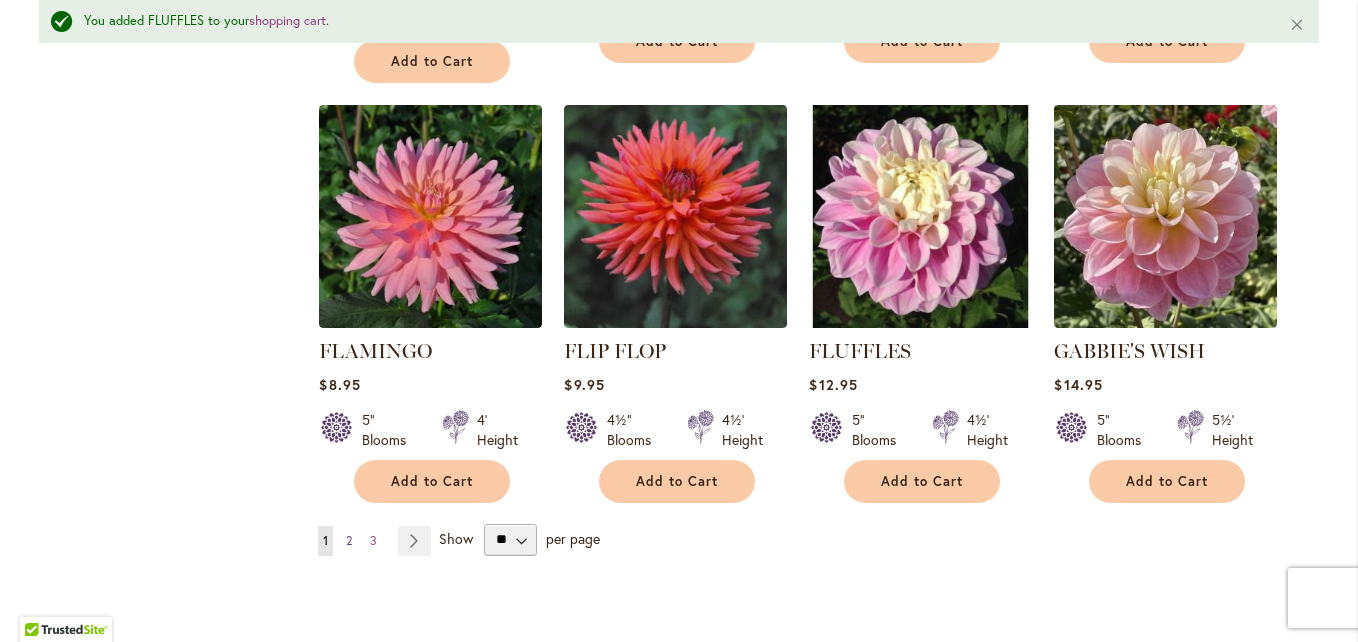 click on "2" at bounding box center (349, 540) 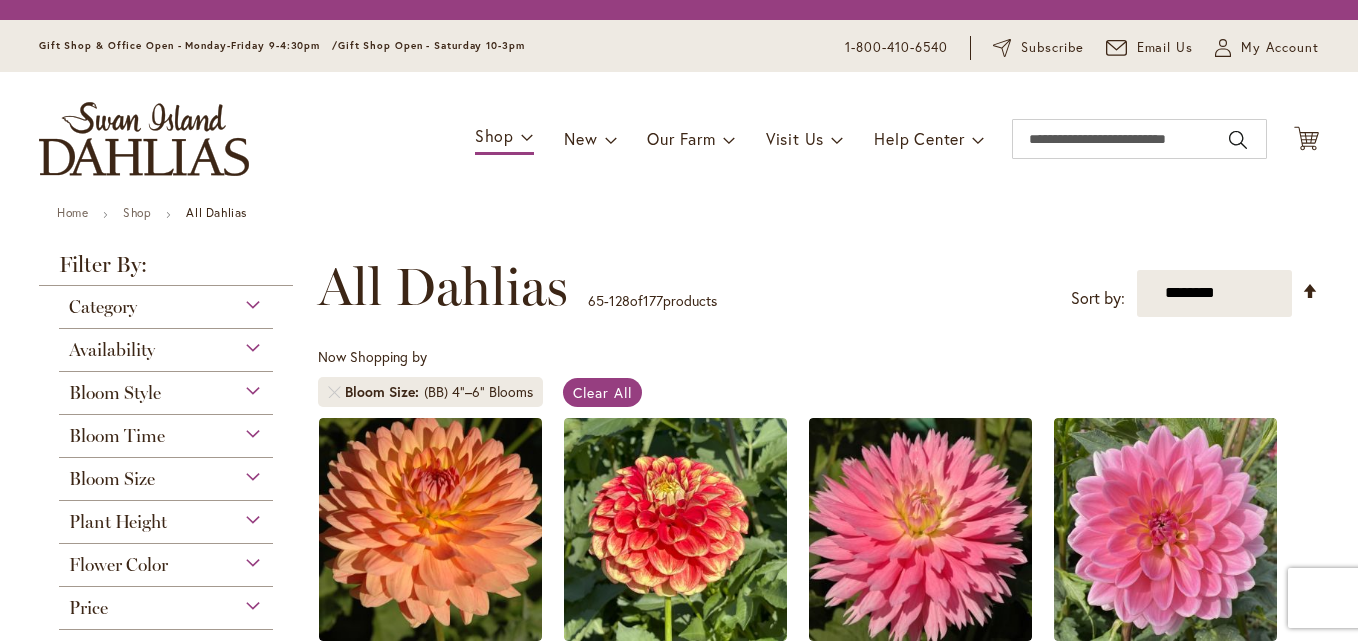 scroll, scrollTop: 0, scrollLeft: 0, axis: both 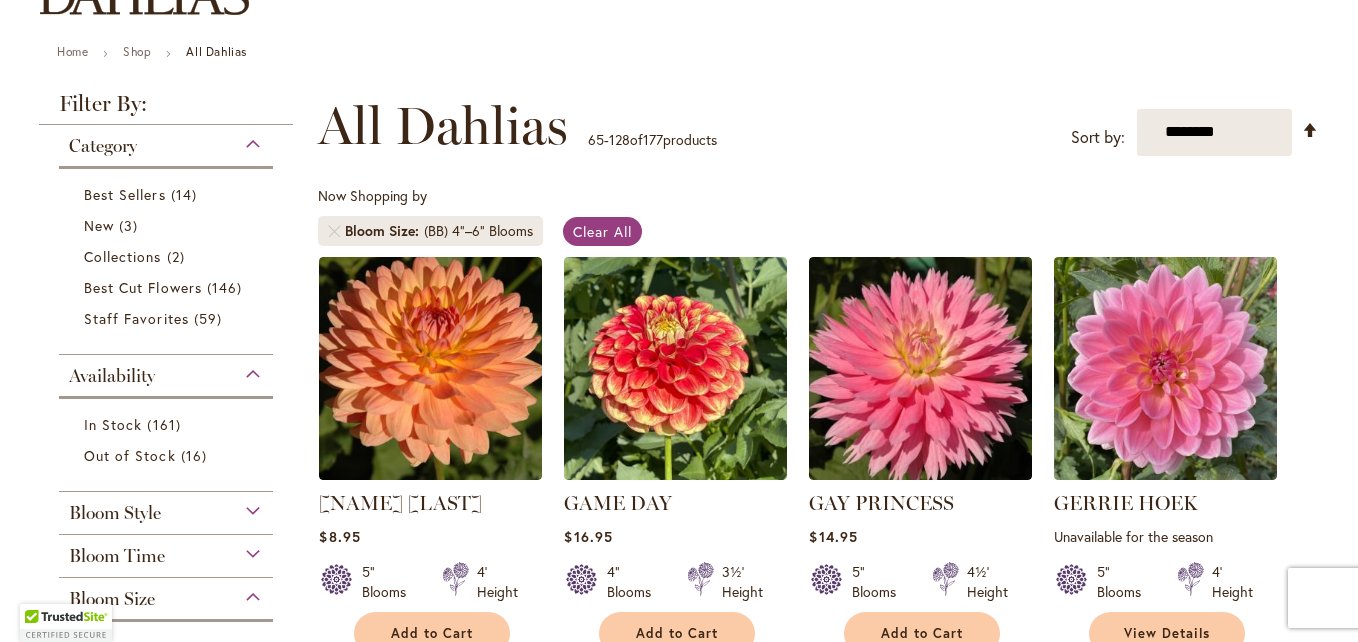 click on "GAME DAY
Rating:
100%
1                  Review
$16.95
4" Blooms
3½' Height Add to Cart" at bounding box center (675, 567) 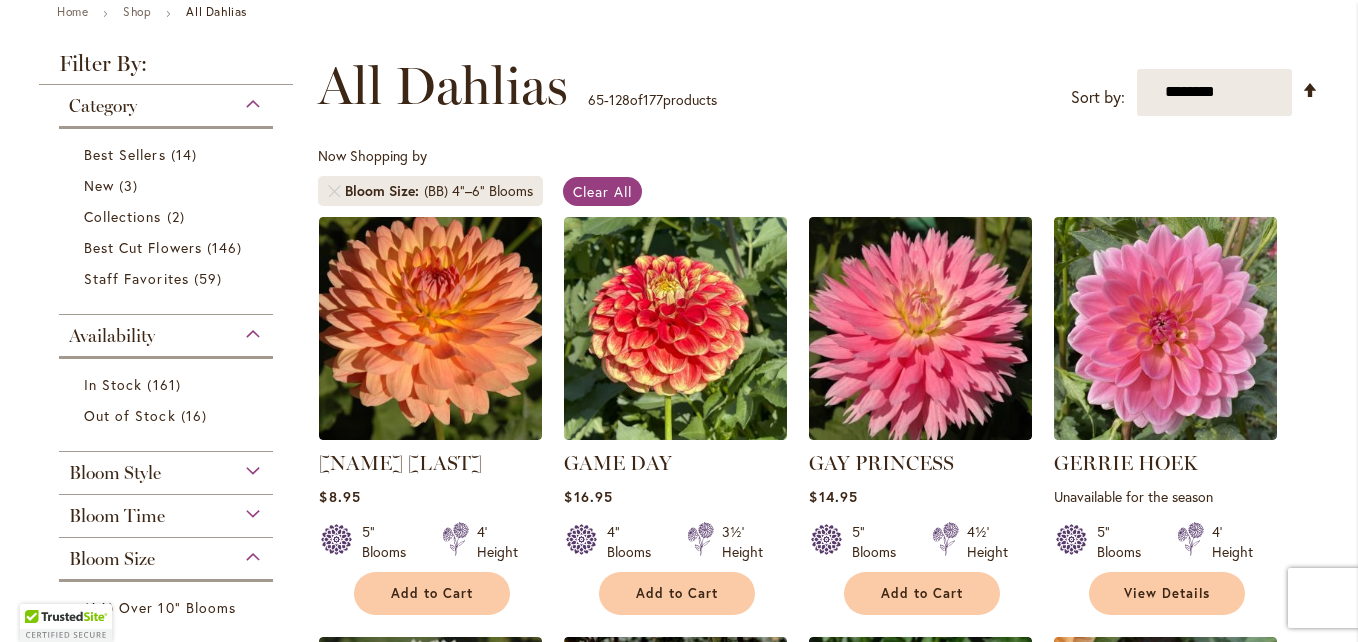 scroll, scrollTop: 320, scrollLeft: 0, axis: vertical 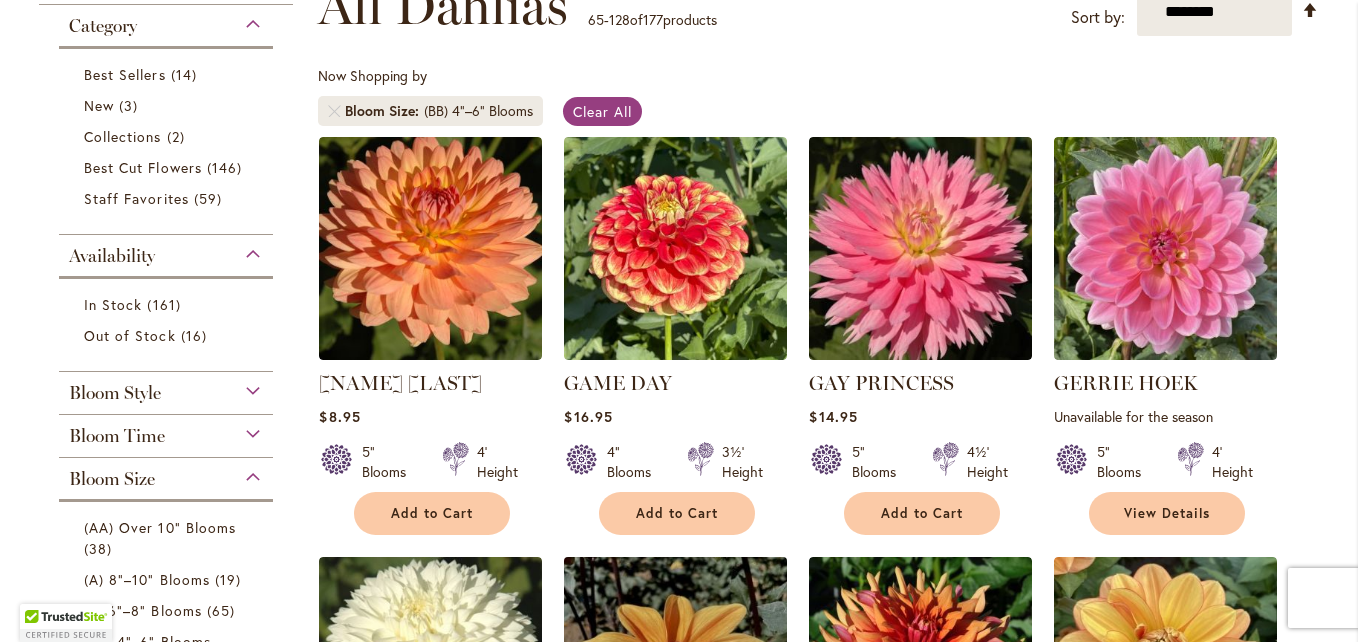 type on "**********" 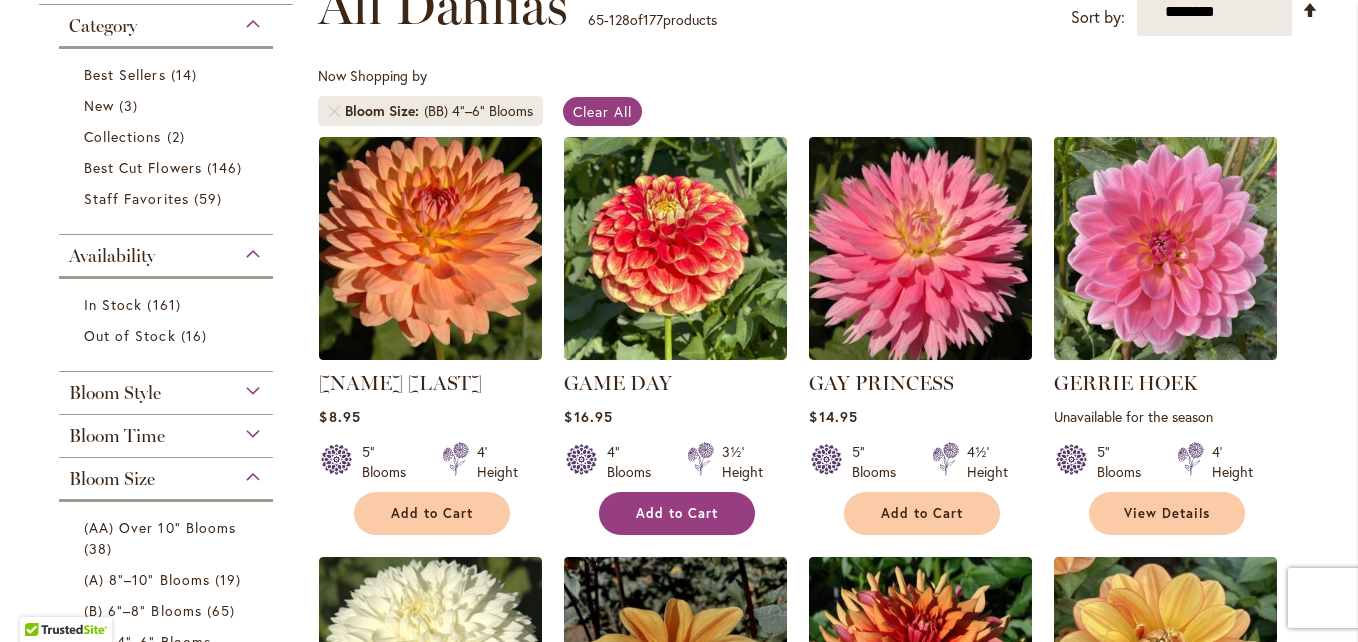 click on "Add to Cart" at bounding box center (677, 513) 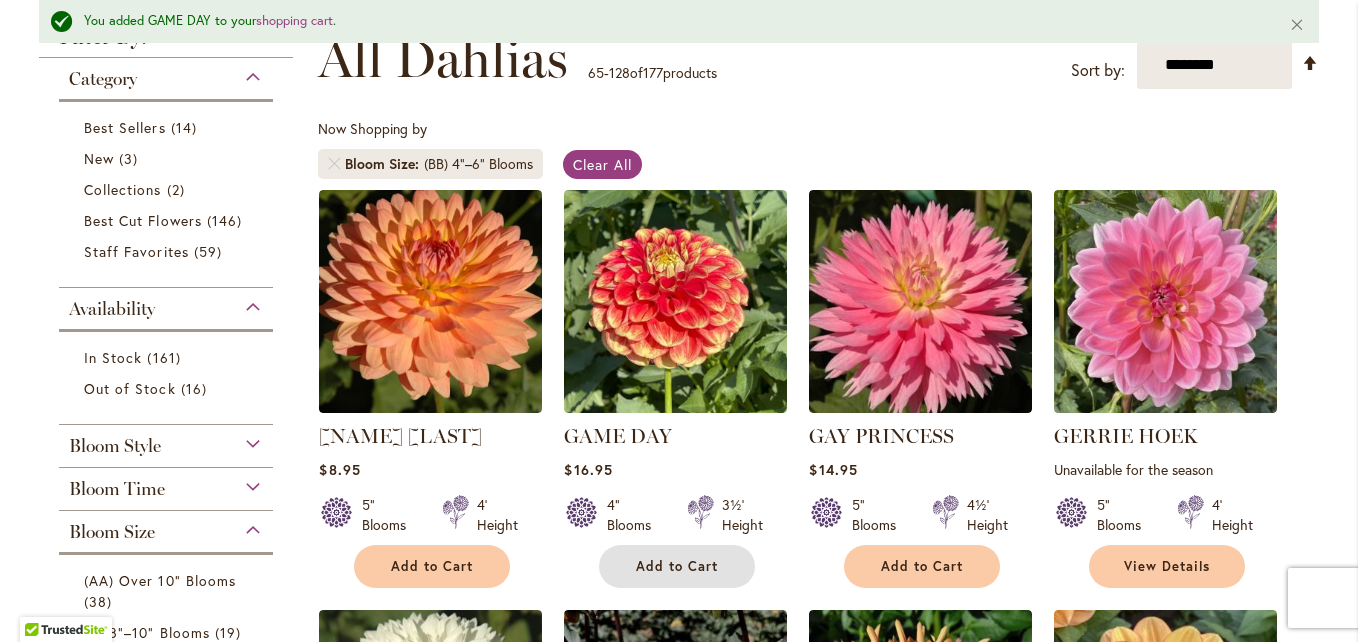 scroll, scrollTop: 373, scrollLeft: 0, axis: vertical 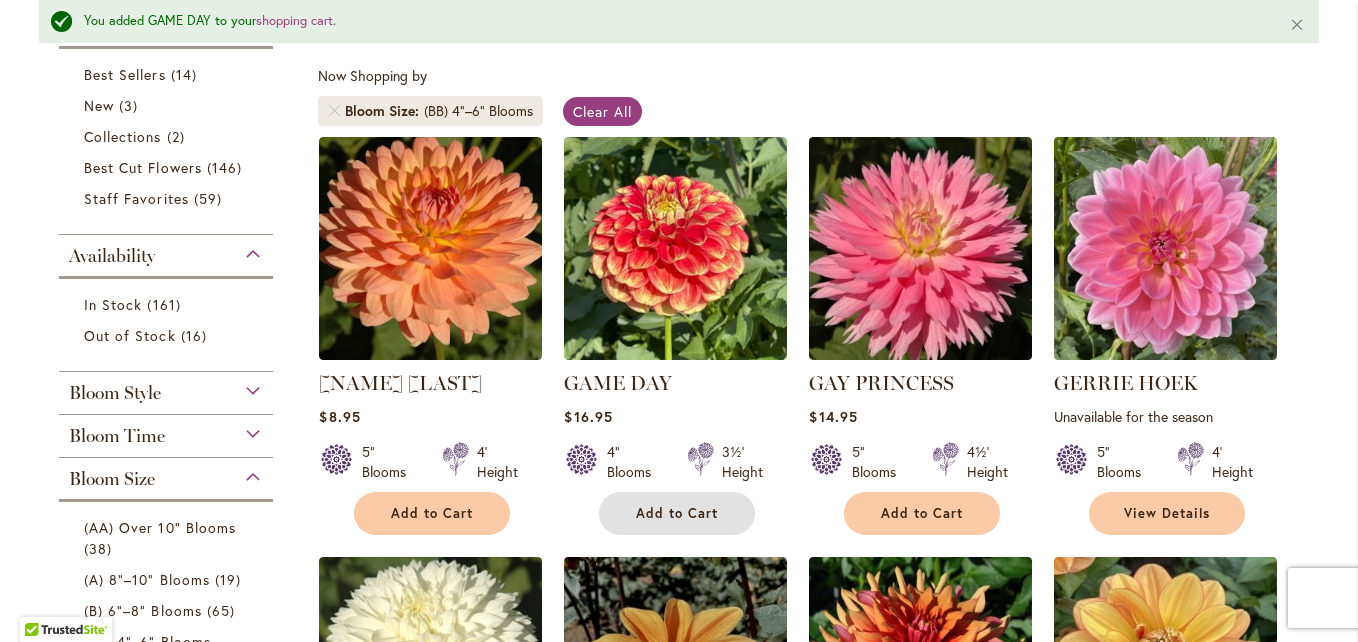 type 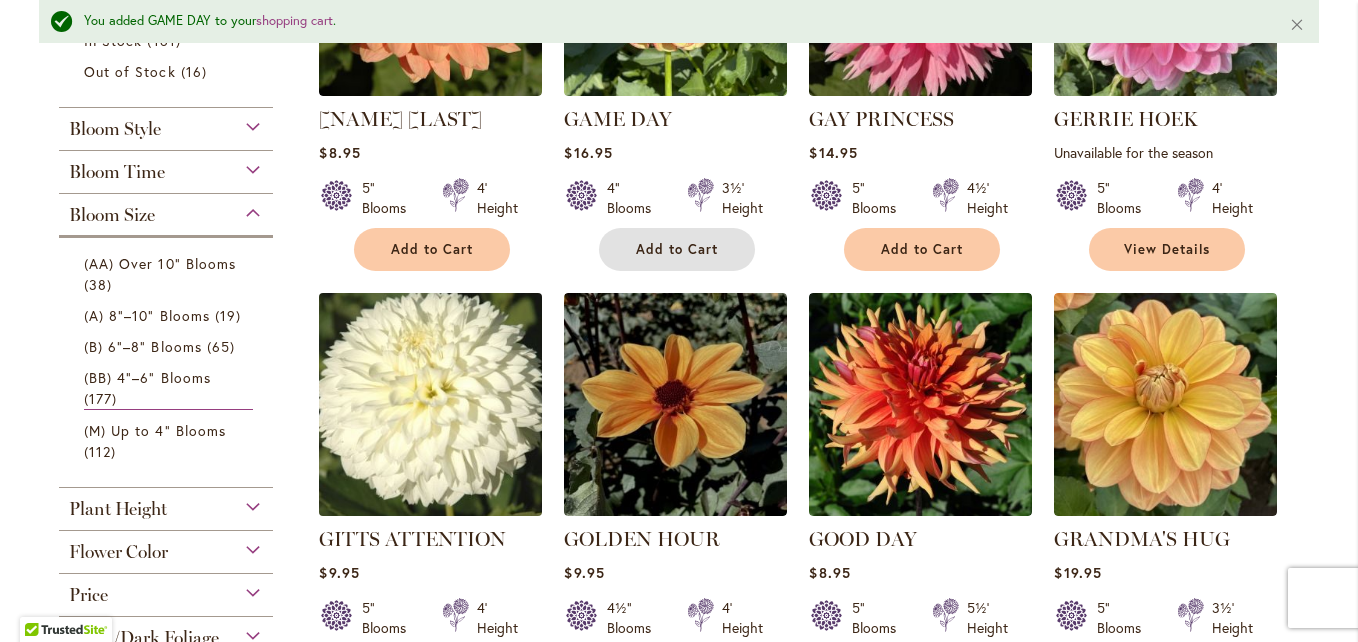 scroll, scrollTop: 773, scrollLeft: 0, axis: vertical 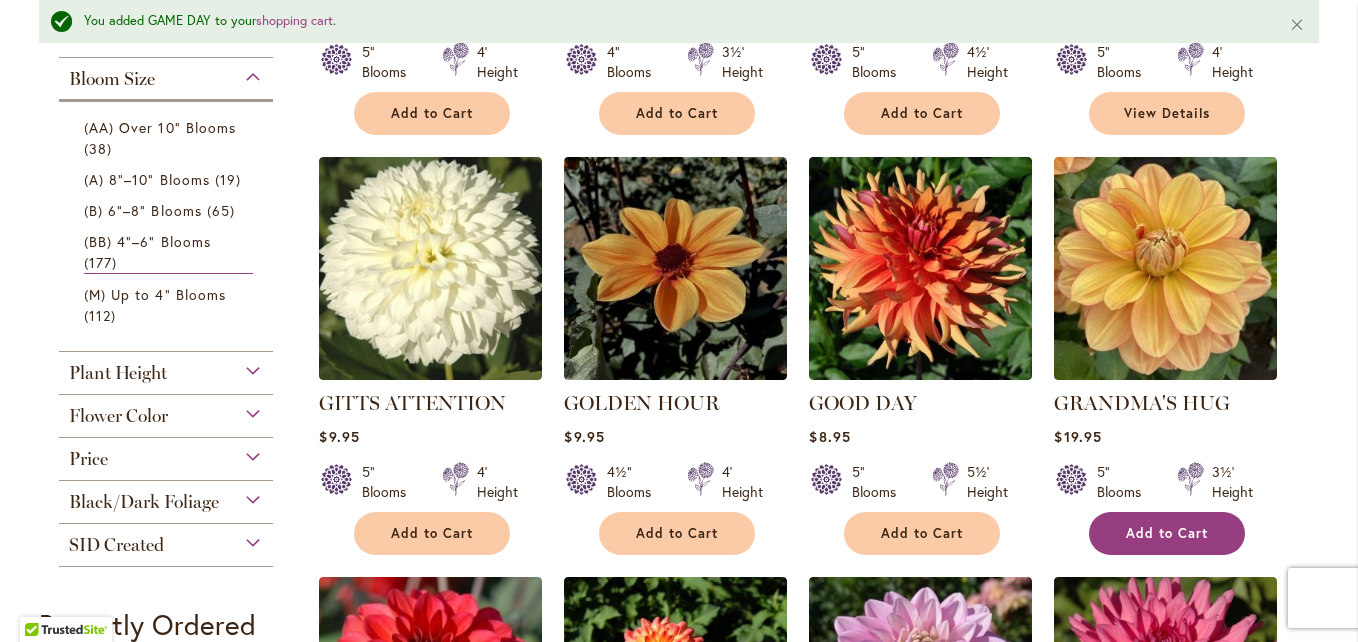 click on "Add to Cart" at bounding box center (1167, 533) 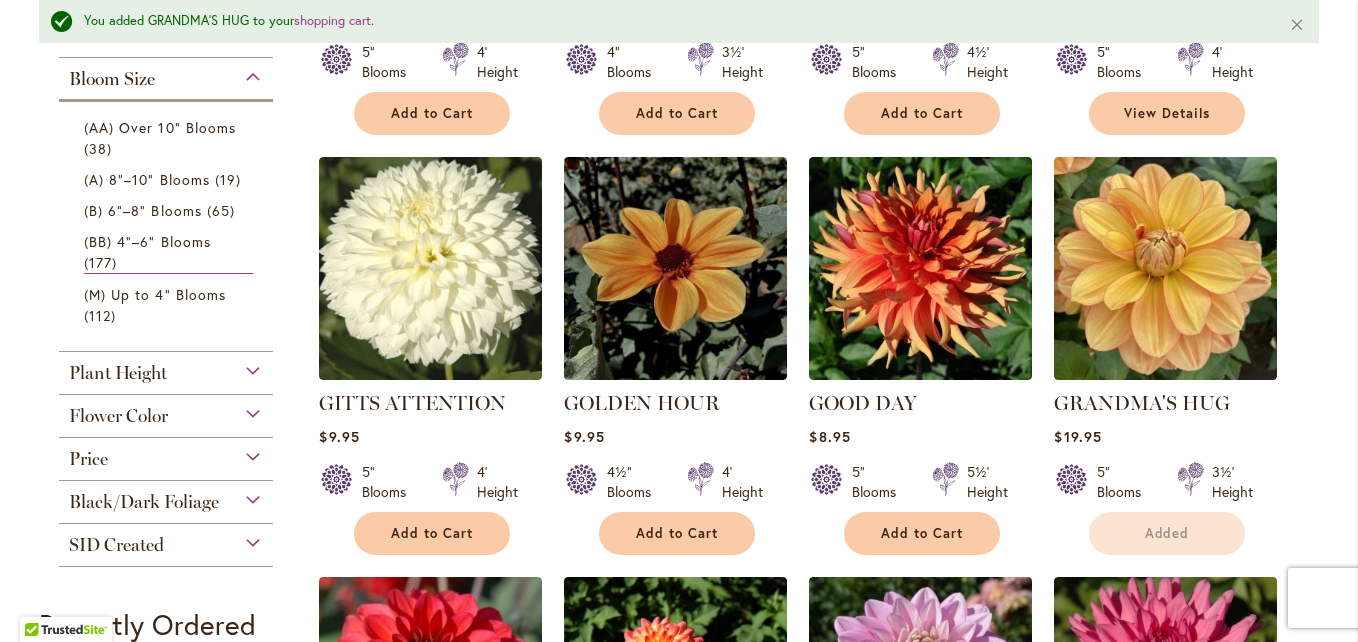click on "Category
Best Sellers
14
items
New
3
items
Collections
2
items
146 16 59" at bounding box center [166, 86] 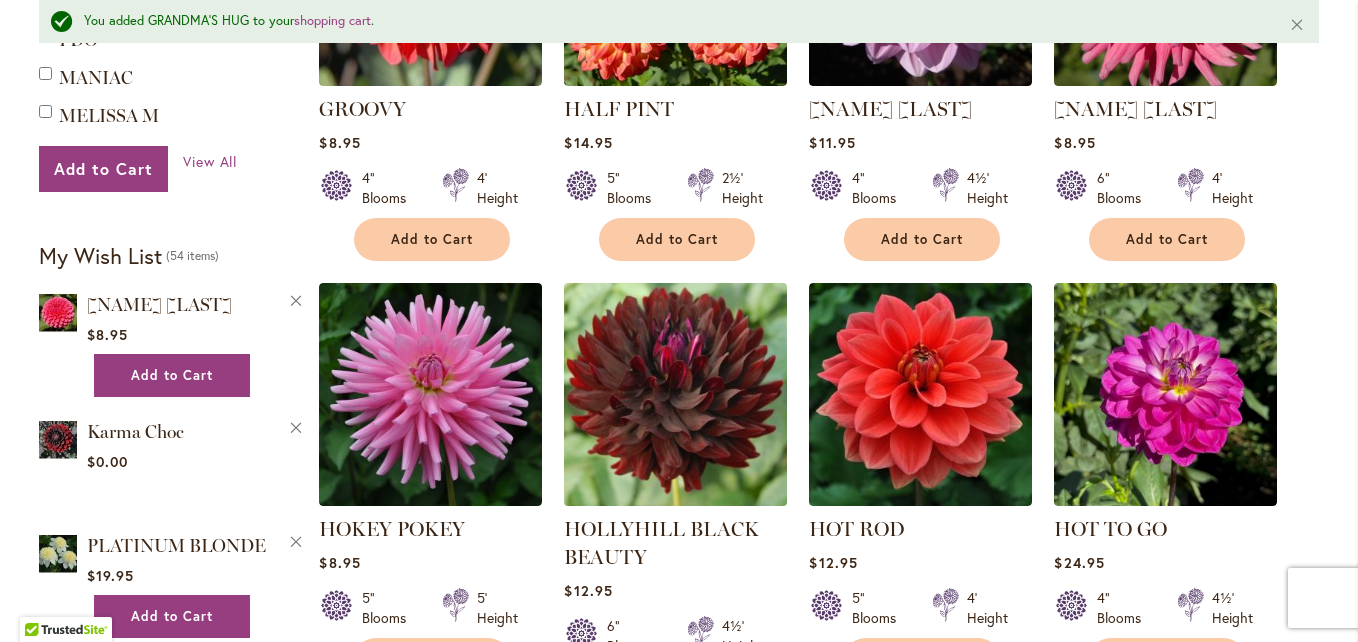 scroll, scrollTop: 1613, scrollLeft: 0, axis: vertical 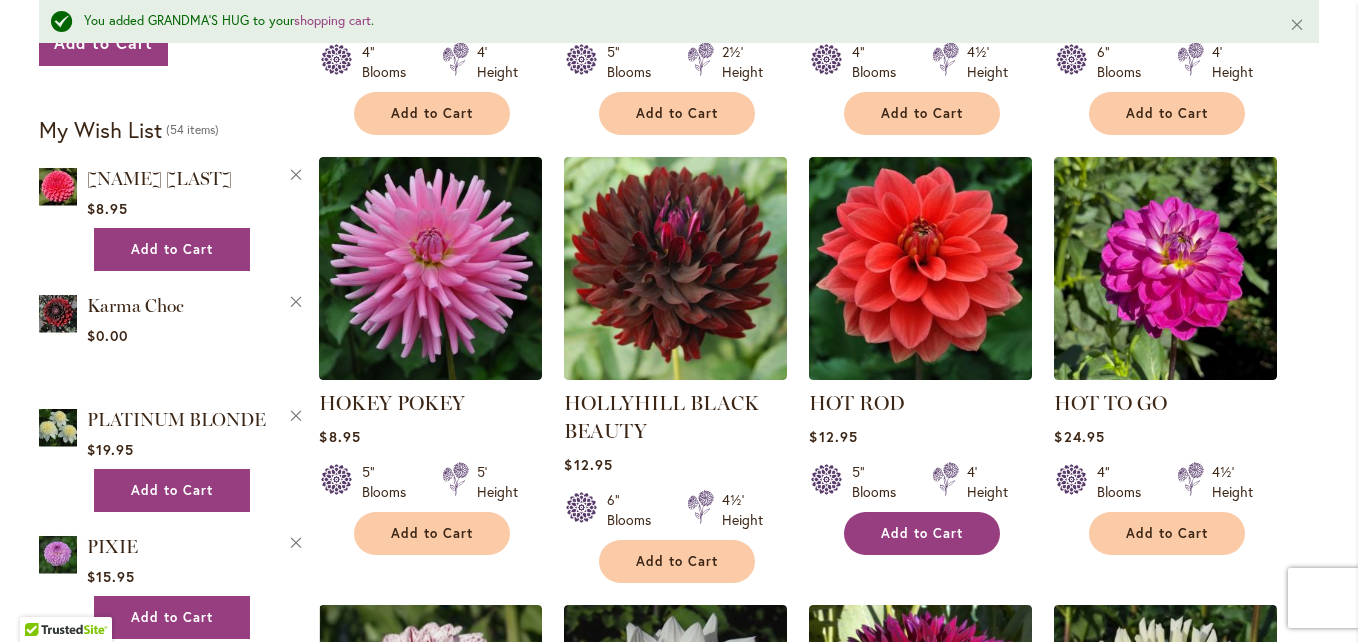 click on "Add to Cart" at bounding box center (922, 533) 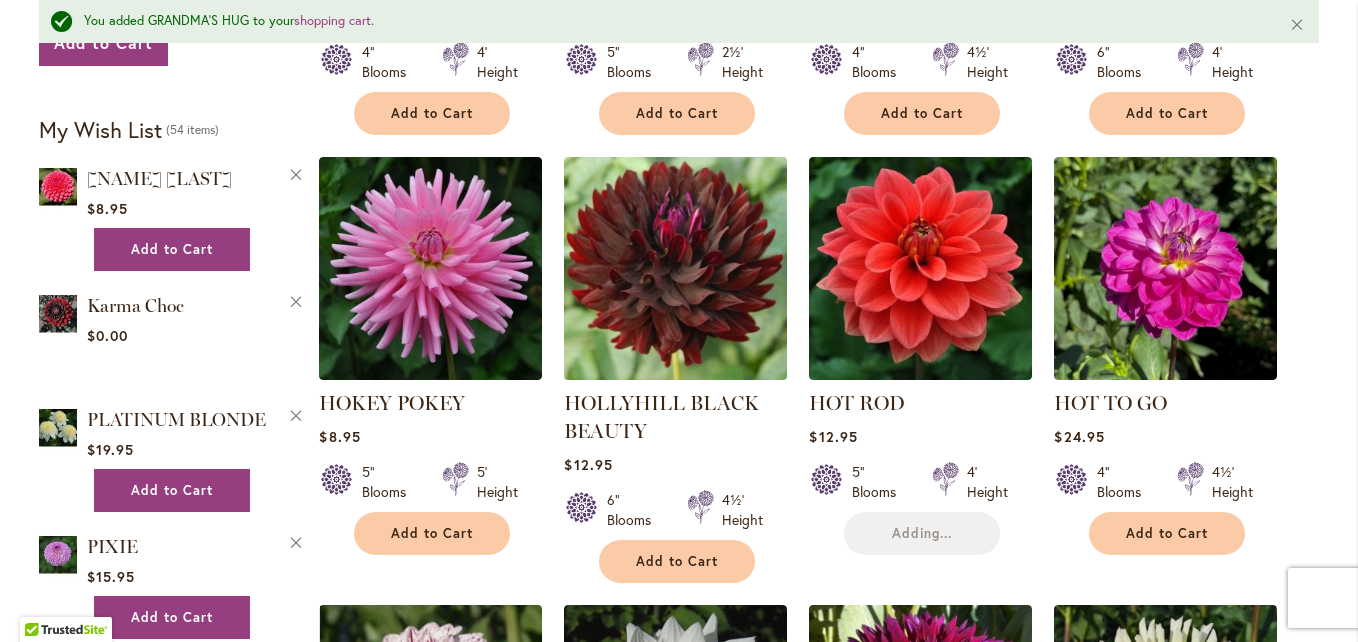 type 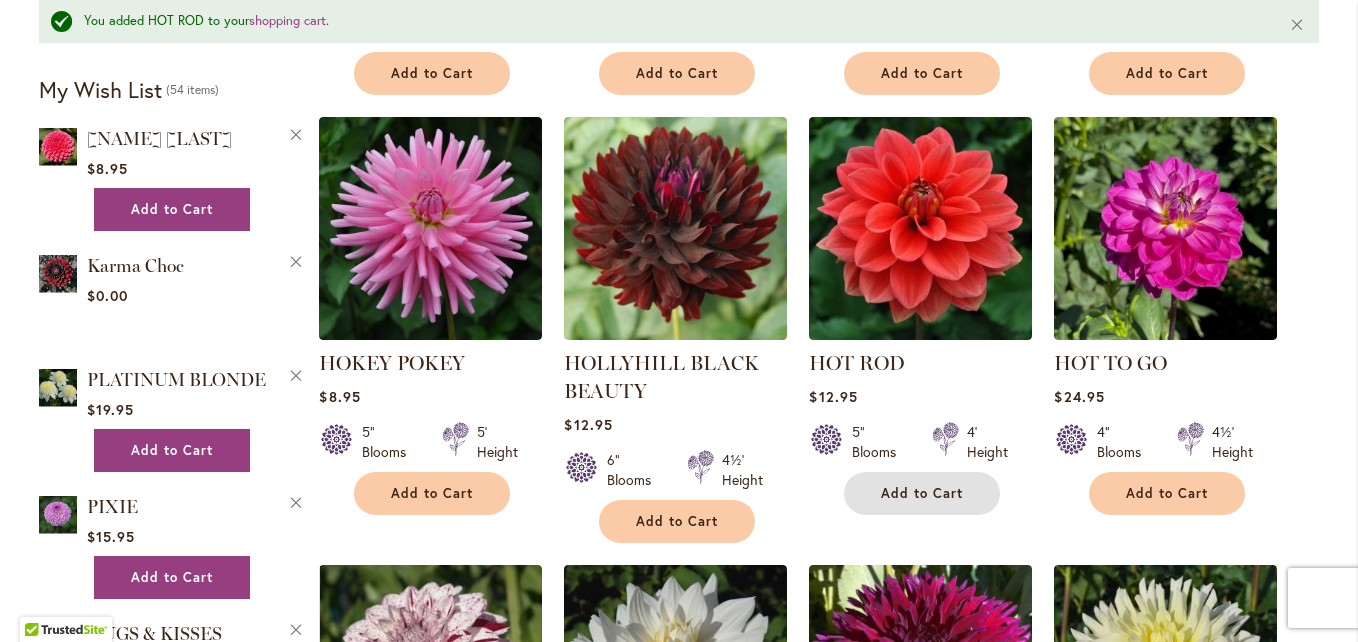scroll, scrollTop: 2133, scrollLeft: 0, axis: vertical 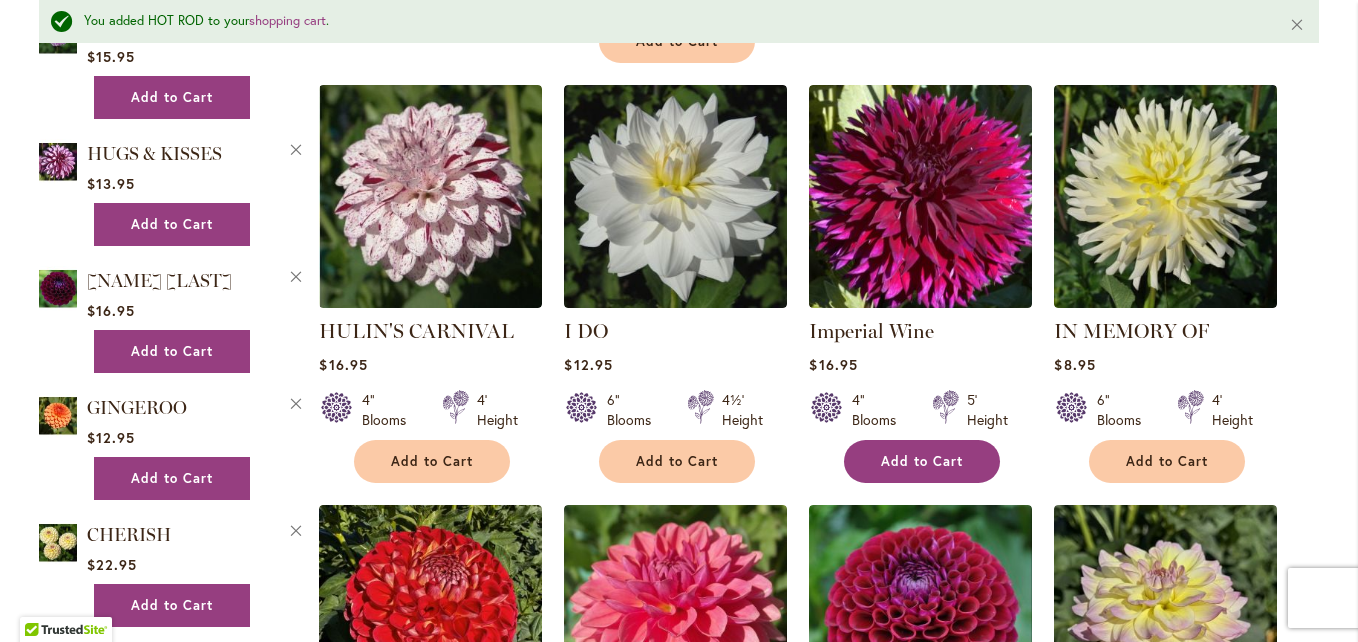 click on "Add to Cart" at bounding box center [922, 461] 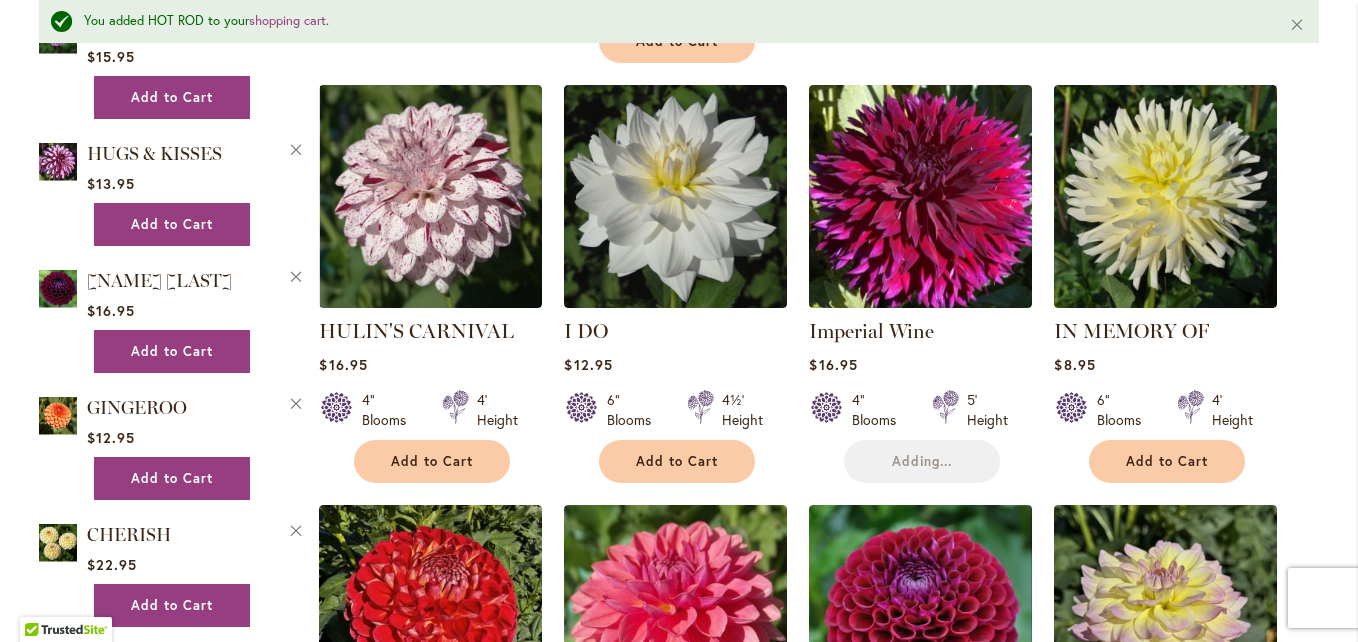 type 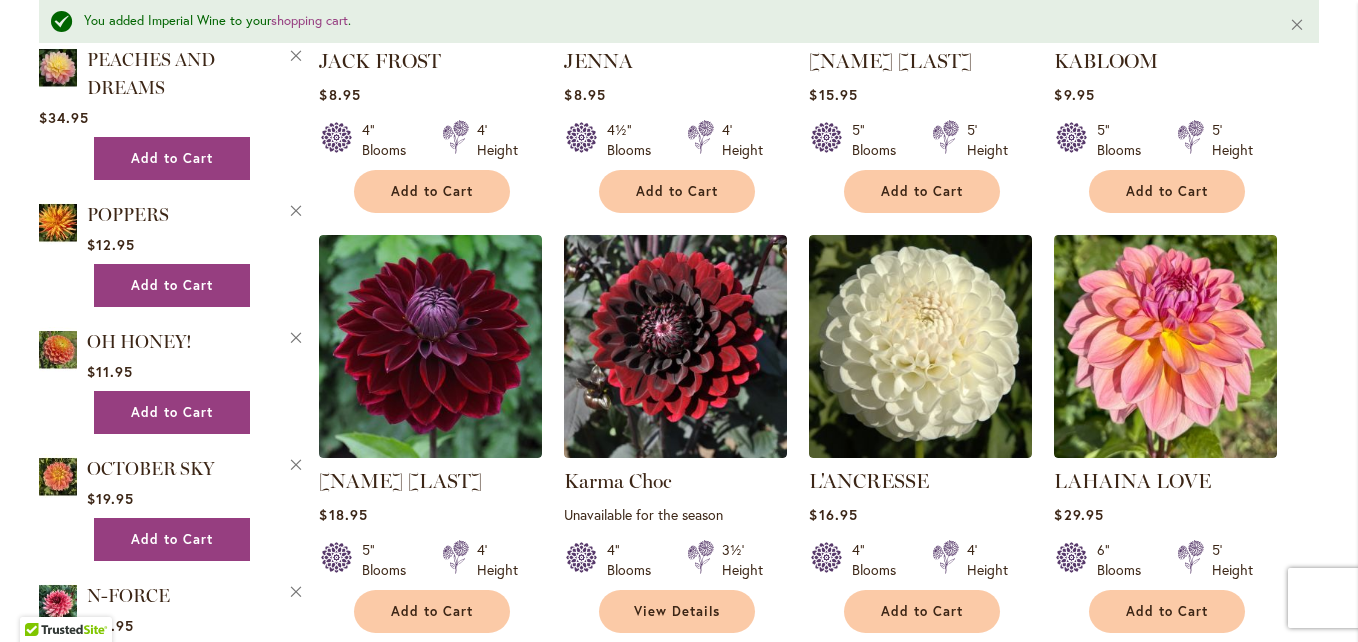 scroll, scrollTop: 3293, scrollLeft: 0, axis: vertical 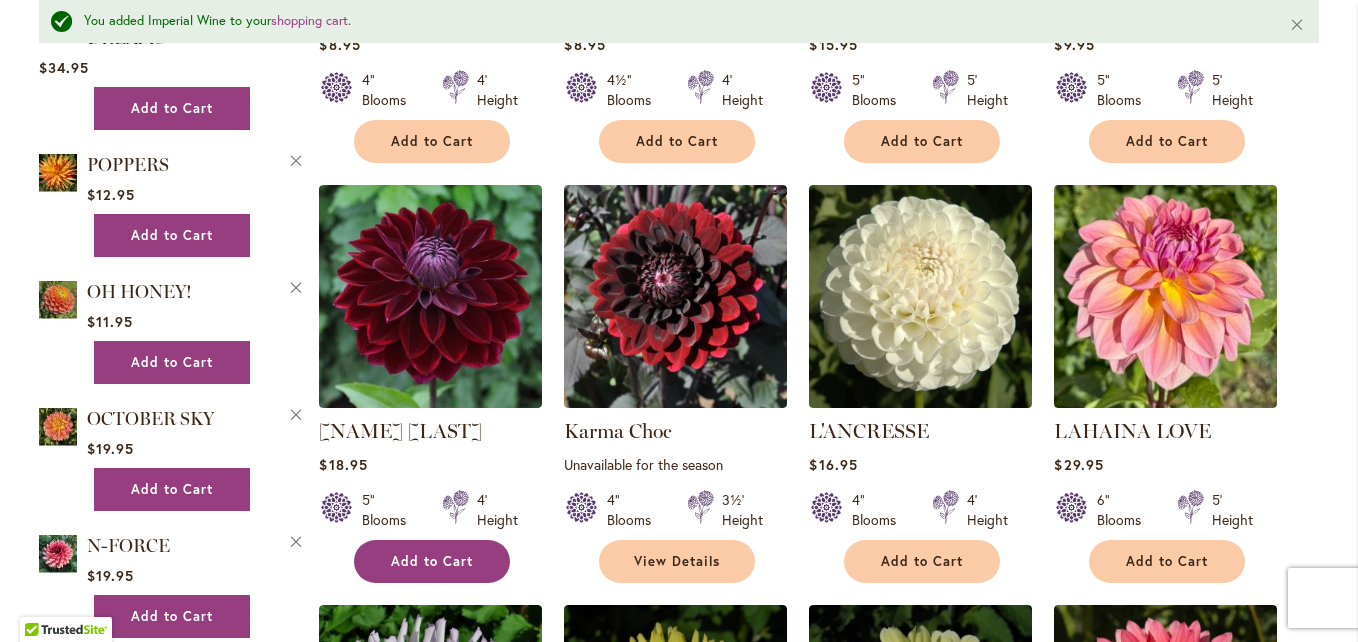 click on "Add to Cart" at bounding box center [432, 561] 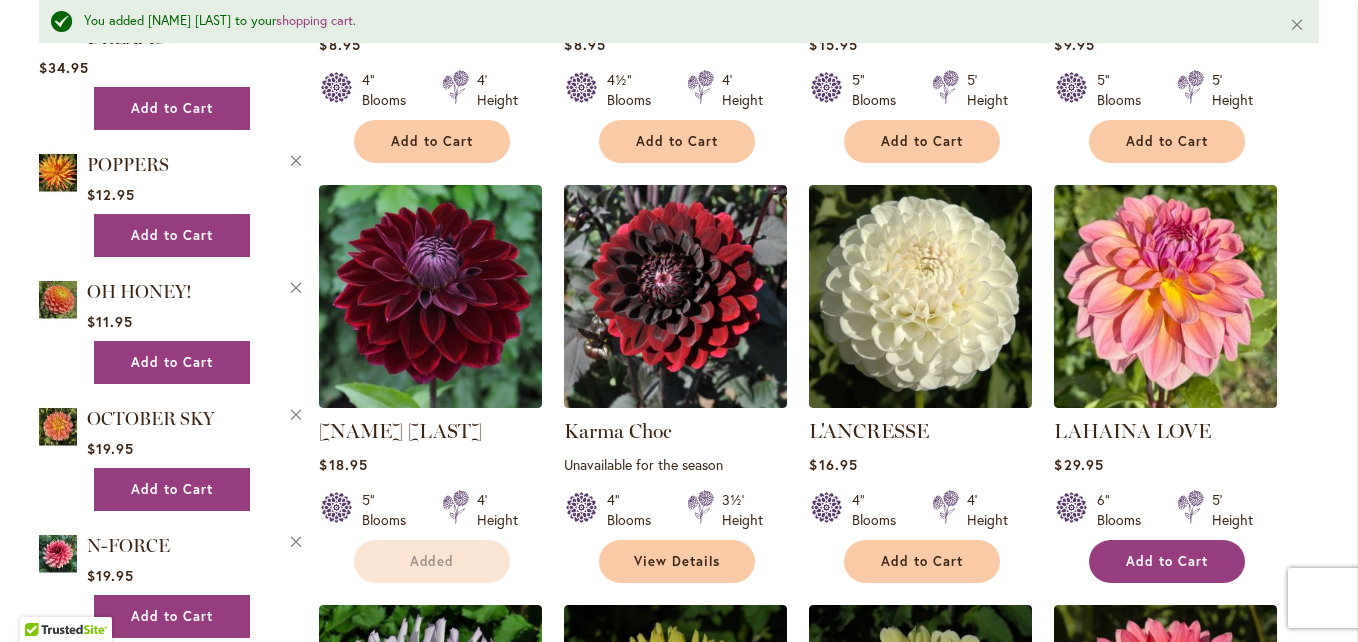click on "Add to Cart" at bounding box center (1167, 561) 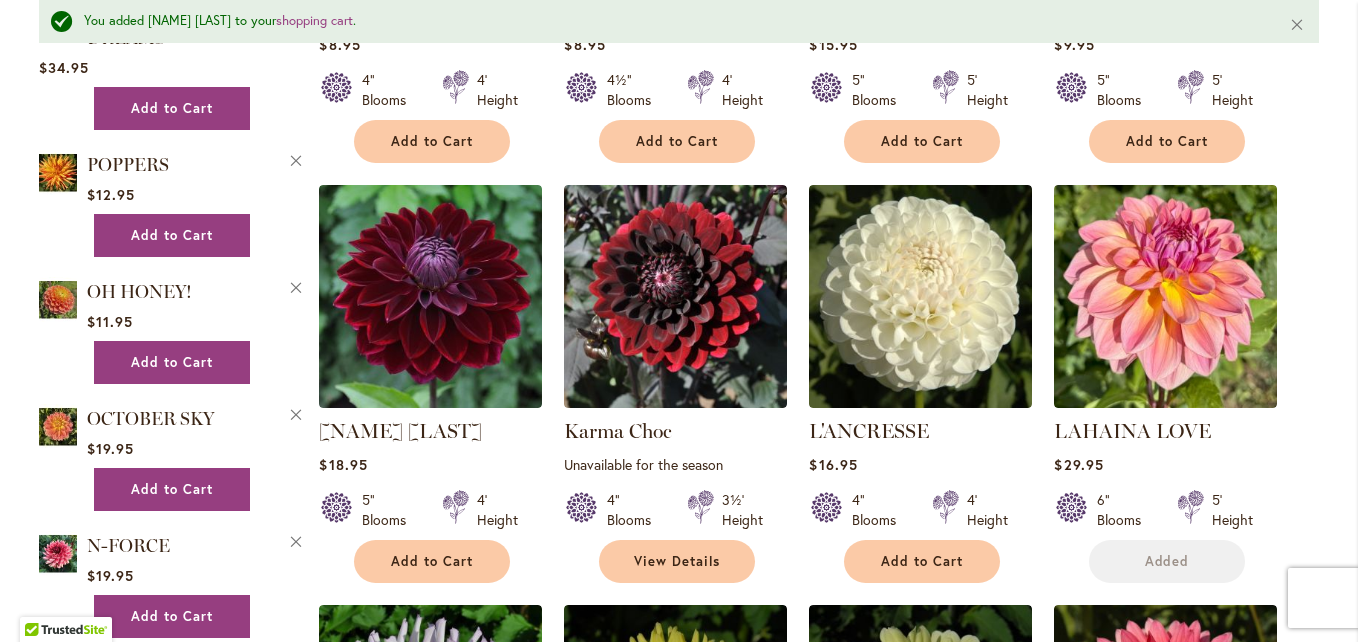 type 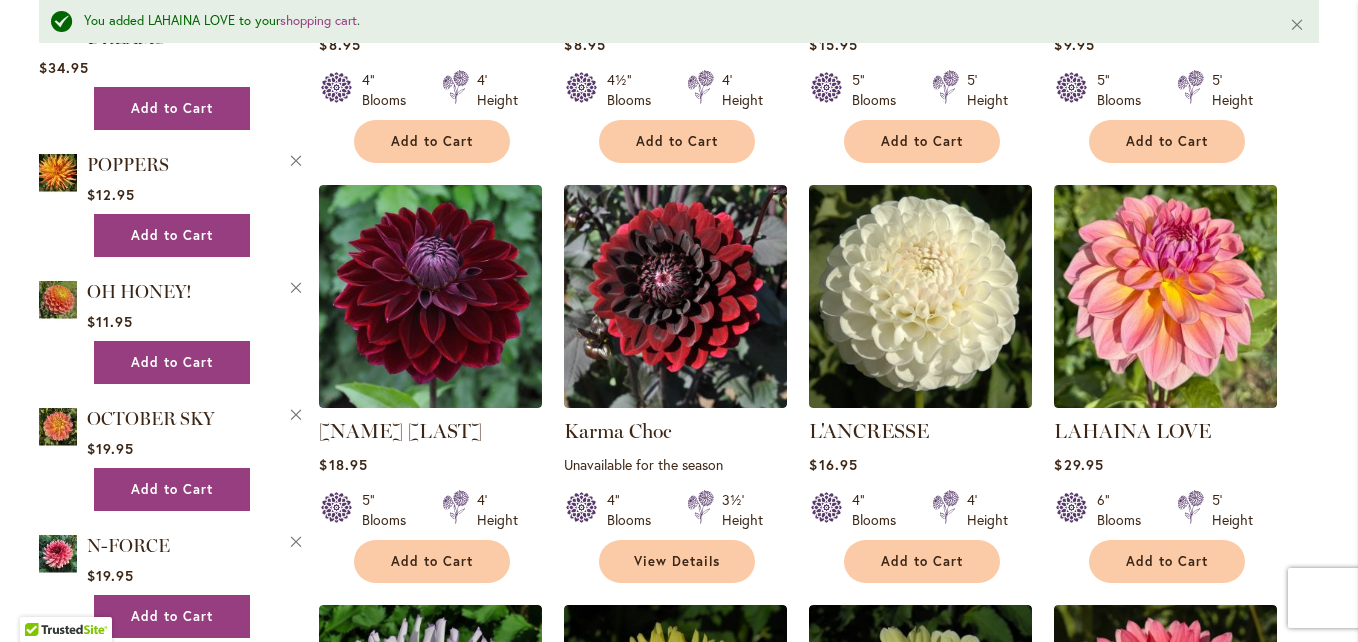 click on "Home
Shop
All Dahlias
You added LAHAINA LOVE to your  shopping cart .
Close
New Best Sellers Staff Favorites Collections Best Cut Flowers
Filter by:
Filter By:
Category
Best Sellers 3" at bounding box center (679, 732) 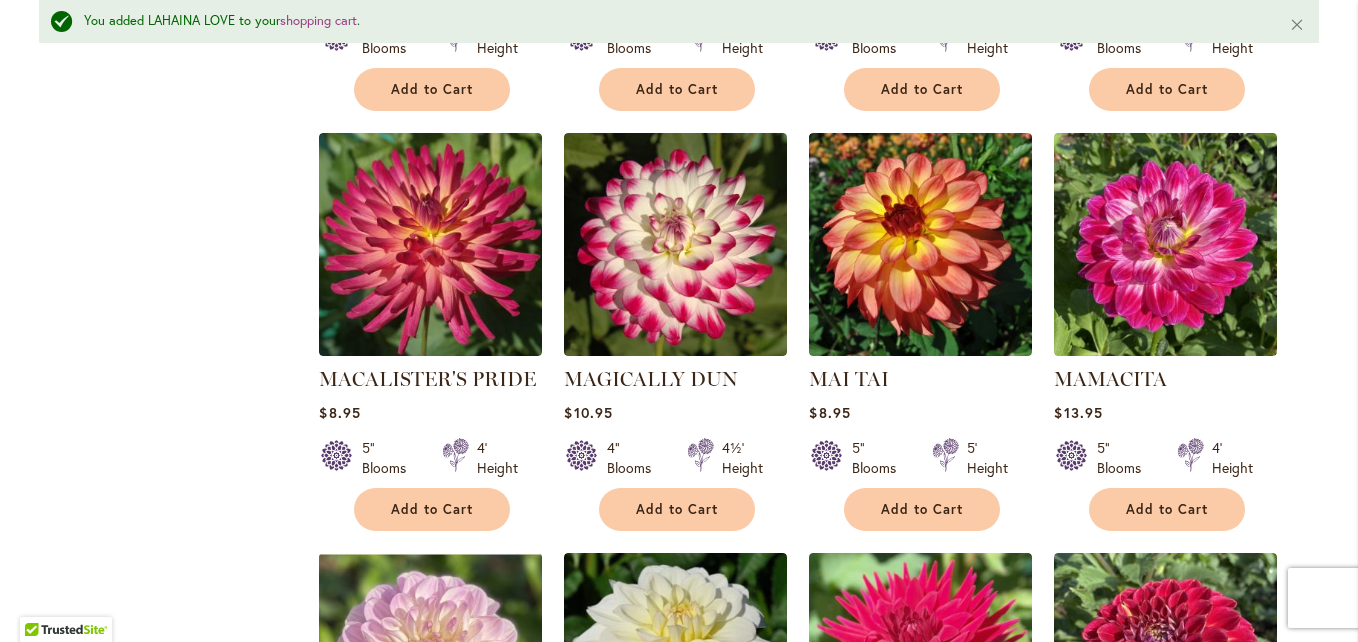 scroll, scrollTop: 4653, scrollLeft: 0, axis: vertical 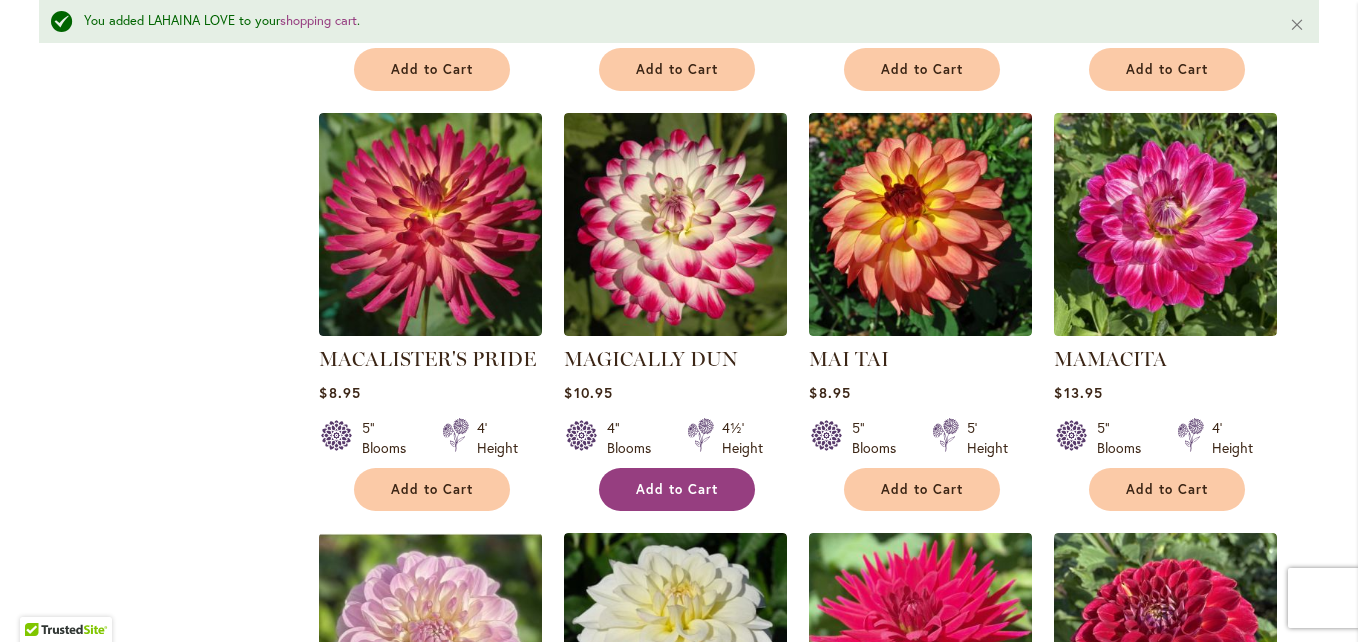 click on "Add to Cart" at bounding box center (677, 489) 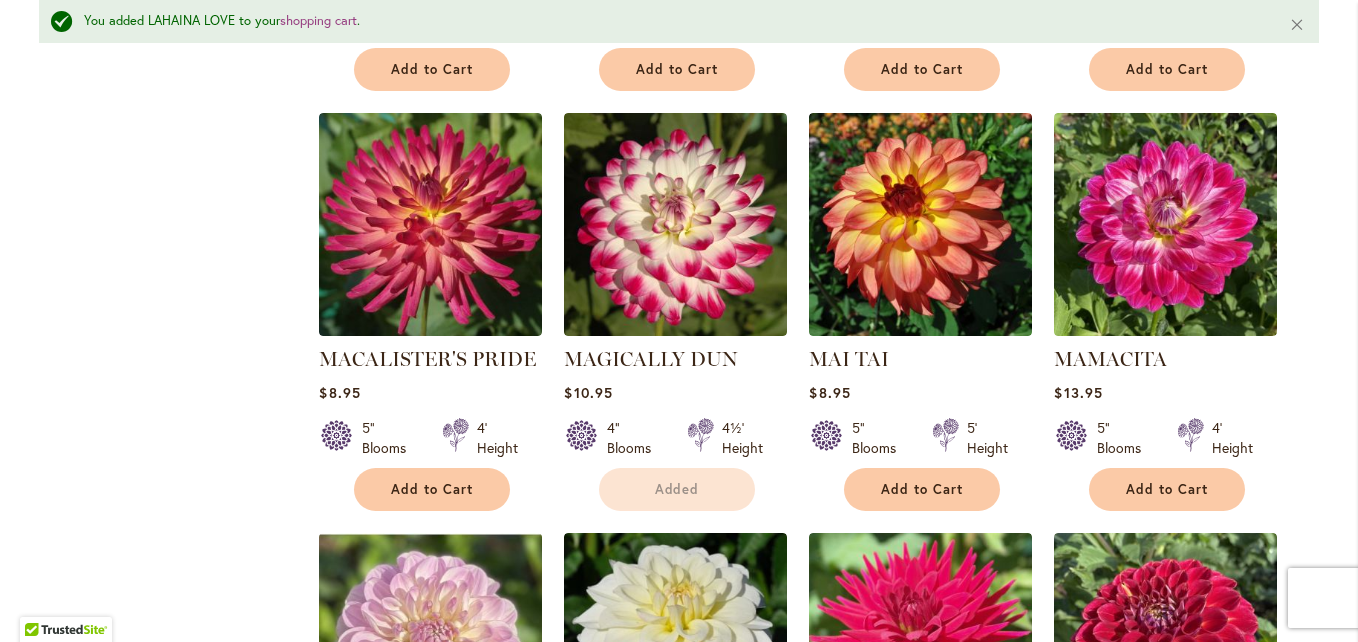 click on "Filter by:
Filter By:
Category
Best Sellers
14
items
New
3
items
Collections 2 146 16 59" at bounding box center [679, -759] 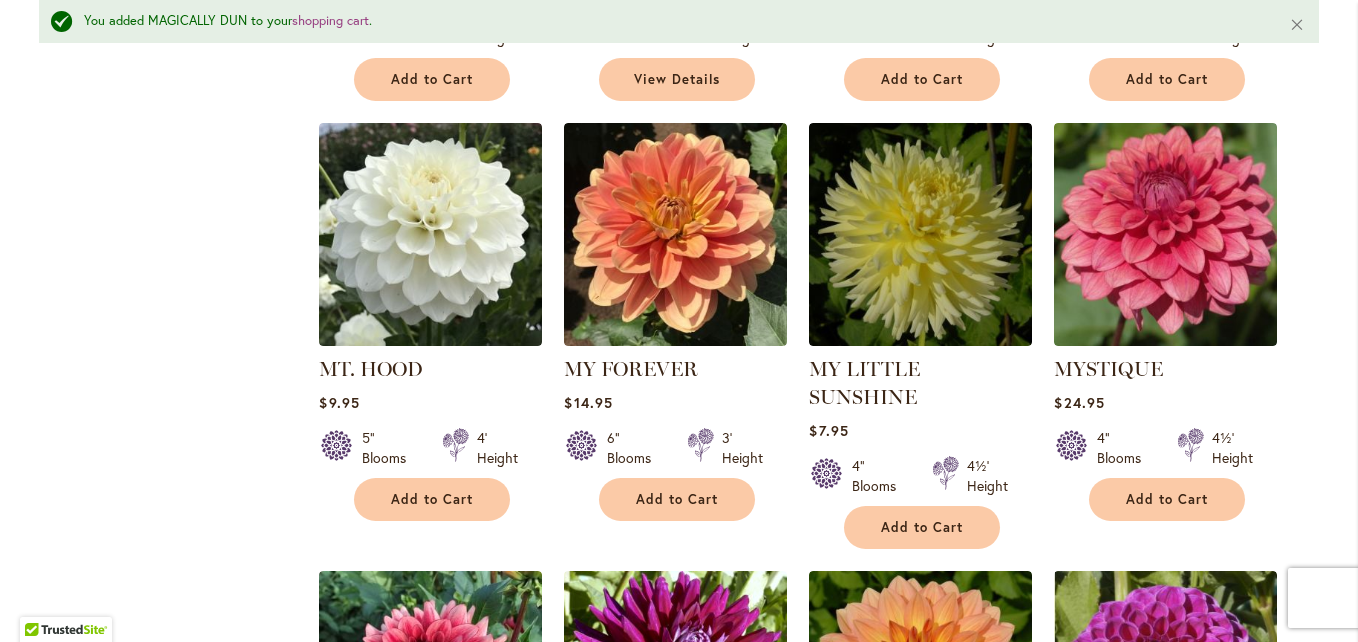 scroll, scrollTop: 5933, scrollLeft: 0, axis: vertical 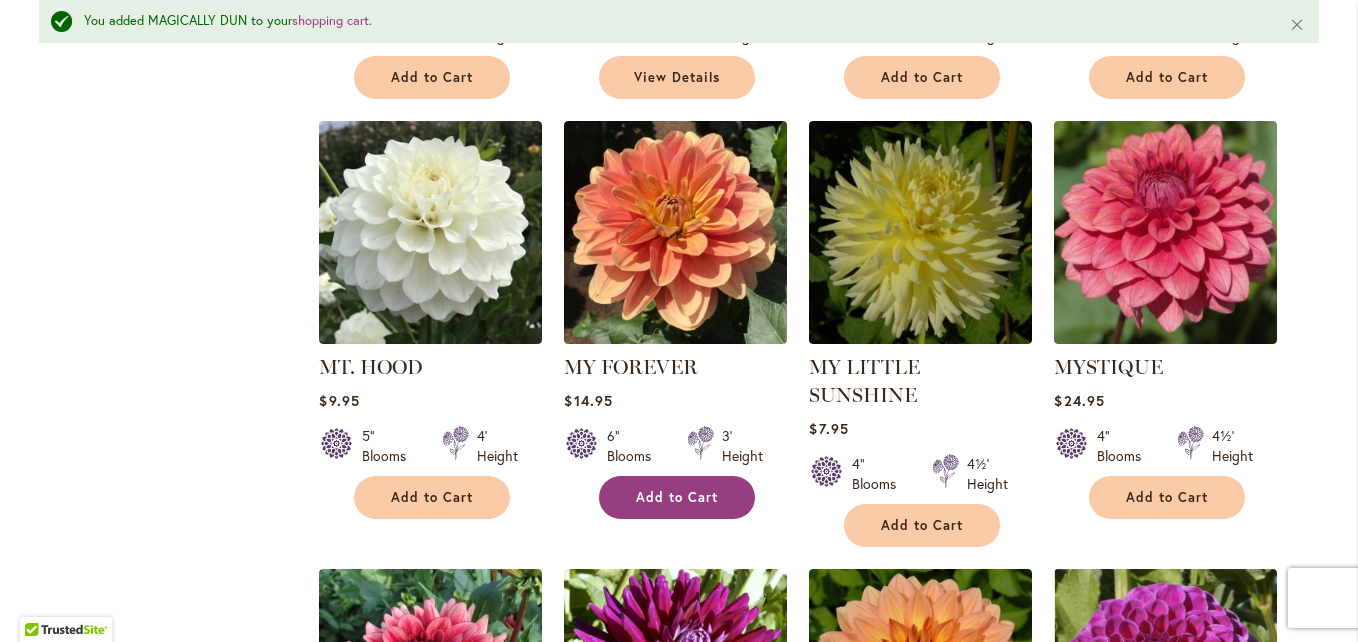 click on "Add to Cart" at bounding box center [677, 497] 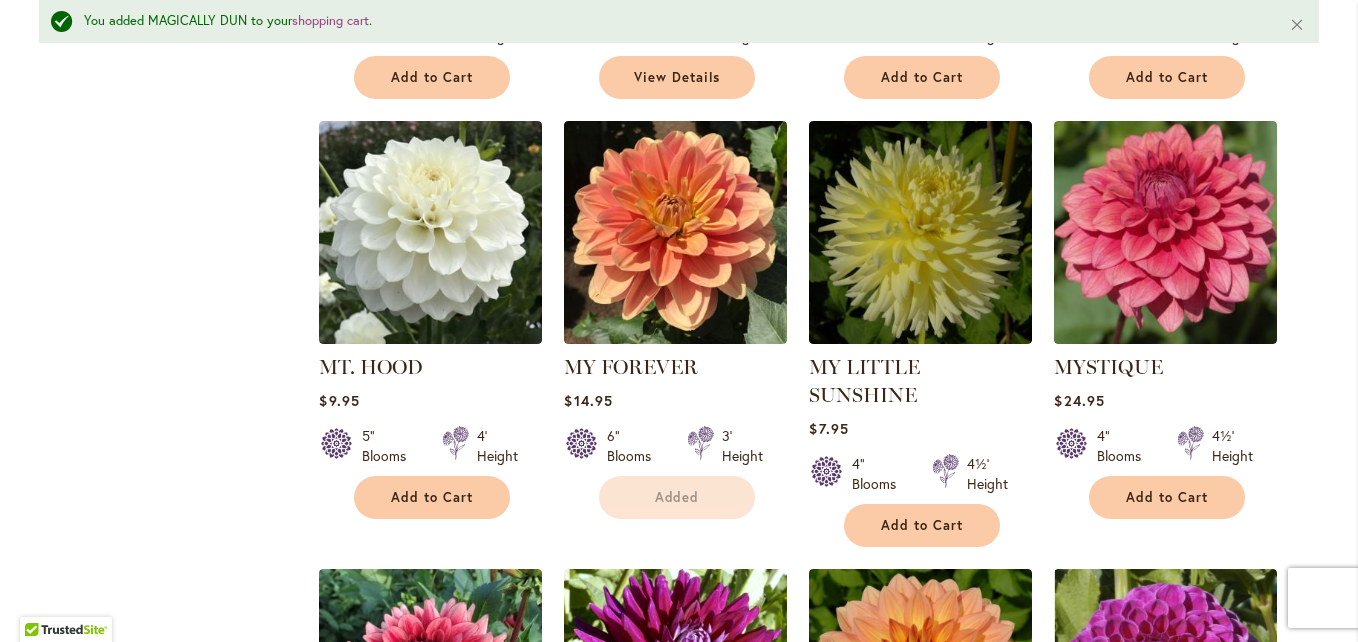 click on "Filter by:
Filter By:
Category
Best Sellers
14
items
New
3
items
Collections 2 146 16 59" at bounding box center [679, -2039] 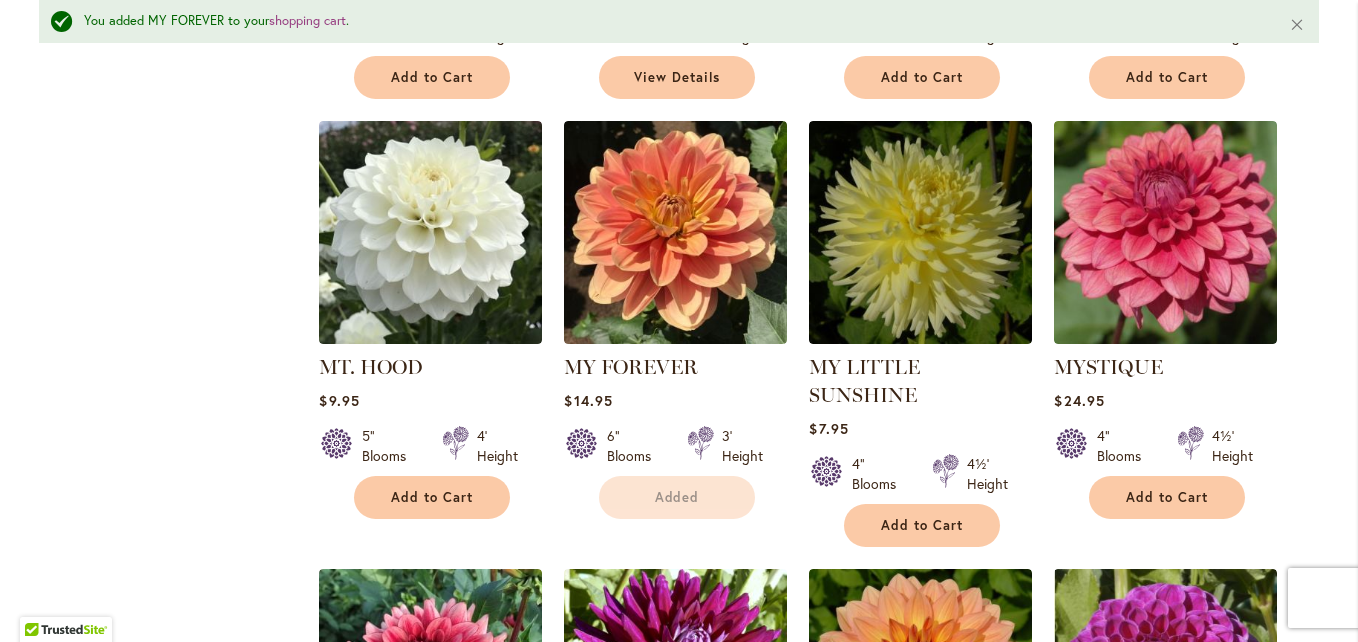 click on "Filter by:
Filter By:
Category
Best Sellers
14
items
New
3
items
Collections 2 146 16 59" at bounding box center (679, -2039) 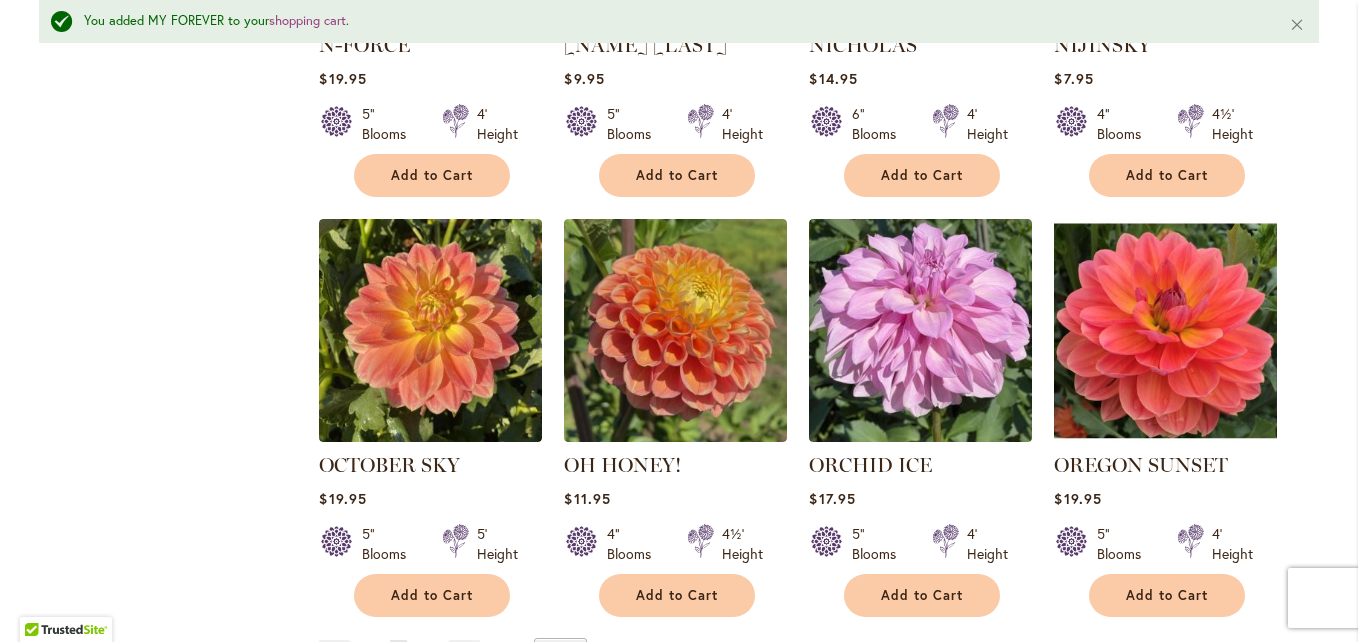 scroll, scrollTop: 6733, scrollLeft: 0, axis: vertical 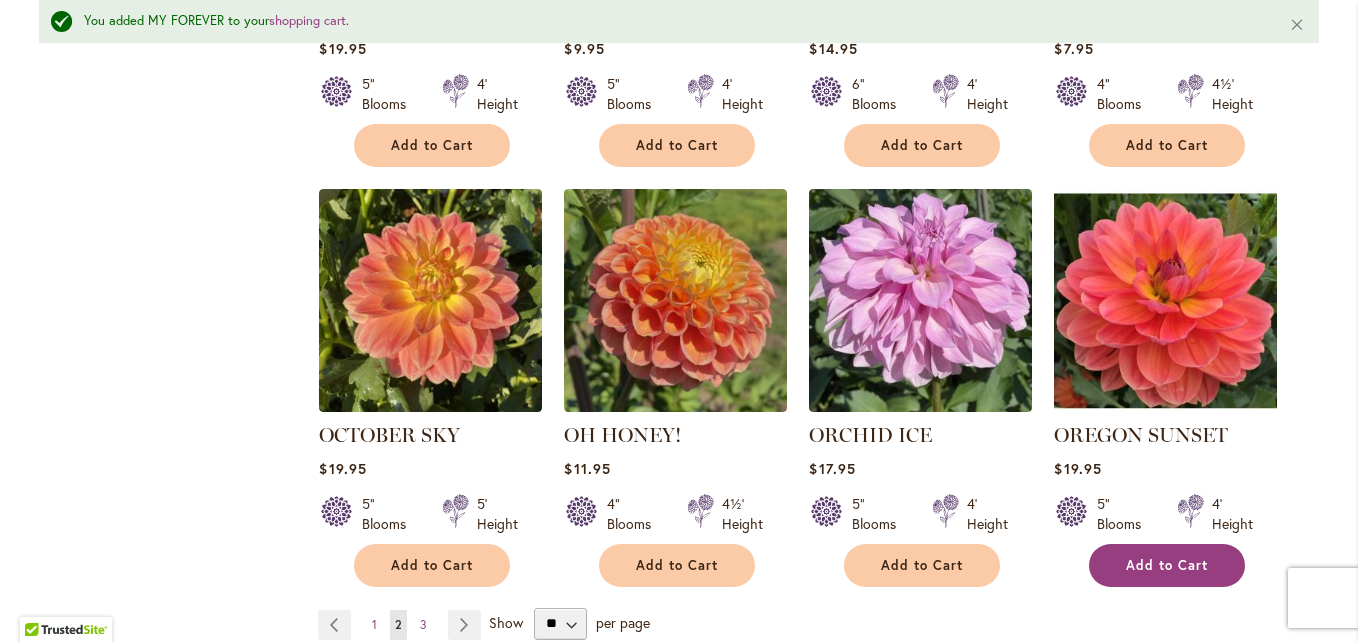 click on "Add to Cart" at bounding box center [1167, 565] 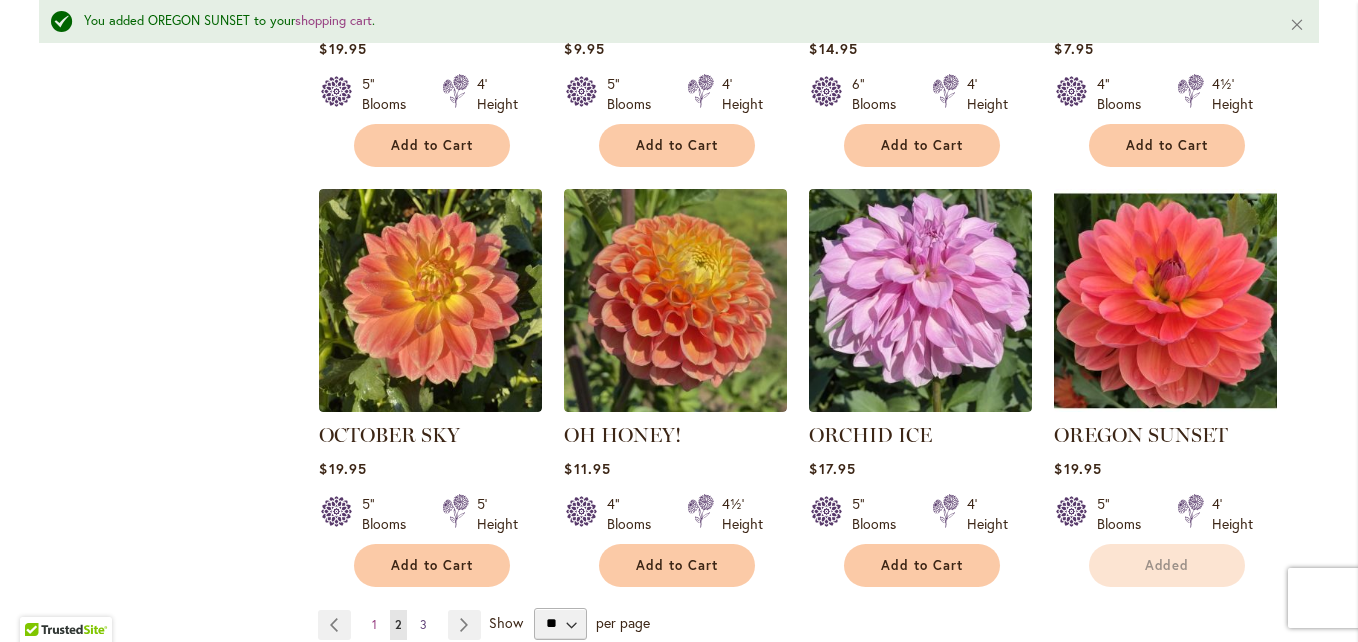 click on "3" at bounding box center (423, 624) 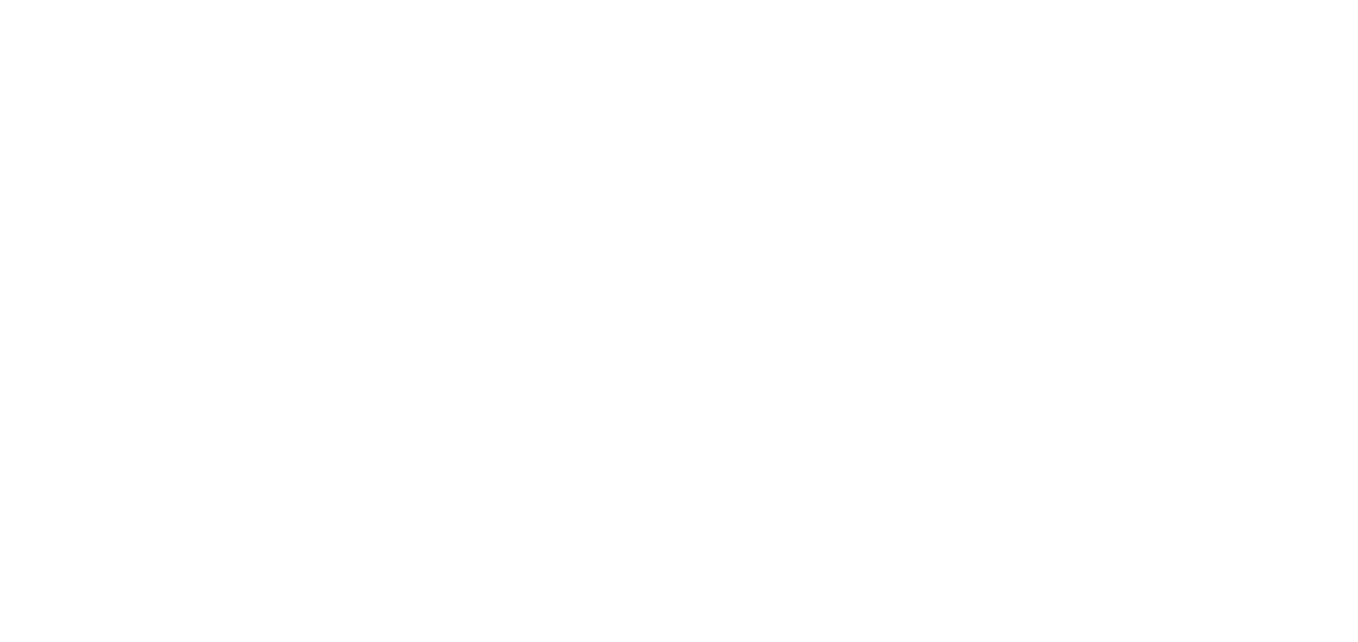 scroll, scrollTop: 0, scrollLeft: 0, axis: both 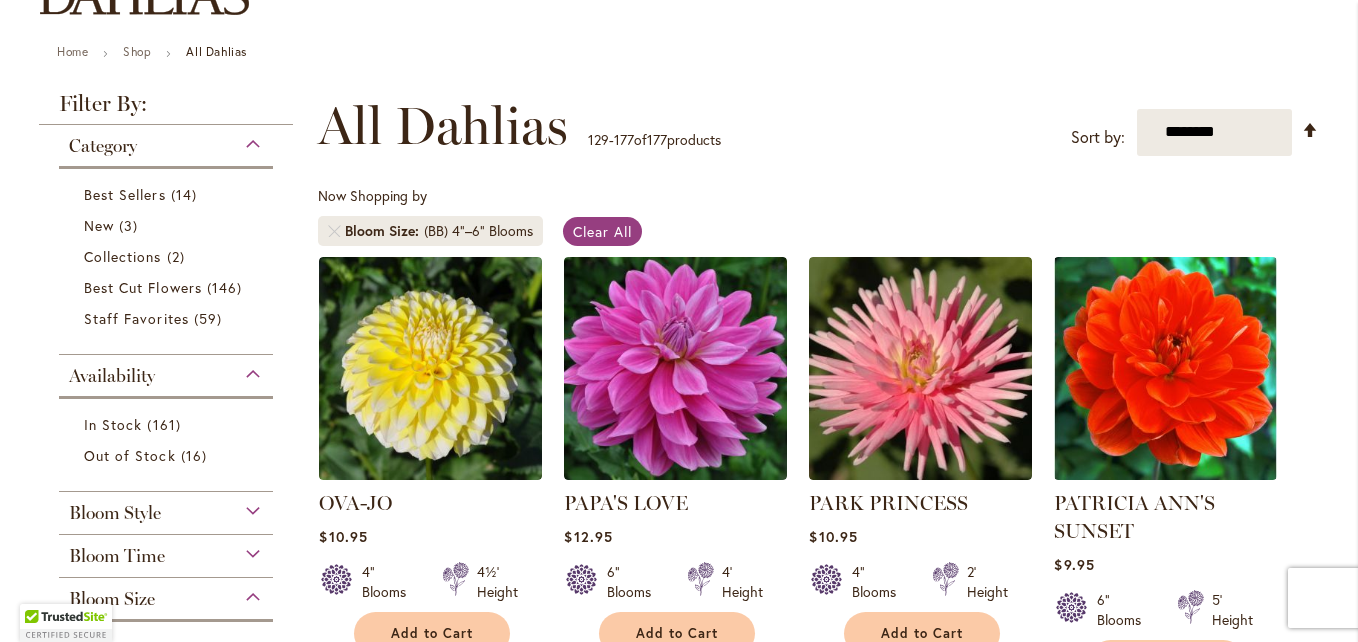 click on "**********" at bounding box center [818, 126] 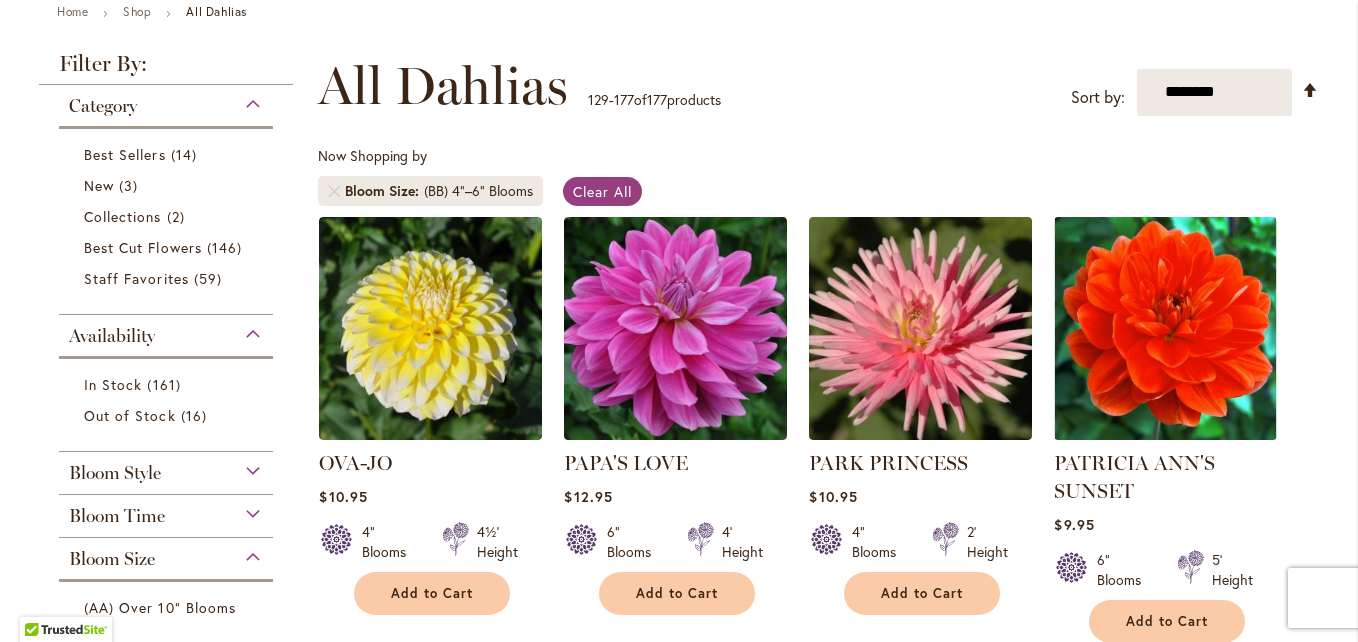 scroll, scrollTop: 760, scrollLeft: 0, axis: vertical 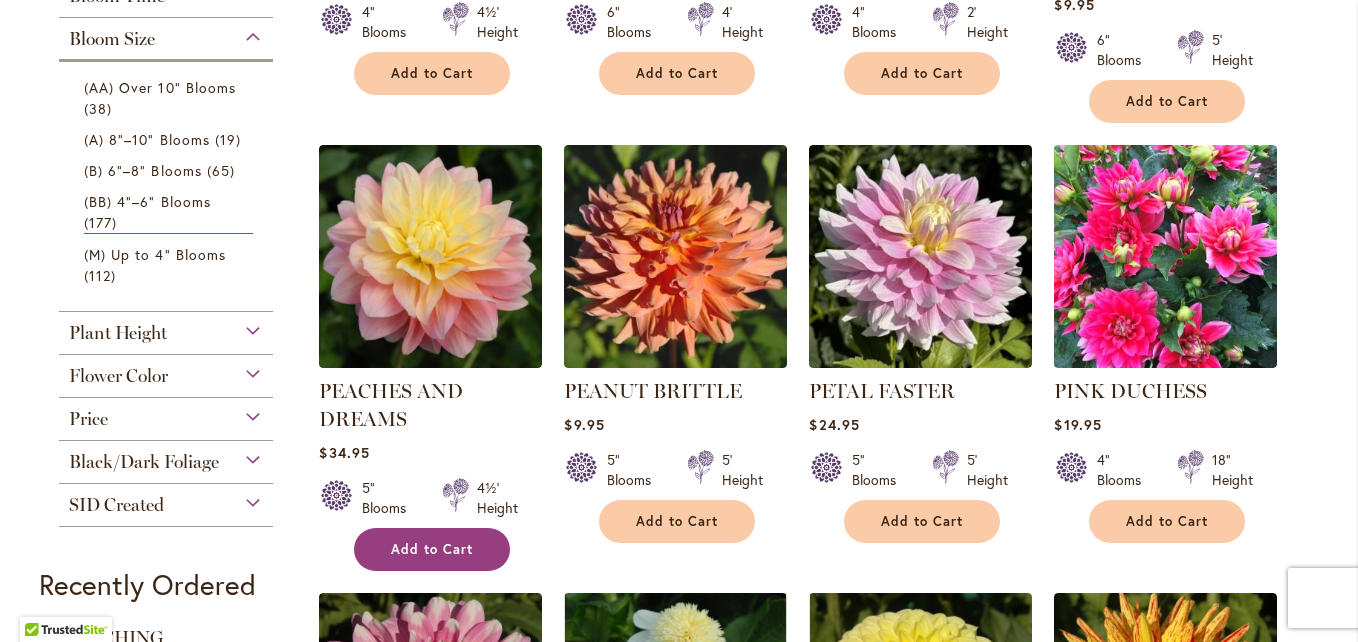 click on "Add to Cart" at bounding box center (432, 549) 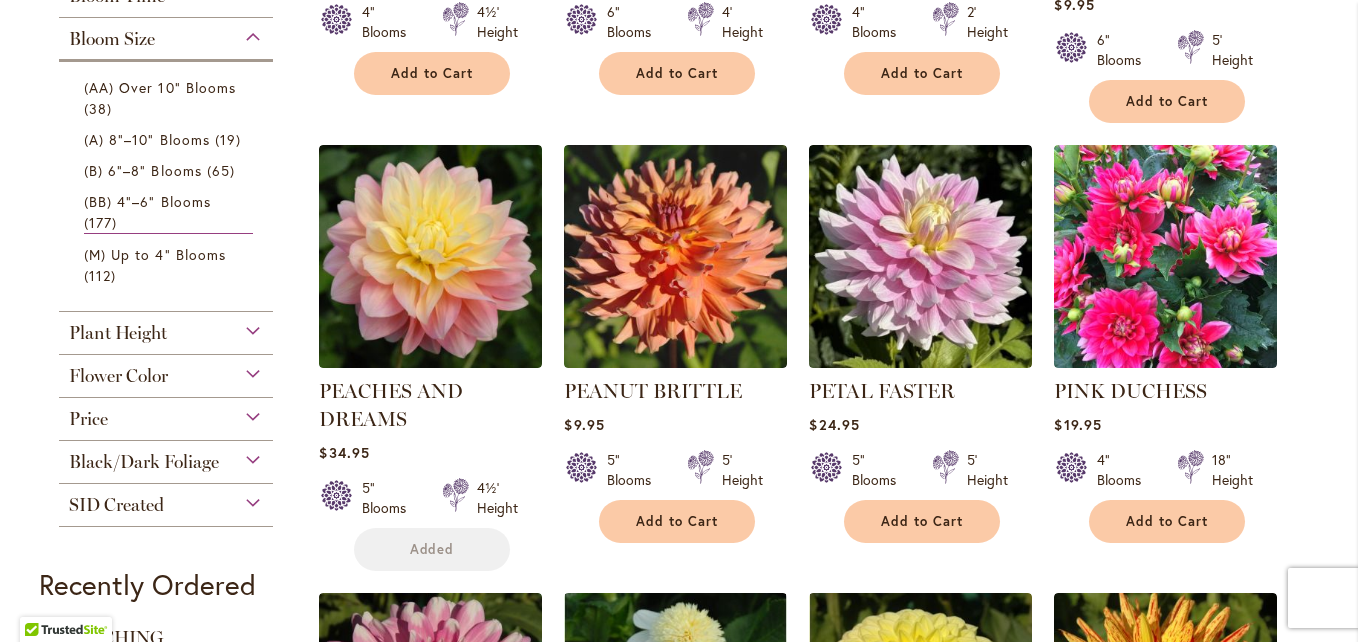type 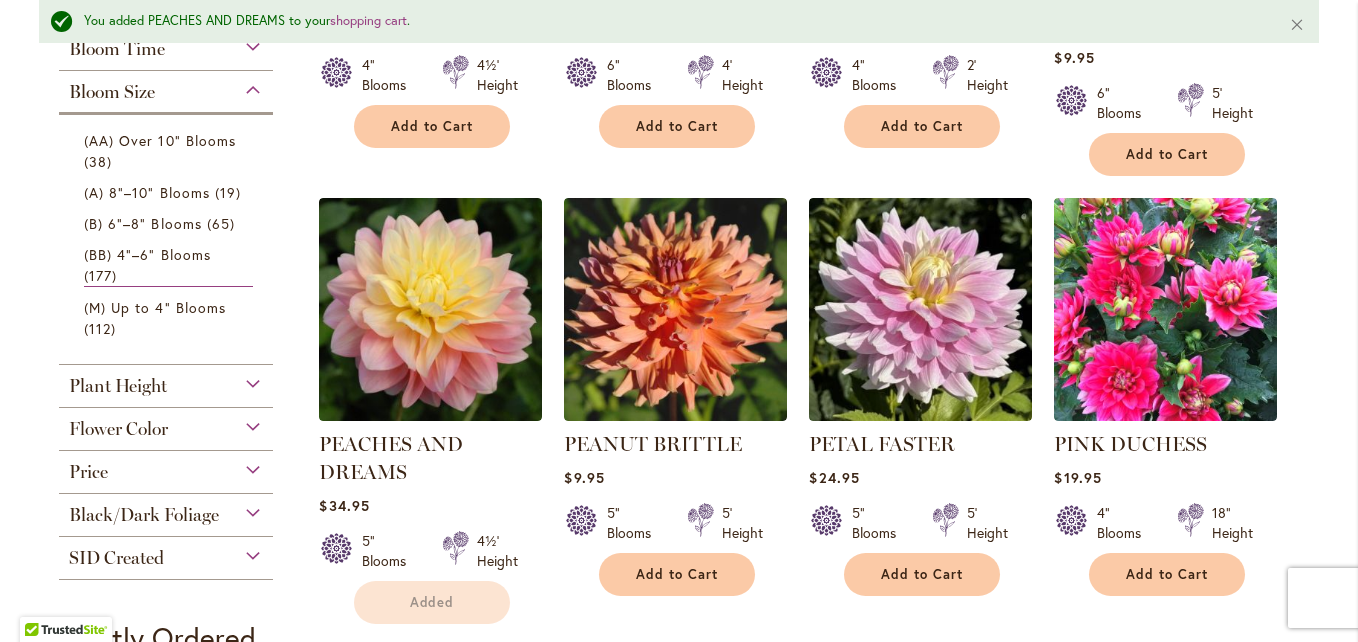 click on "POLVENTON SUPREME
Rating:
100%
5                  Reviews
$13.95
5" Blooms" at bounding box center (920, 854) 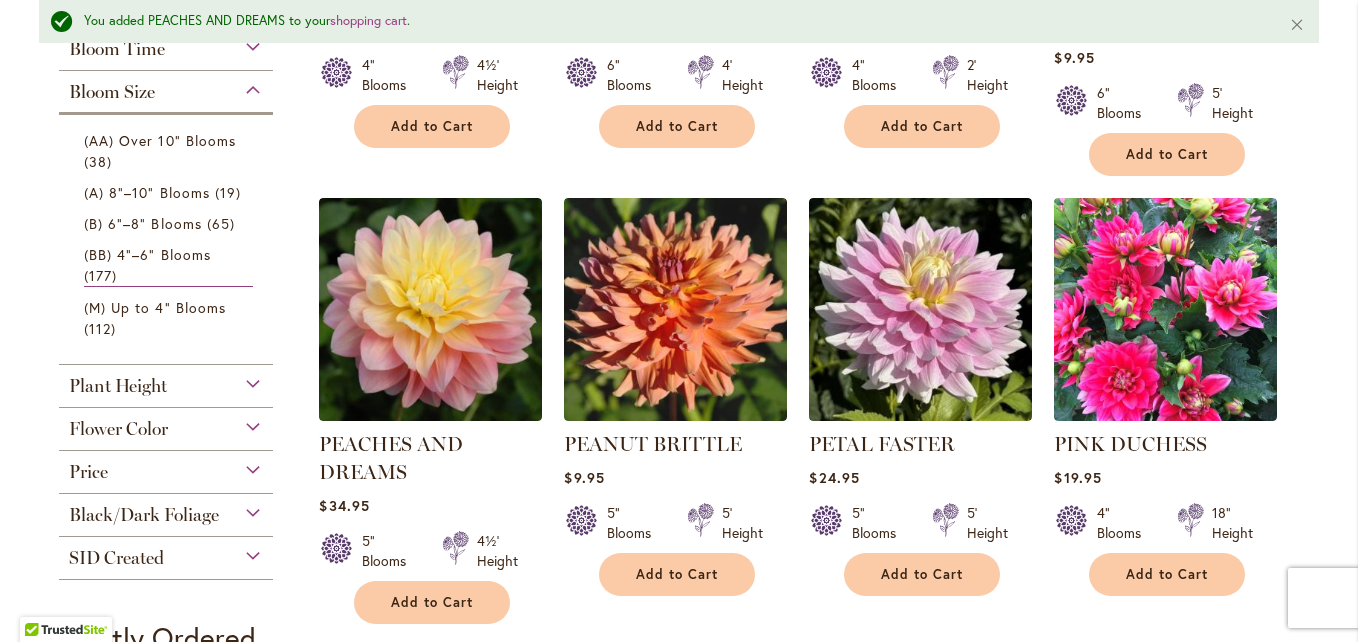 scroll, scrollTop: 1213, scrollLeft: 0, axis: vertical 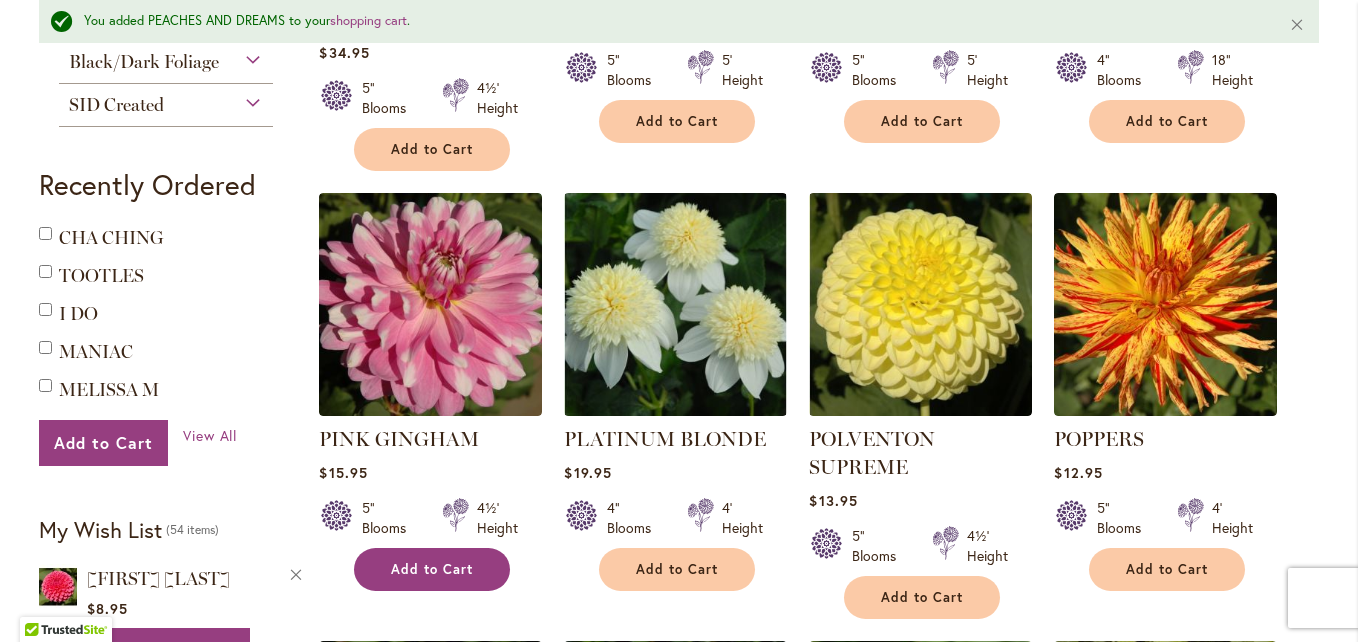 click on "Add to Cart" at bounding box center (432, 569) 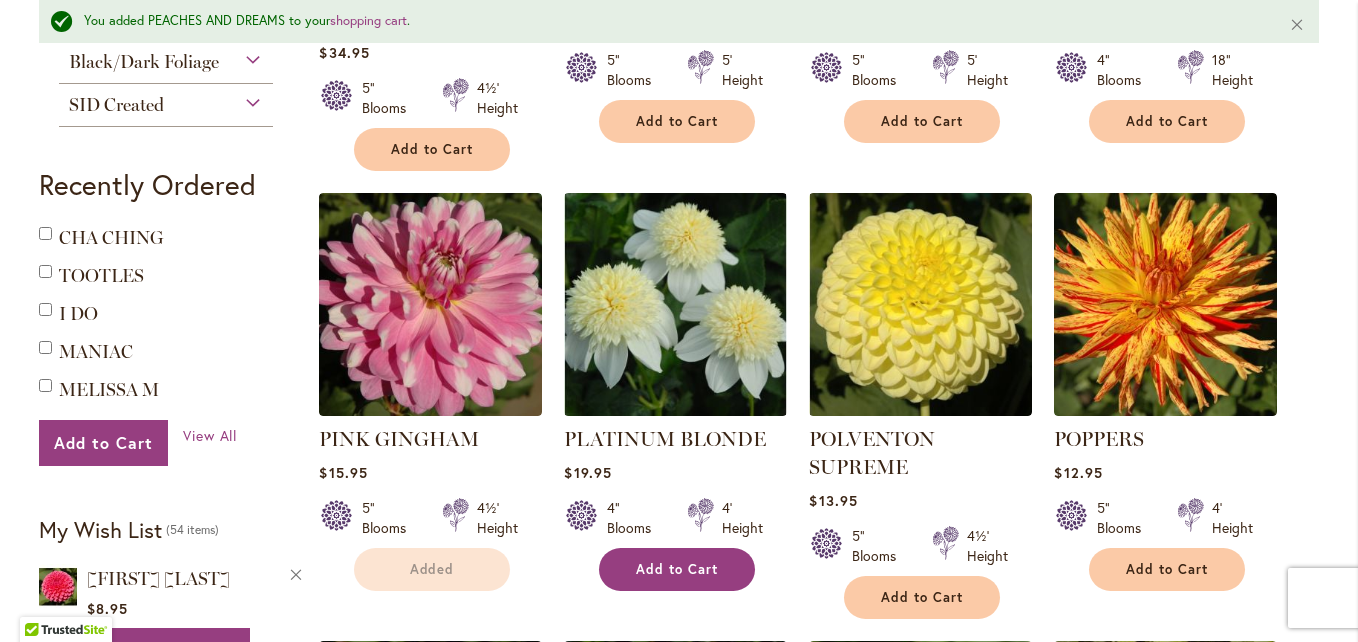 click on "Add to Cart" at bounding box center [677, 569] 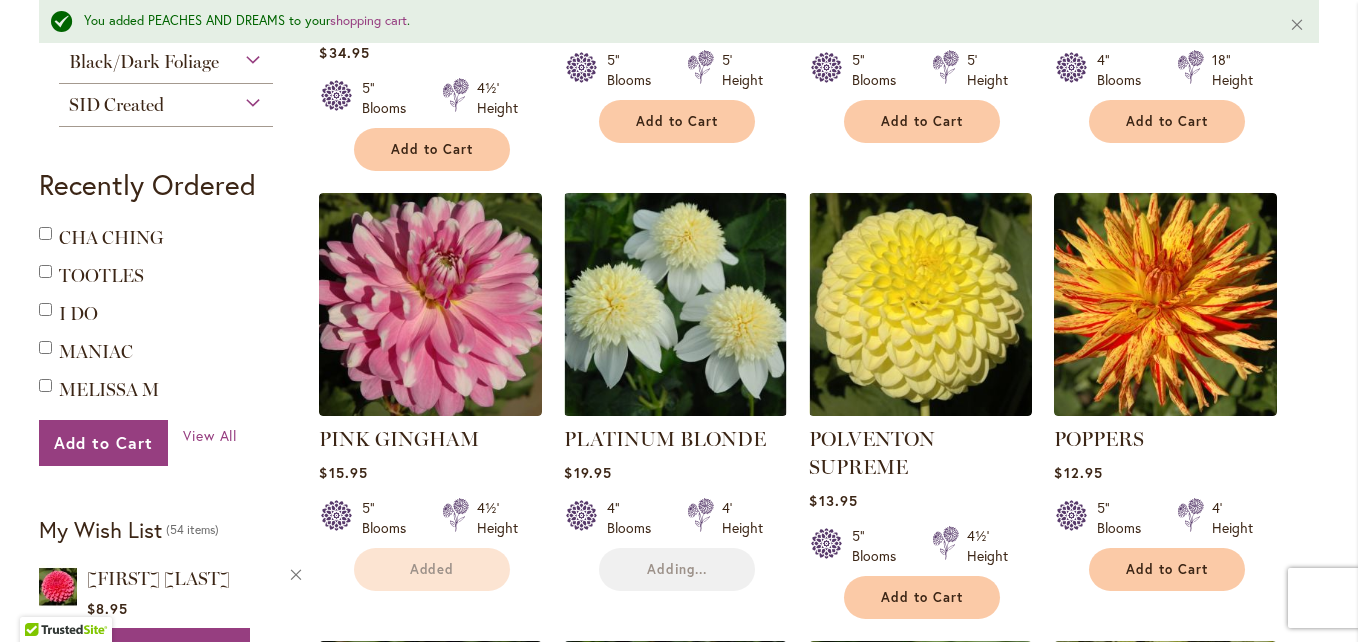 type 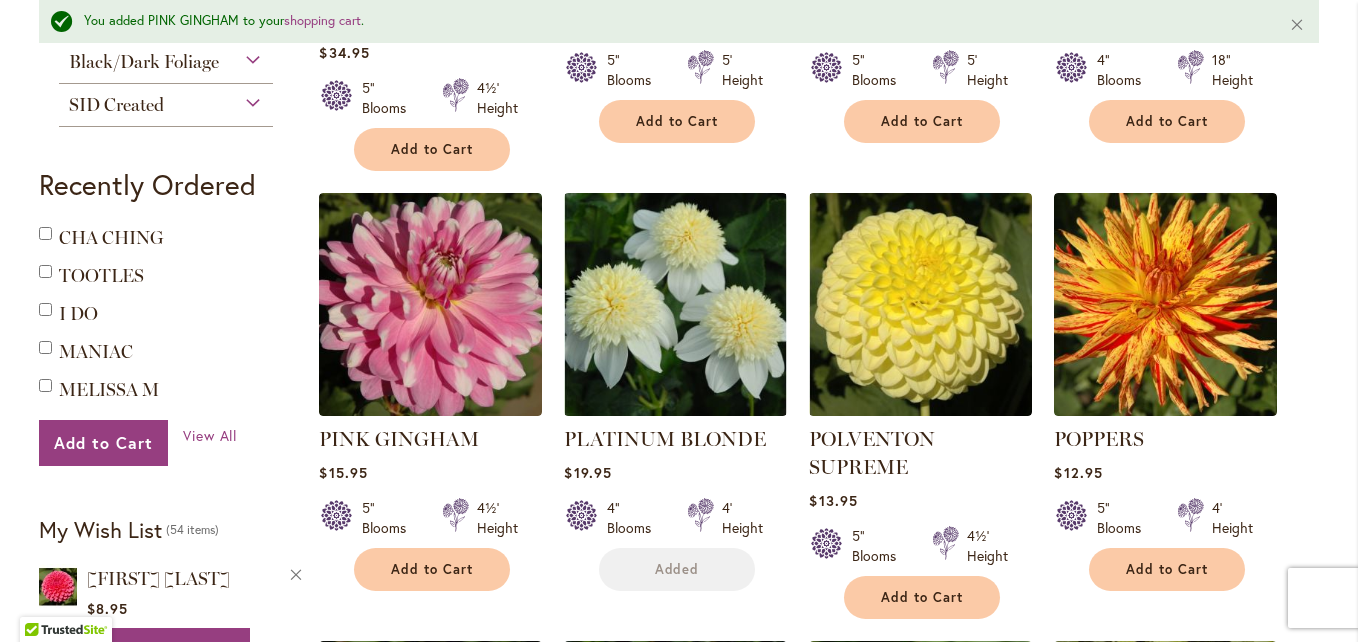 scroll, scrollTop: 1413, scrollLeft: 0, axis: vertical 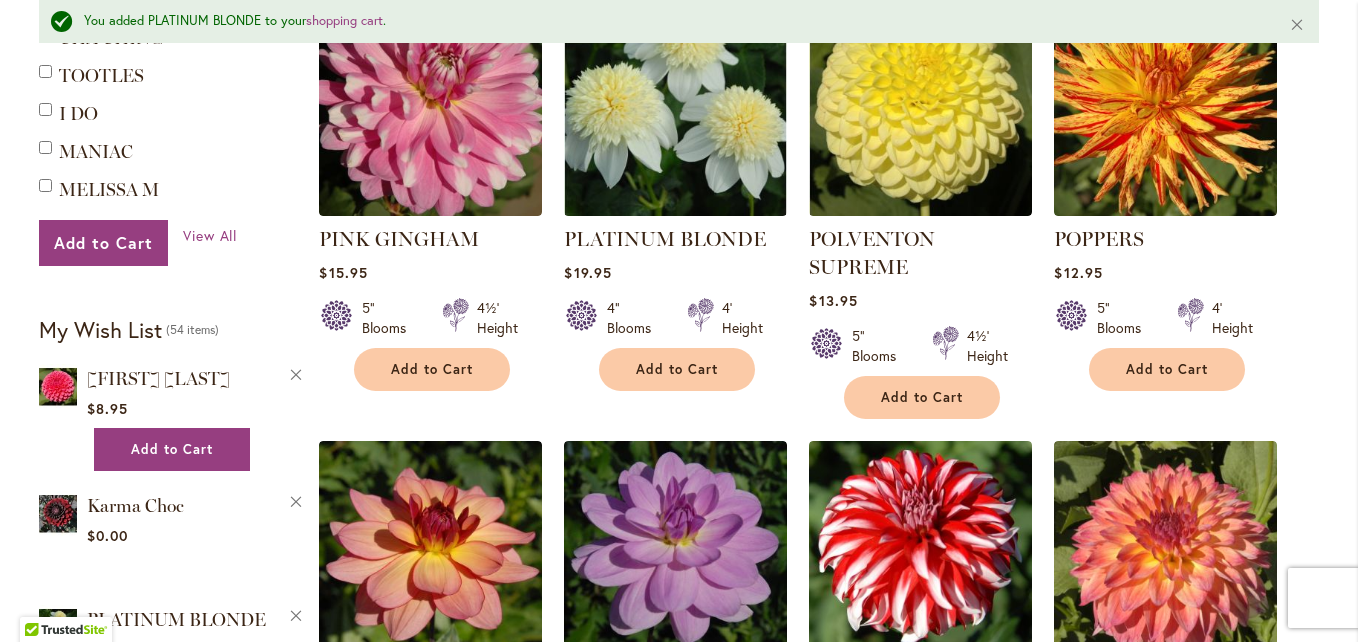 click on "OVA-JO
Rating:
100%
5                  Reviews
$10.95
4" Blooms 4½' Height Add to Cart" at bounding box center [818, 1858] 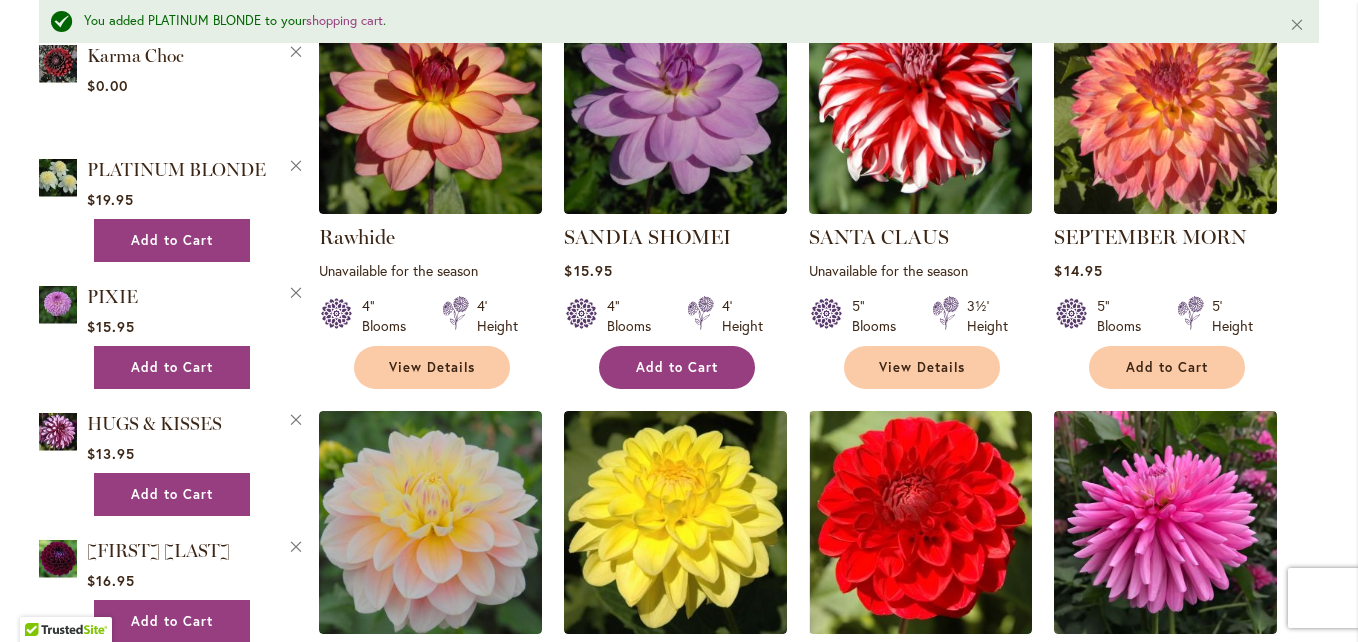 scroll, scrollTop: 1853, scrollLeft: 0, axis: vertical 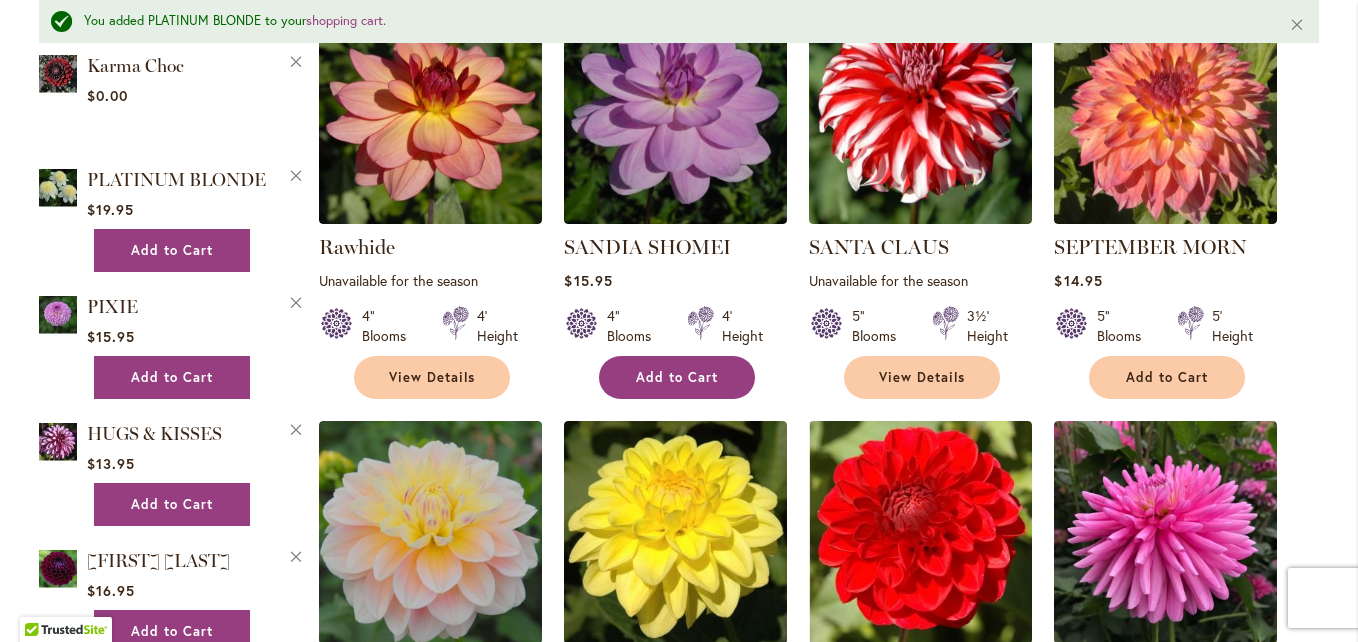 click on "Add to Cart" at bounding box center [677, 377] 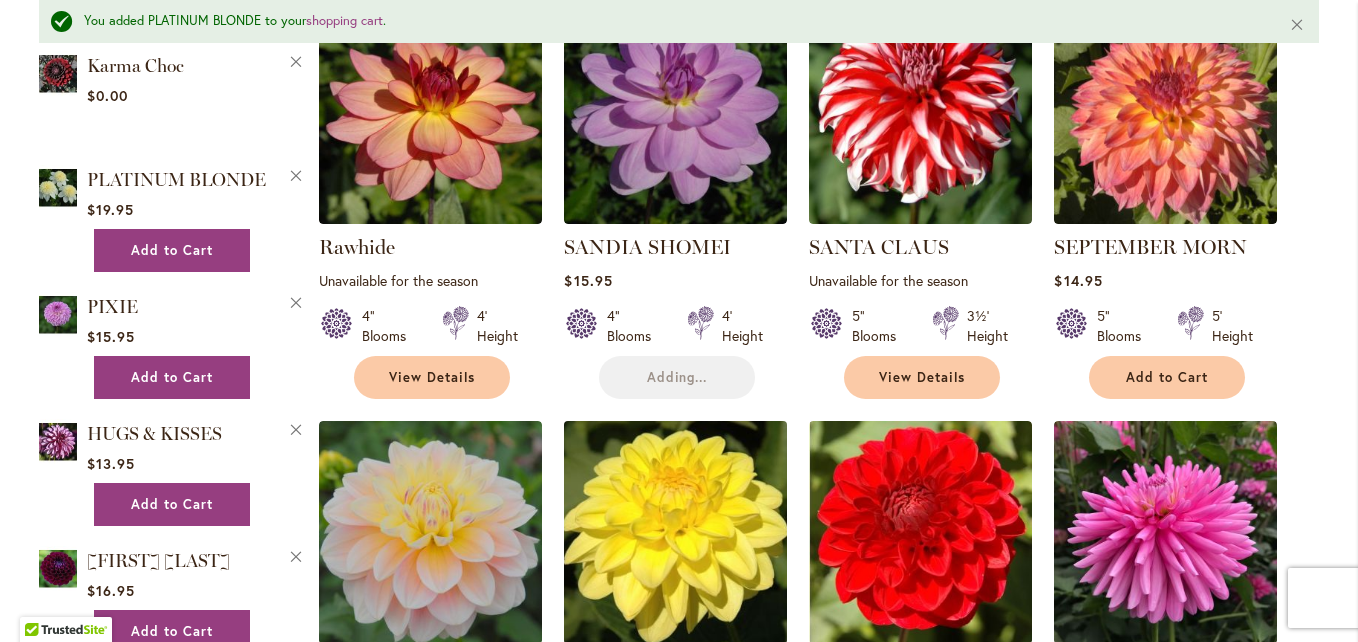 type 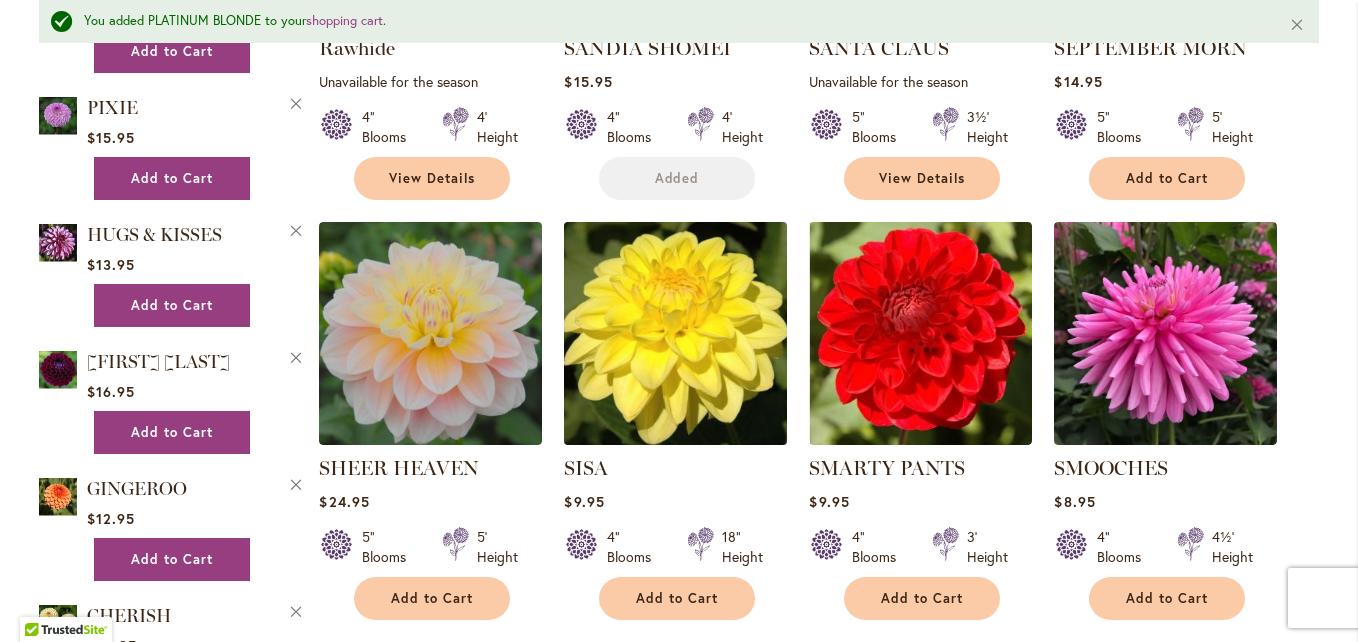 scroll, scrollTop: 2133, scrollLeft: 0, axis: vertical 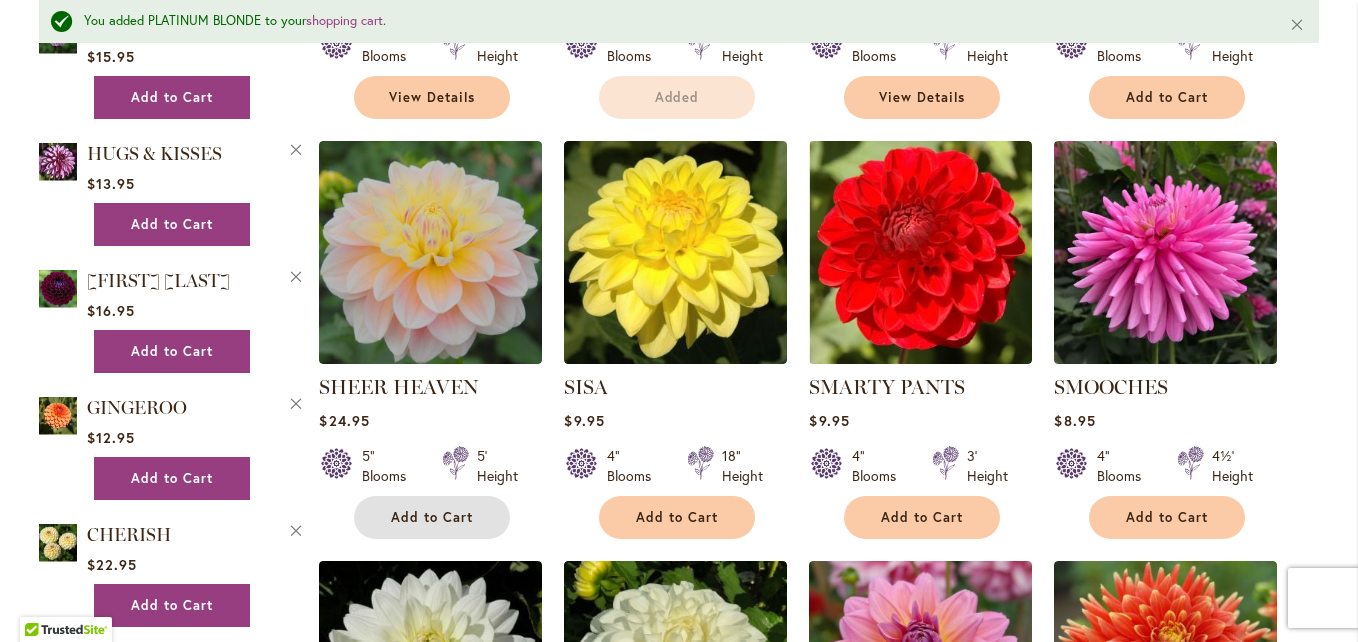 click on "Add to Cart" at bounding box center (432, 517) 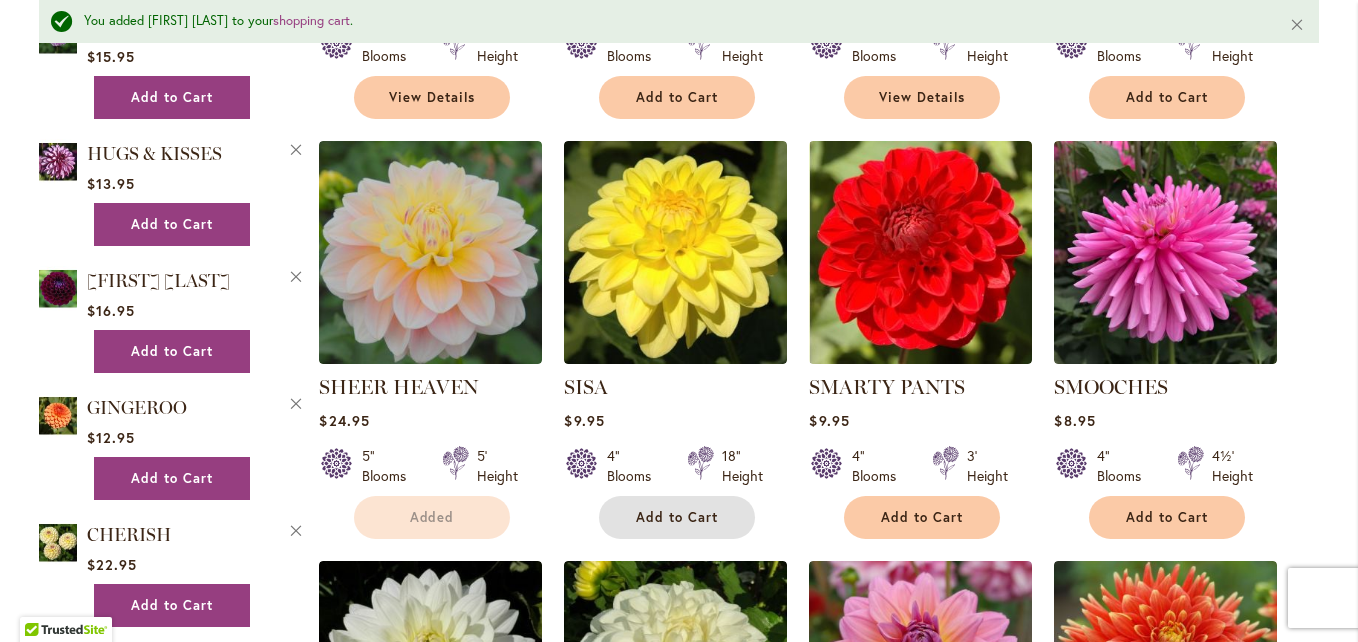 click on "Add to Cart" at bounding box center (677, 517) 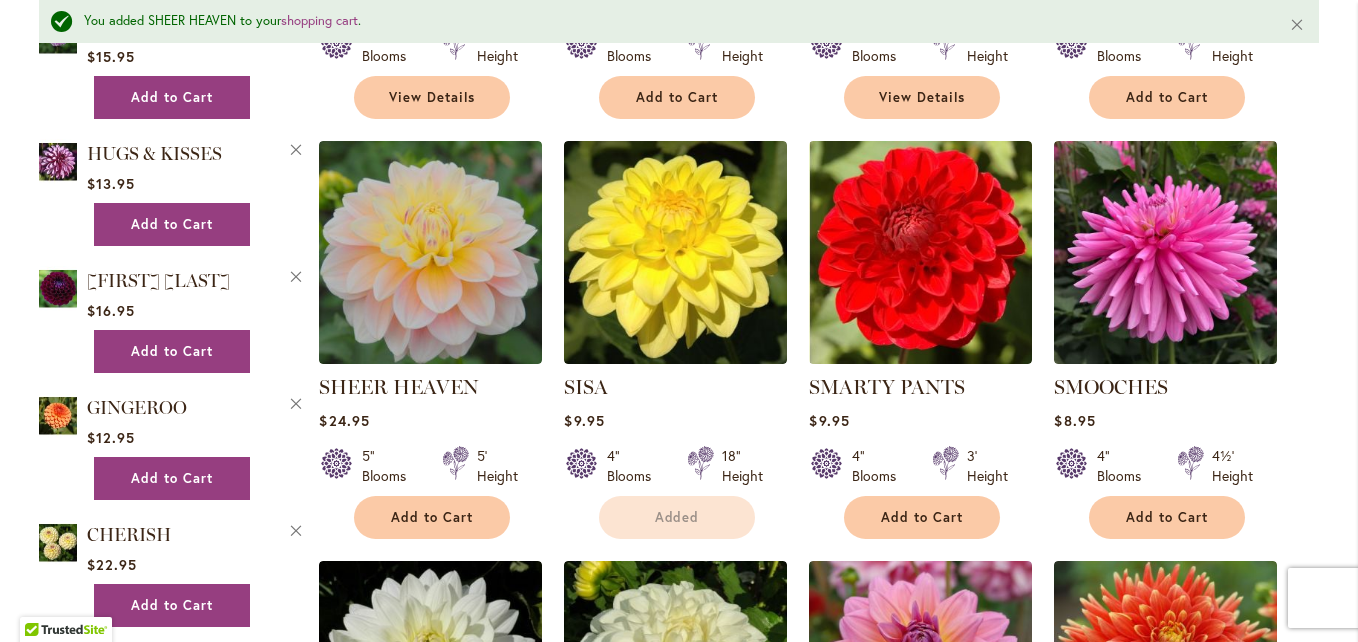click on "OVA-JO
Rating:
100%
5                  Reviews
$10.95
4" Blooms 4½' Height Add to Cart" at bounding box center [818, 1138] 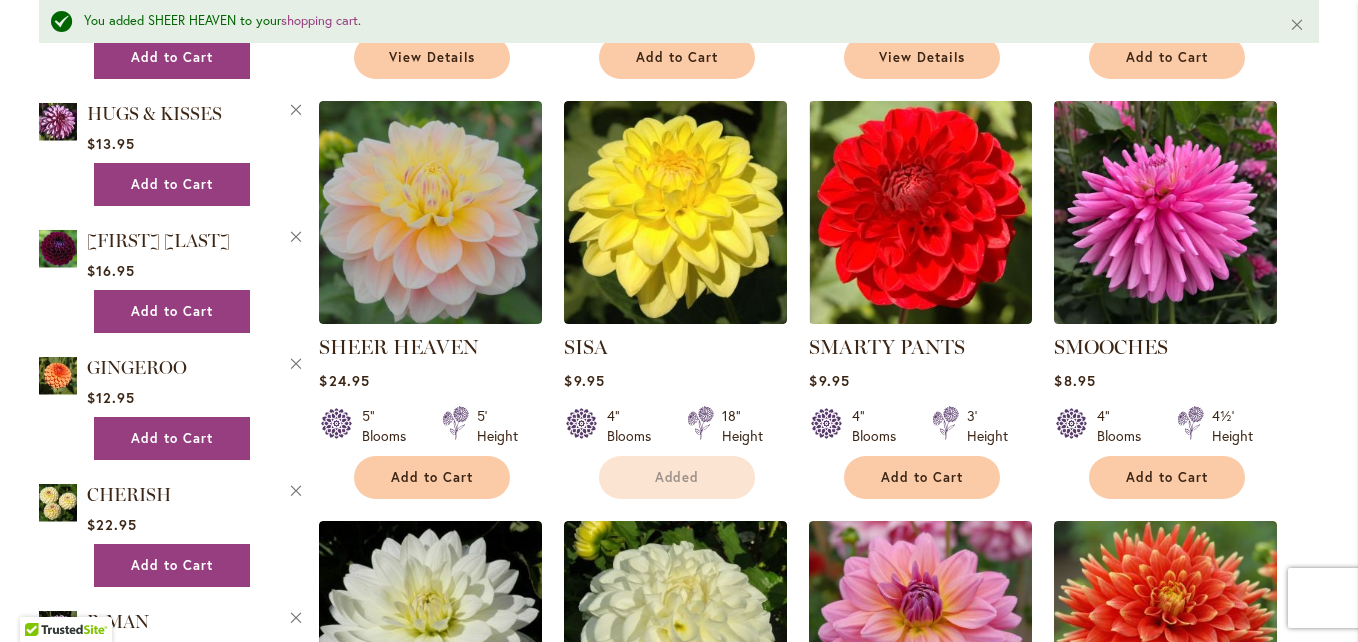 click on "Added" at bounding box center [676, 477] 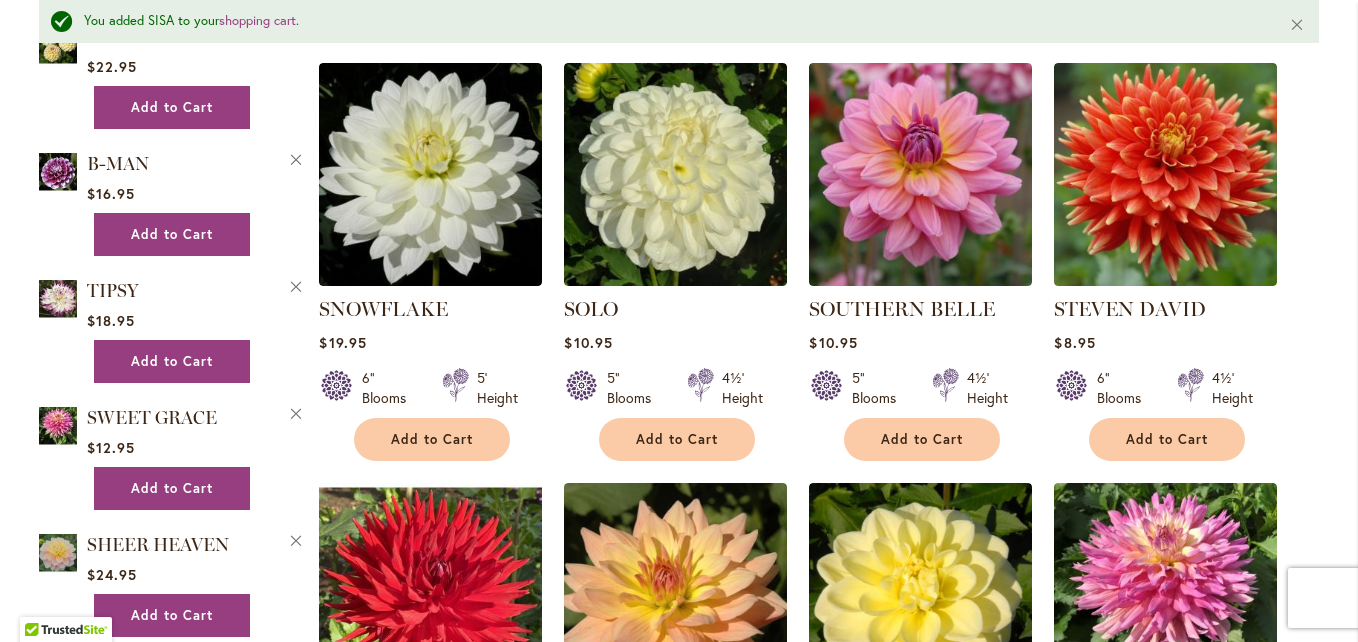 scroll, scrollTop: 2533, scrollLeft: 0, axis: vertical 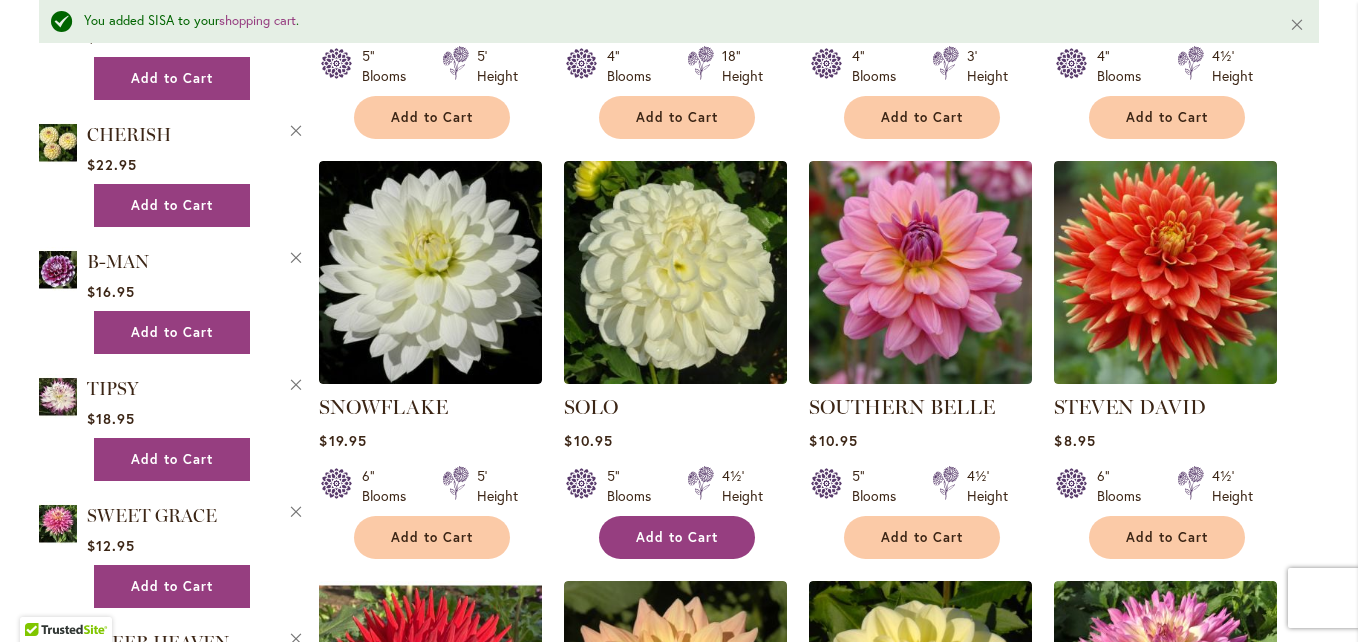 click on "Add to Cart" at bounding box center [677, 537] 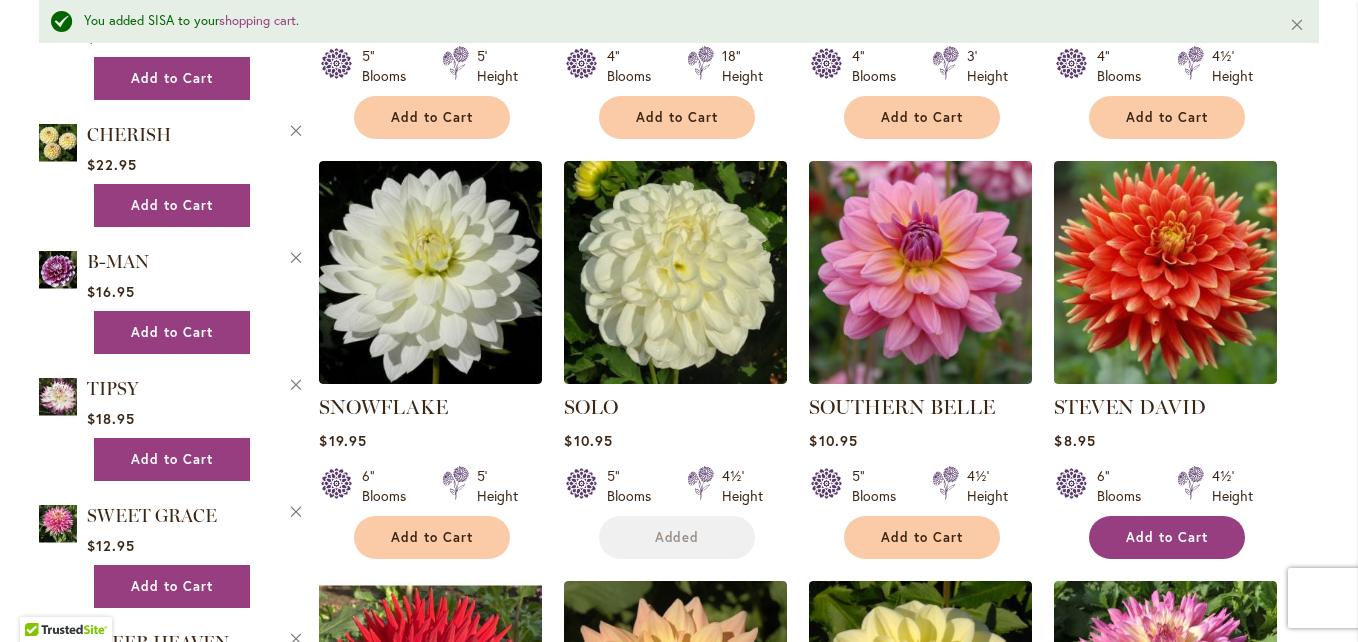 type 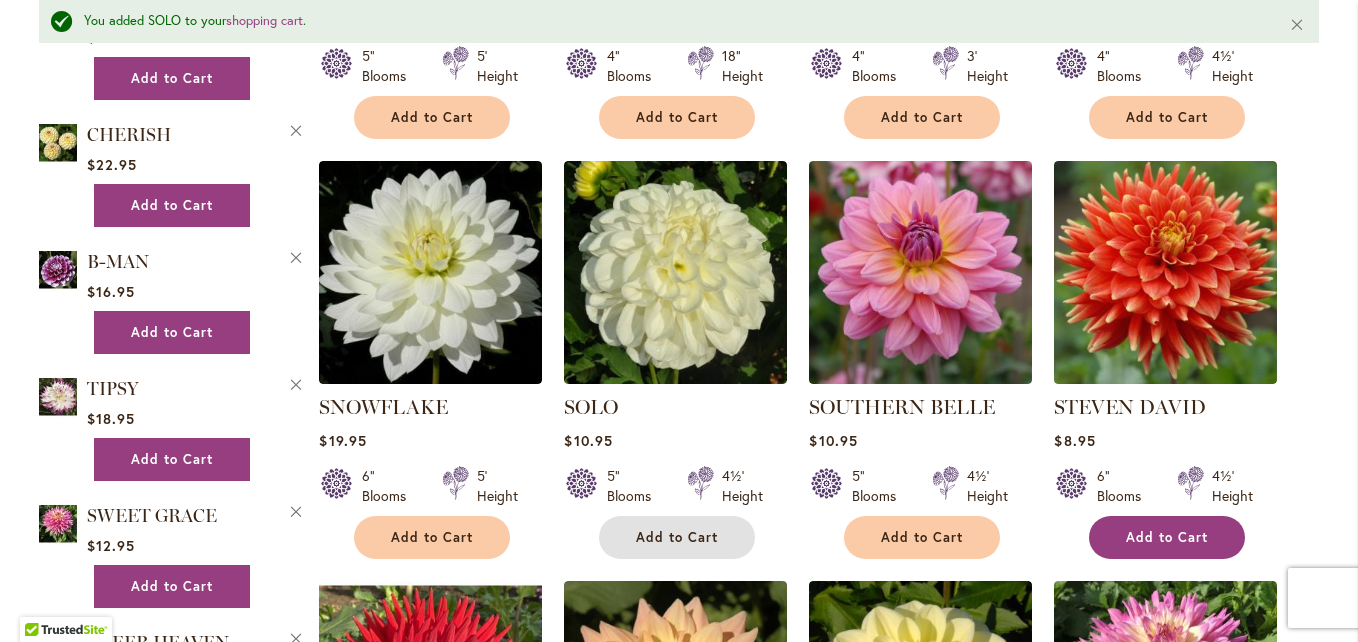 scroll, scrollTop: 2573, scrollLeft: 0, axis: vertical 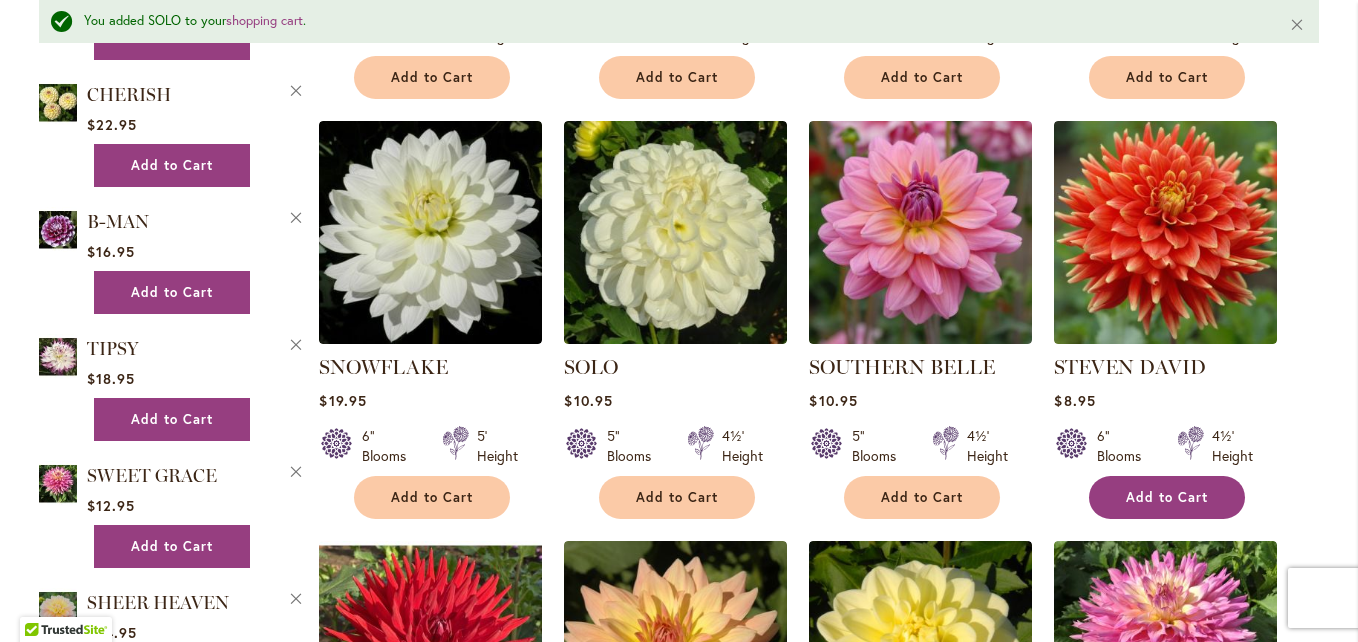 click on "Add to Cart" at bounding box center [1167, 497] 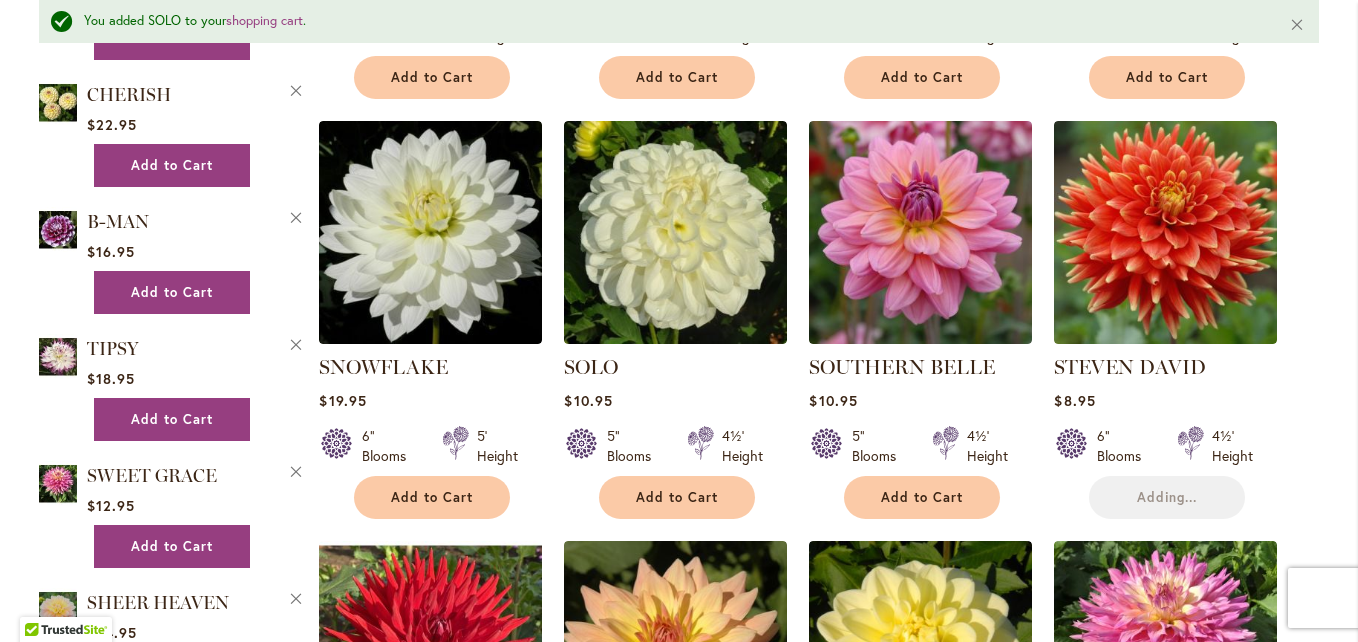 type 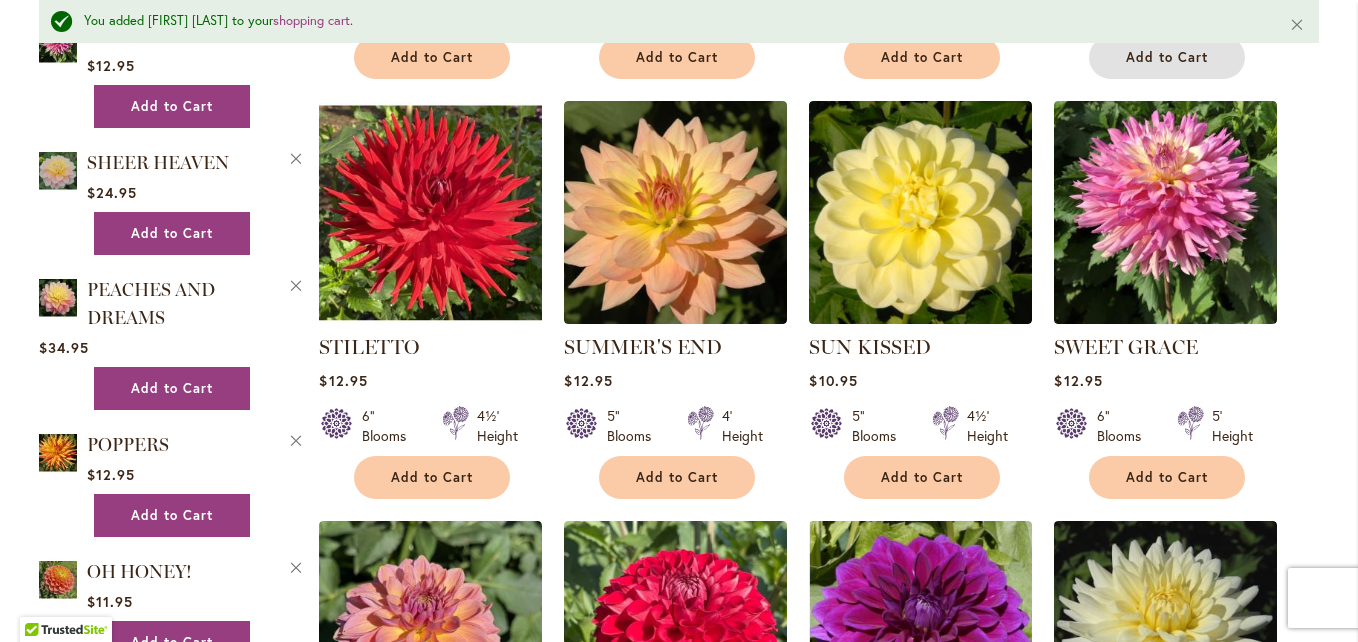 scroll, scrollTop: 3813, scrollLeft: 0, axis: vertical 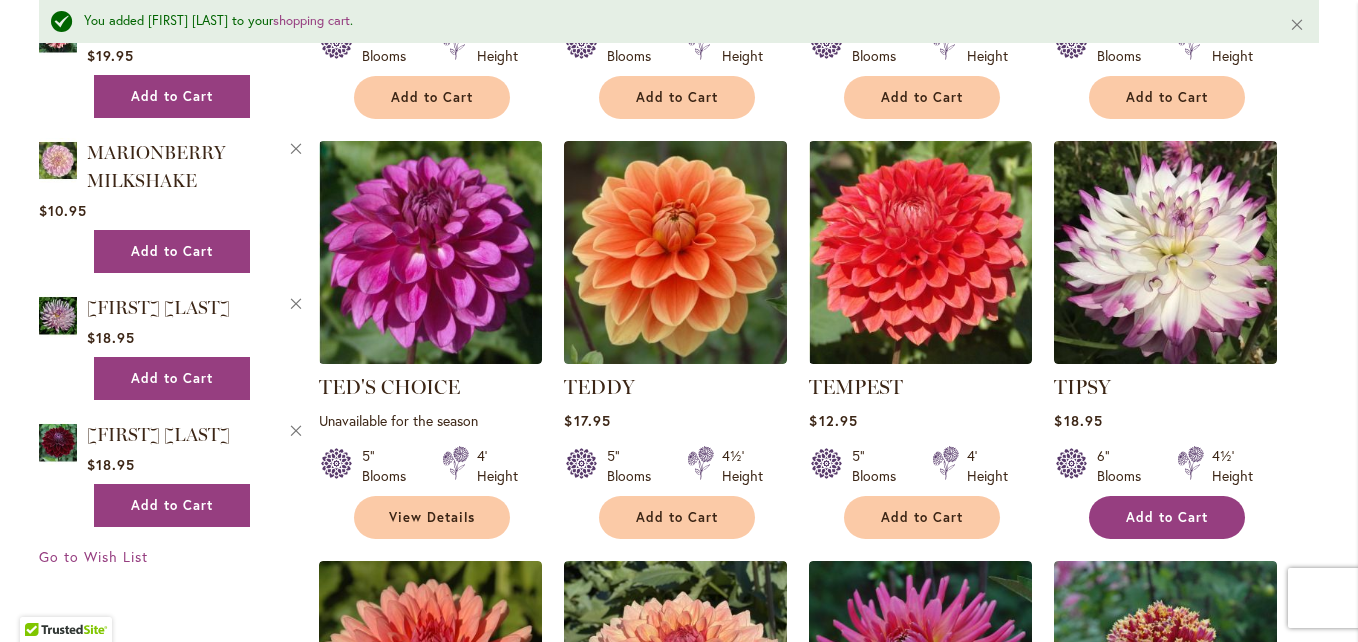 click on "Add to Cart" at bounding box center (1167, 517) 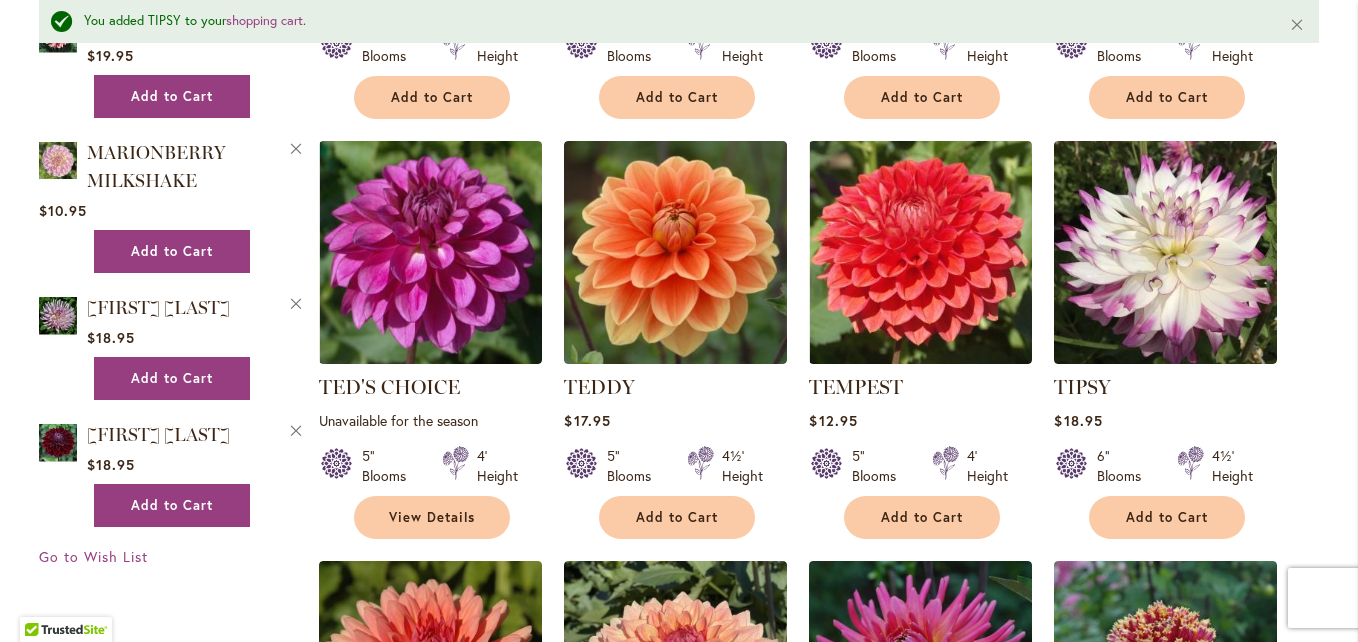 click on "OVA-JO
Rating:
100%
5                  Reviews
$10.95
4" Blooms 4½' Height Add to Cart" at bounding box center (818, -542) 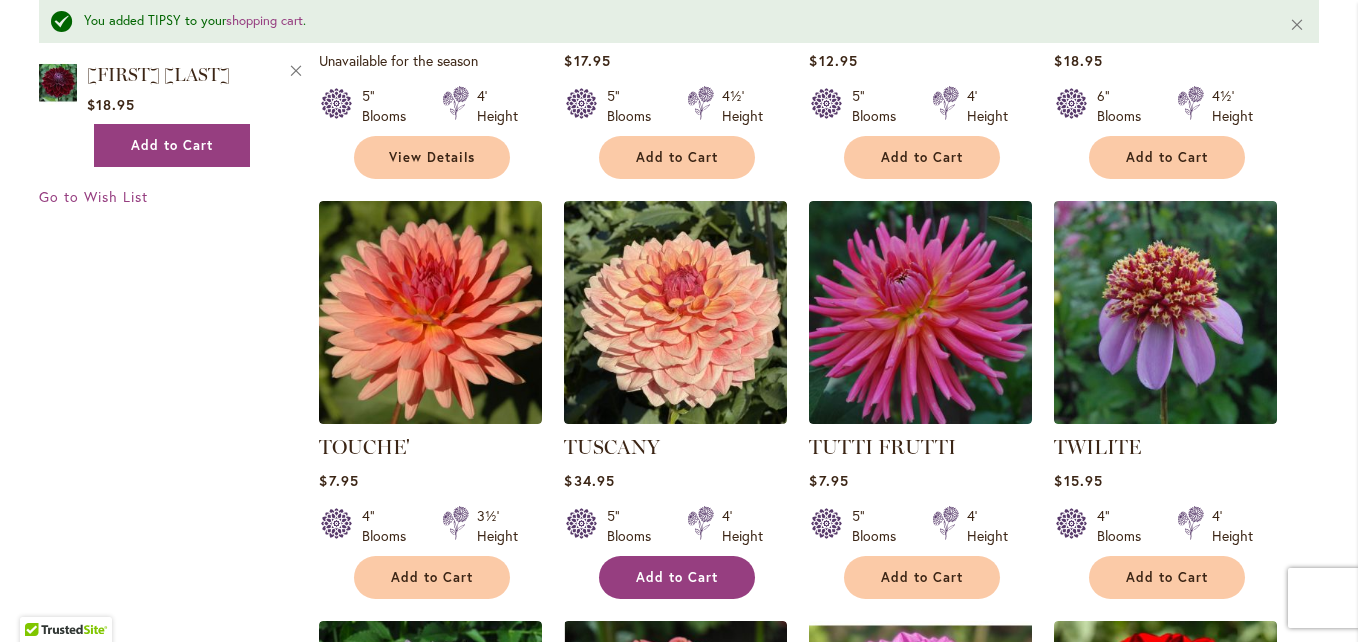 click on "Add to Cart" at bounding box center (677, 577) 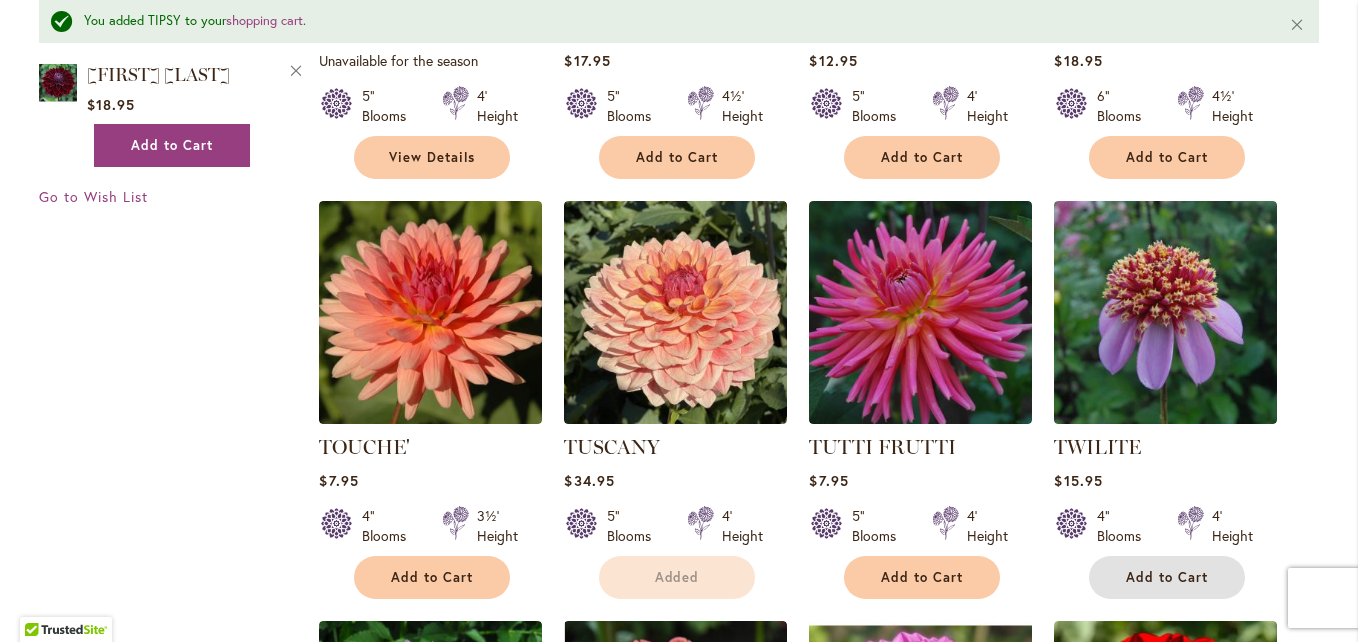 drag, startPoint x: 1161, startPoint y: 569, endPoint x: 235, endPoint y: 401, distance: 941.11633 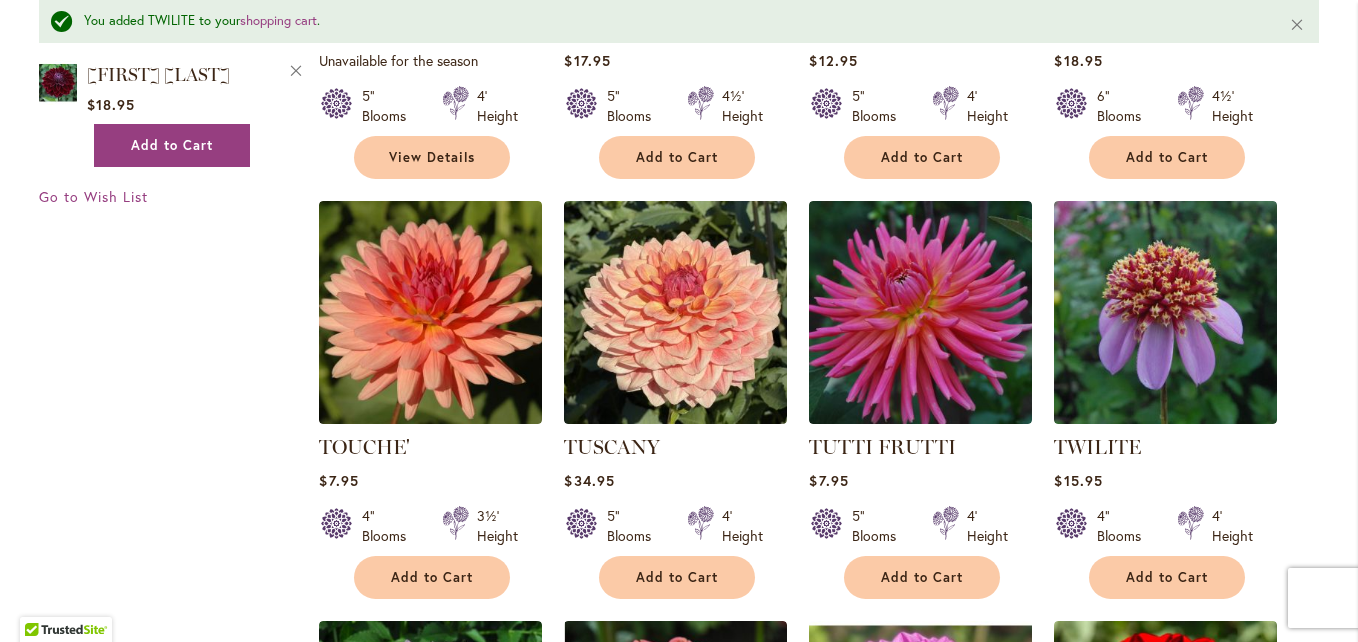 click on "Filter by:
Filter By:
Category
Best Sellers
14
items
New
3
items
Collections 2 146 16 59" at bounding box center (679, -923) 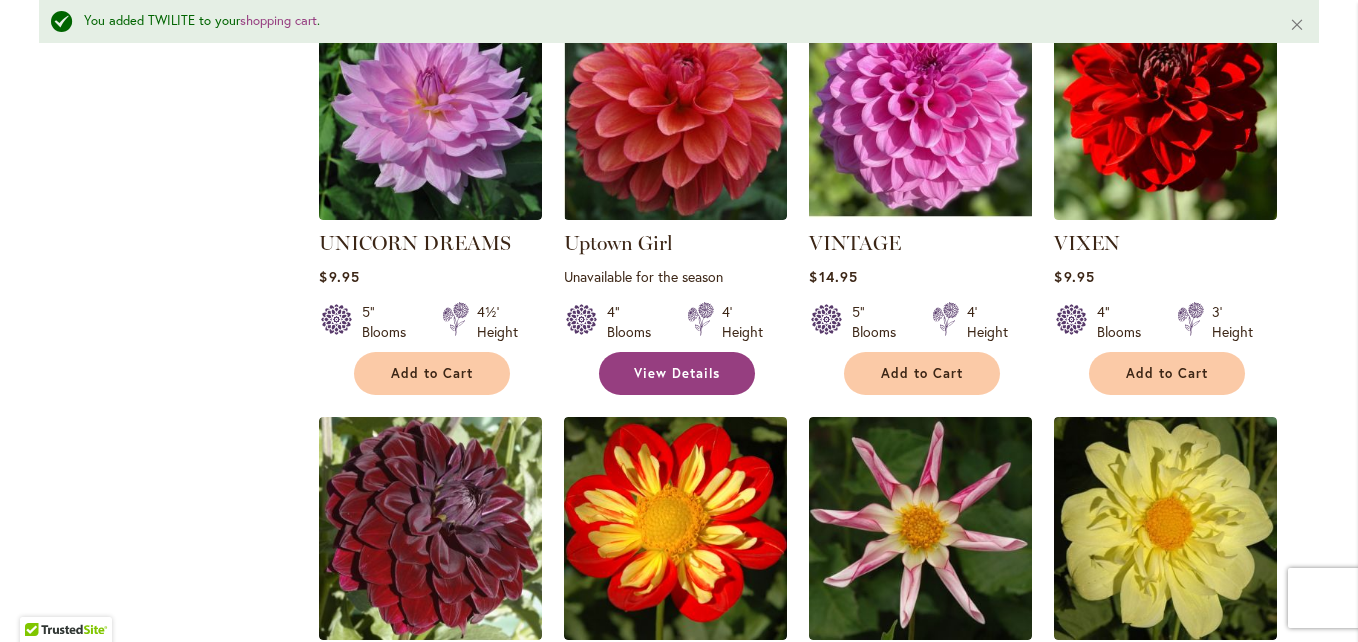 scroll, scrollTop: 4813, scrollLeft: 0, axis: vertical 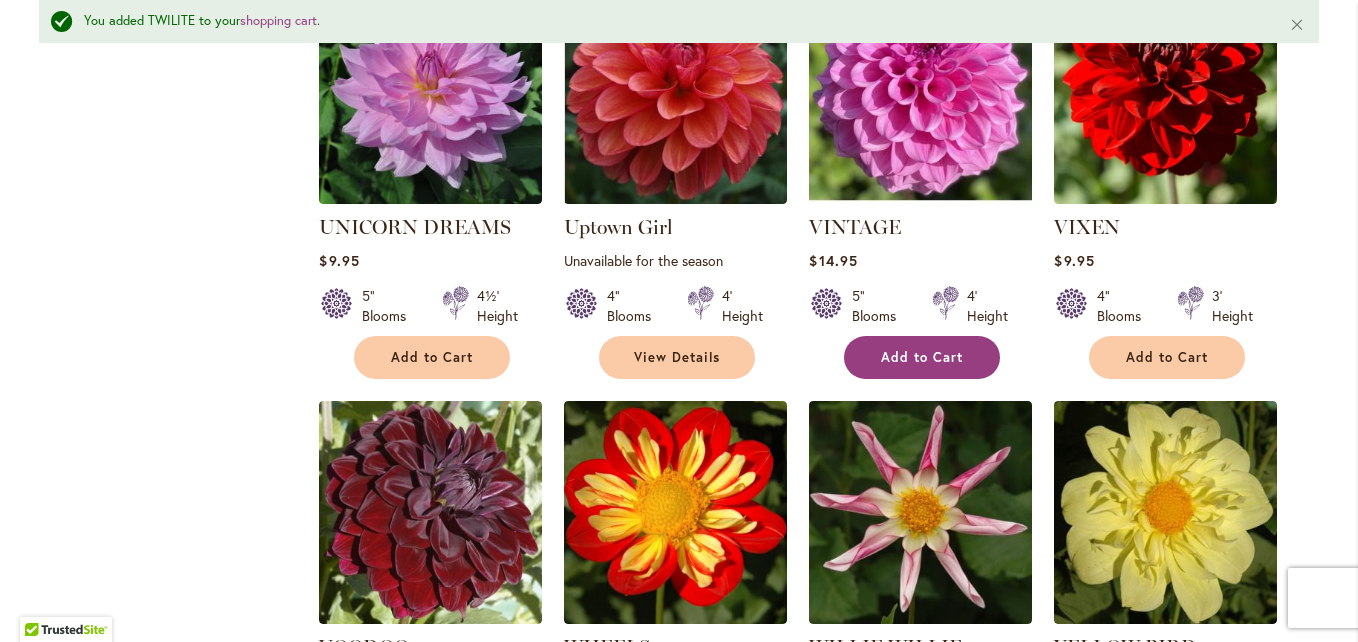 click on "Add to Cart" at bounding box center (922, 357) 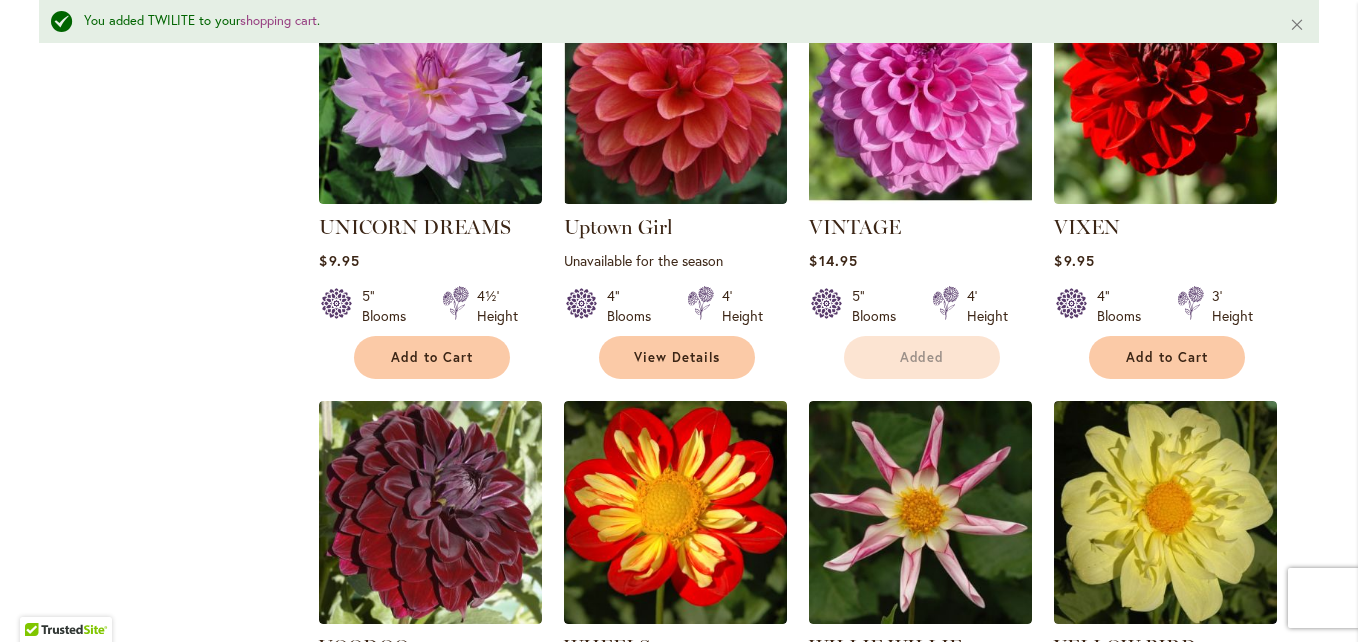 click on "Filter by:
Filter By:
Category
Best Sellers
14
items
New
3
items
Collections 2 146 16 59" at bounding box center [679, -1563] 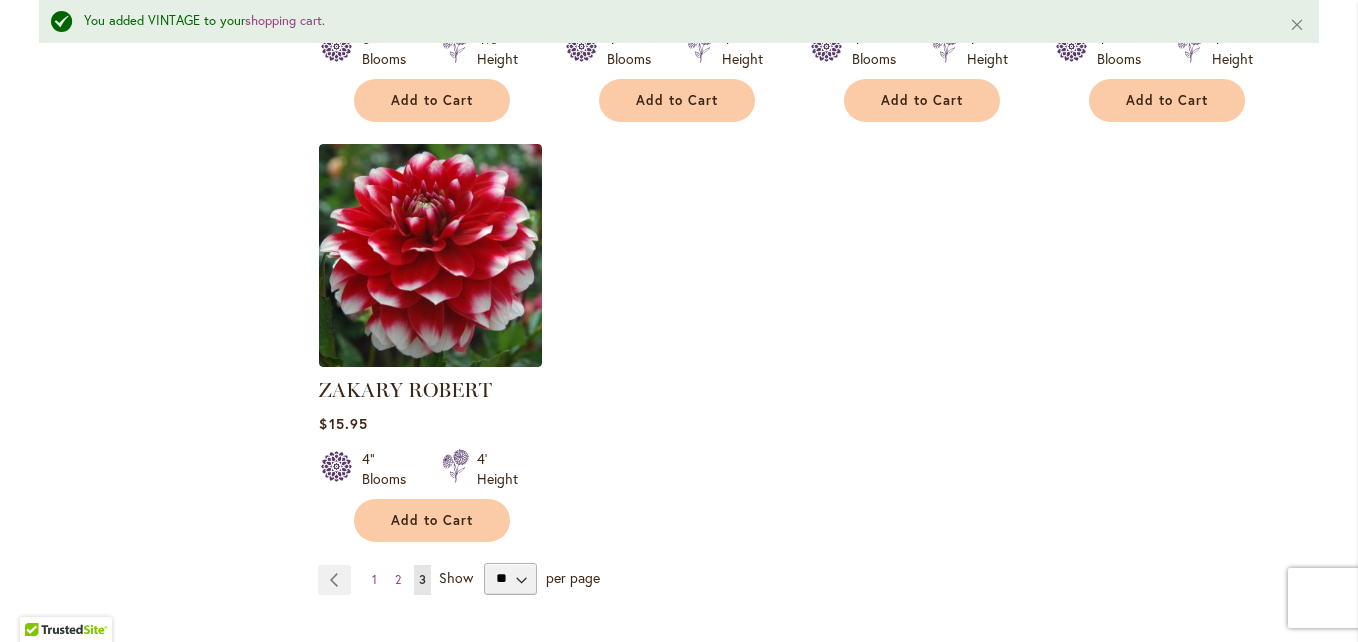 scroll, scrollTop: 5493, scrollLeft: 0, axis: vertical 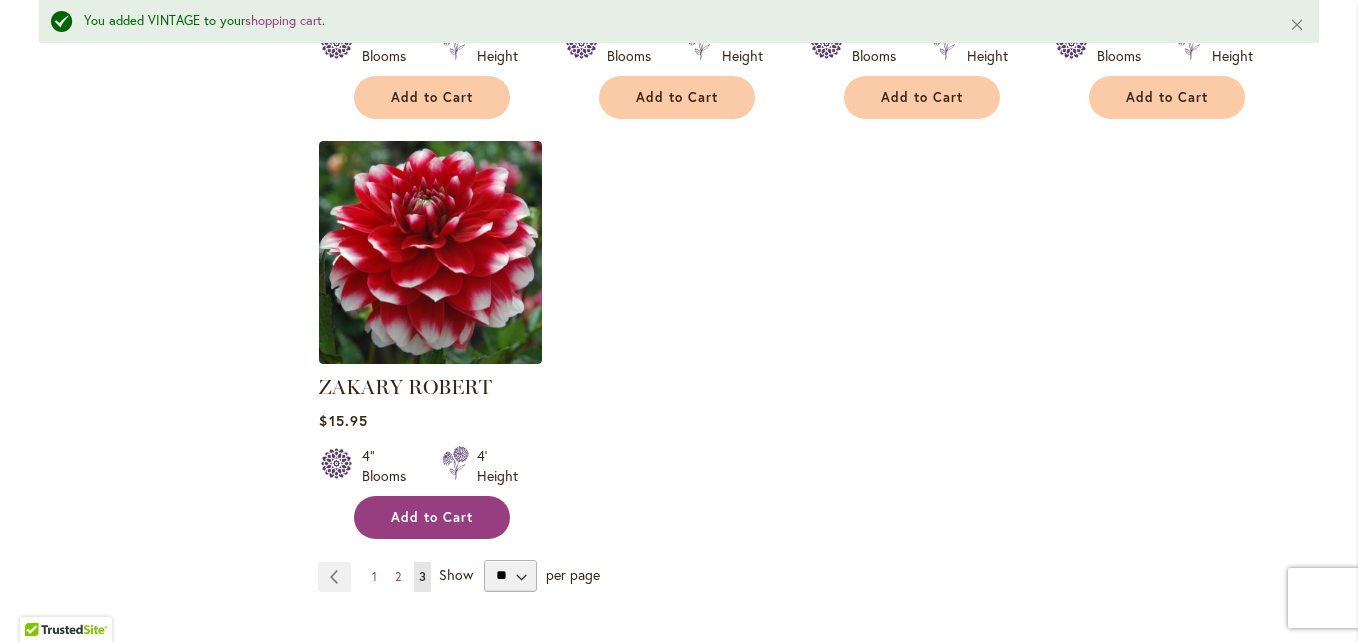 click on "Add to Cart" at bounding box center [432, 517] 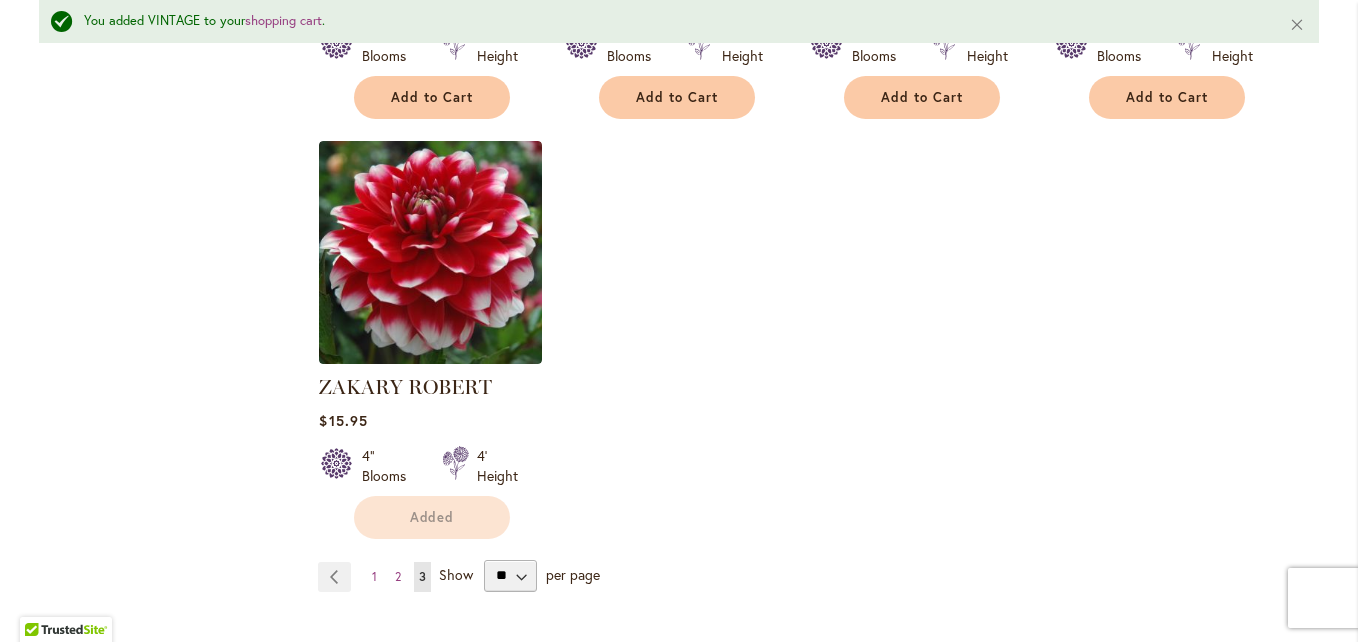 click on "Filter by:
Filter By:
Category
Best Sellers
14
items
New
3
items
Collections 2 146 16 59" at bounding box center (679, -2243) 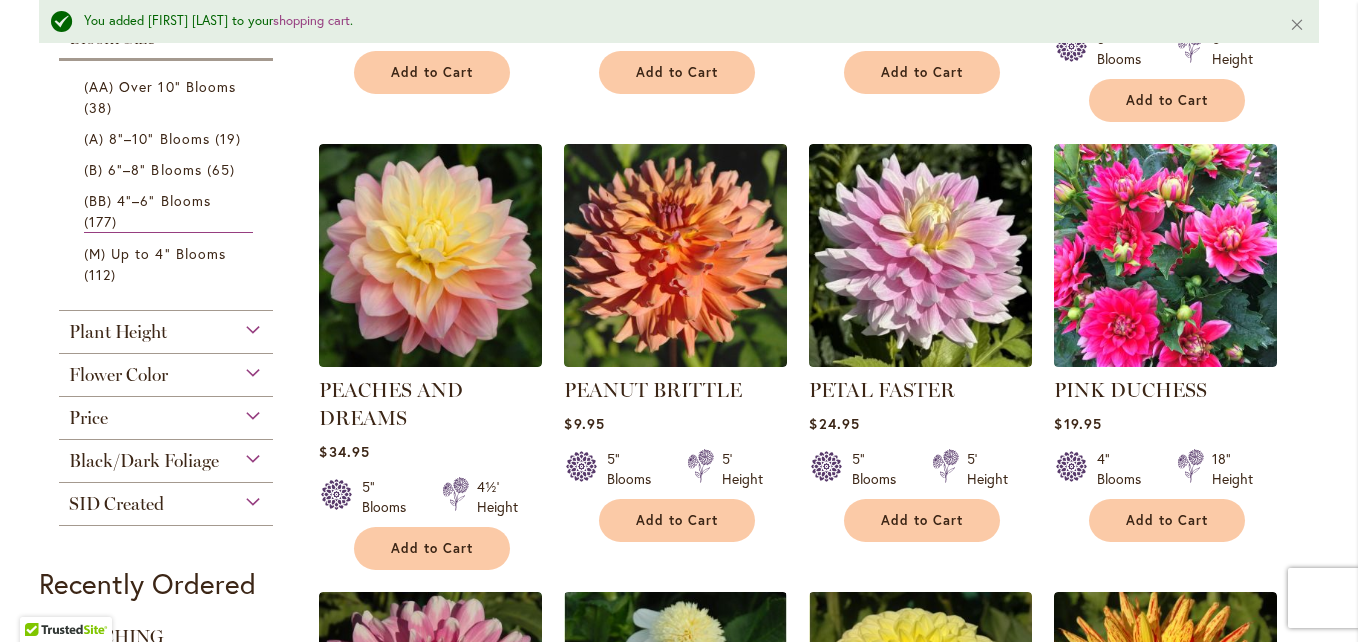 scroll, scrollTop: 813, scrollLeft: 0, axis: vertical 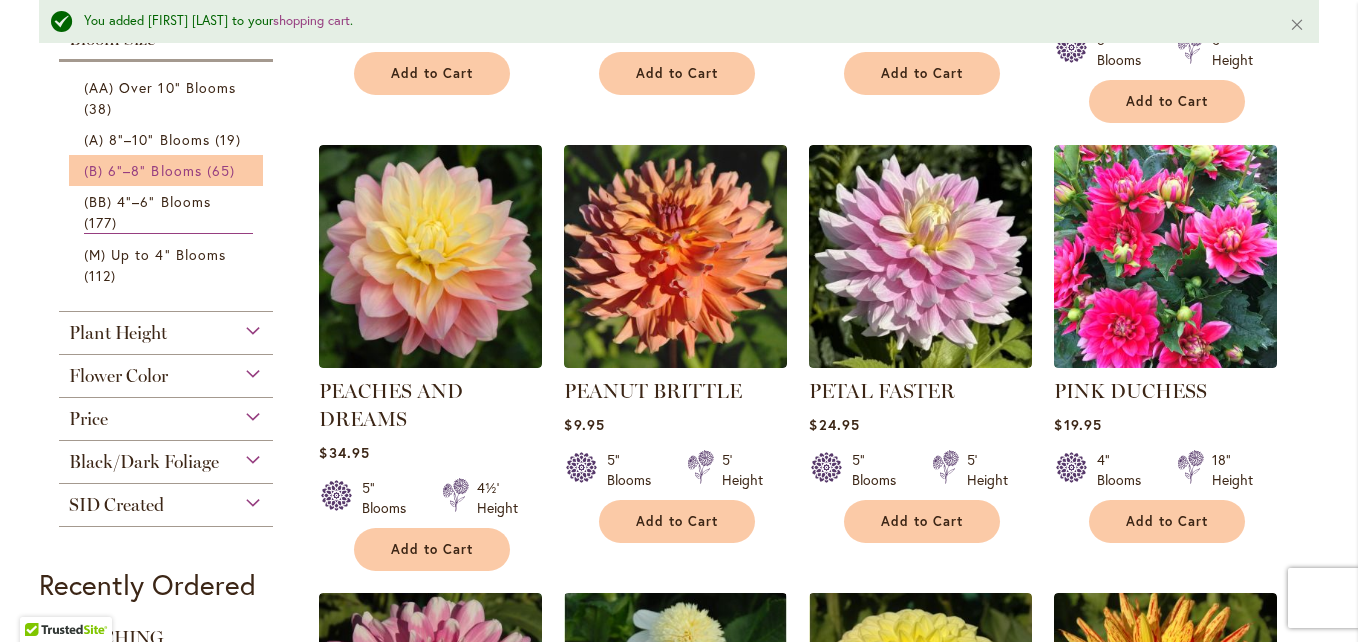 click on "(B) 6"–8" Blooms" at bounding box center (143, 170) 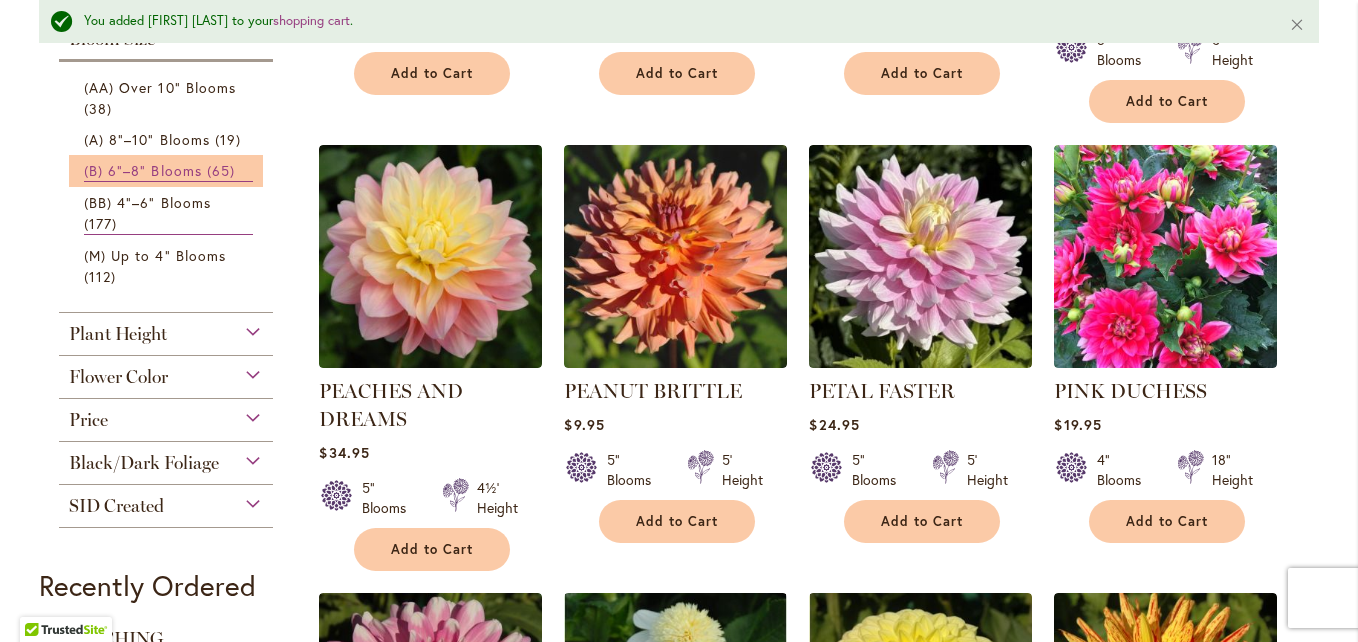 click on "(B) 6"–8" Blooms" at bounding box center [143, 170] 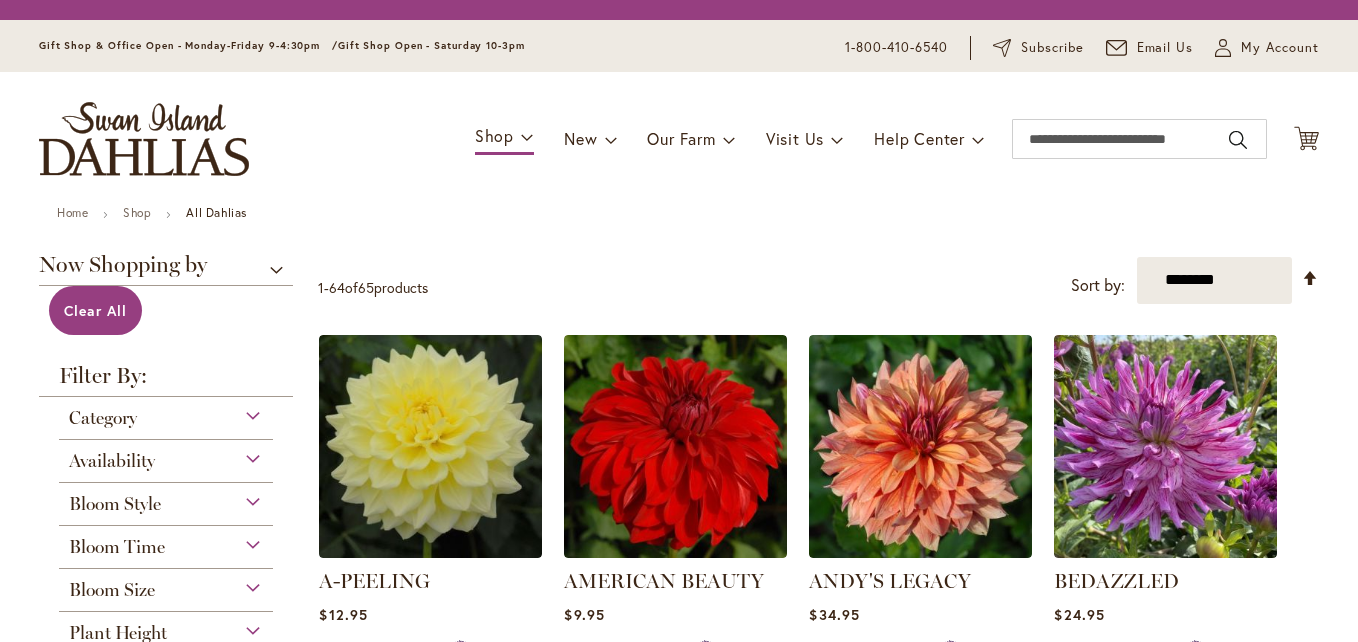 scroll, scrollTop: 0, scrollLeft: 0, axis: both 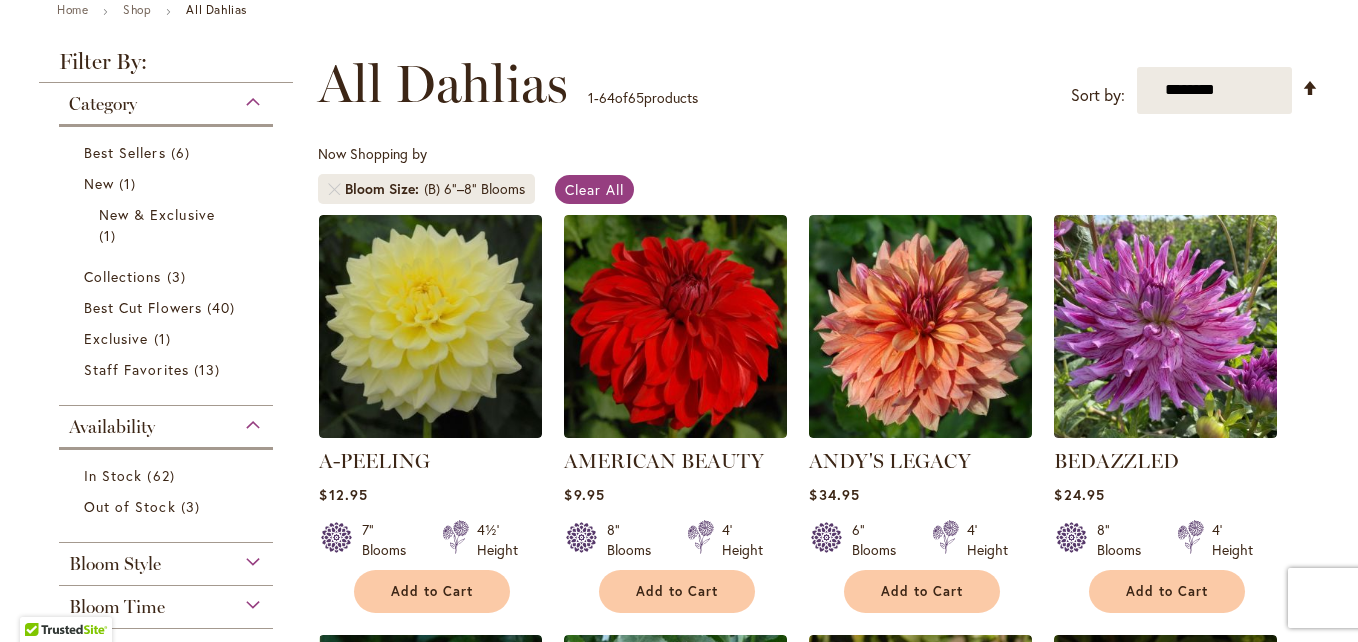 click on "A-PEELING
$12.95
7" Blooms
4½' Height" at bounding box center (818, 3668) 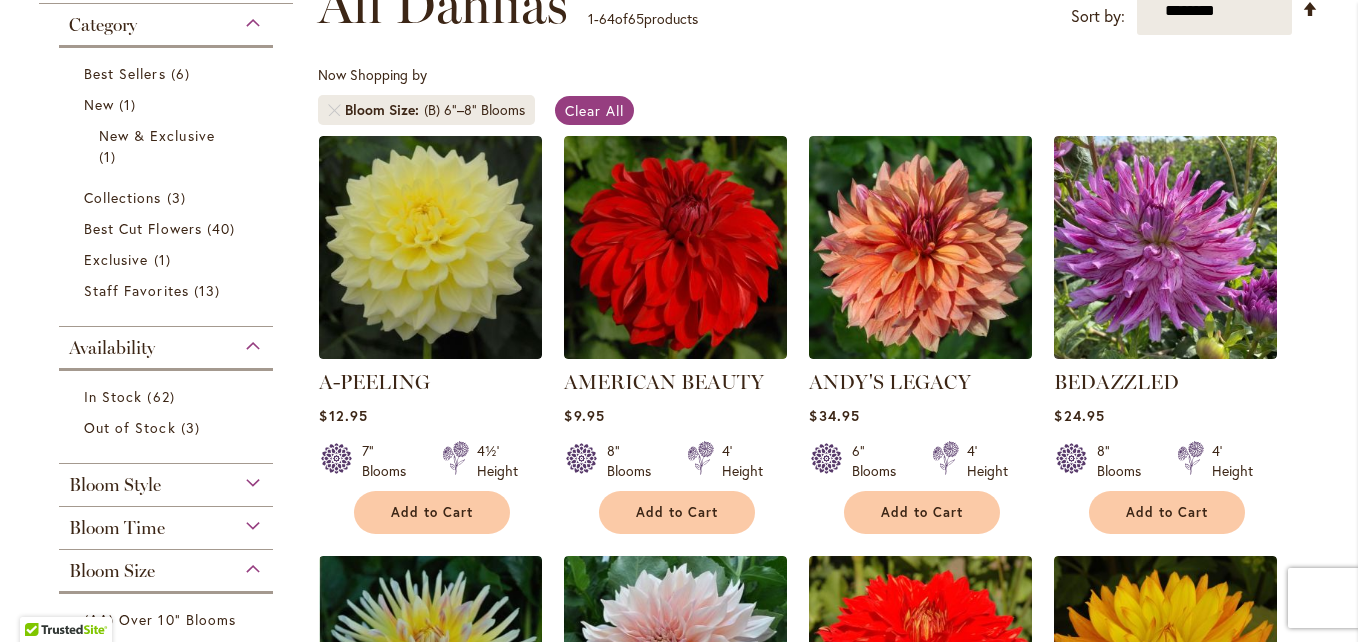 scroll, scrollTop: 580, scrollLeft: 0, axis: vertical 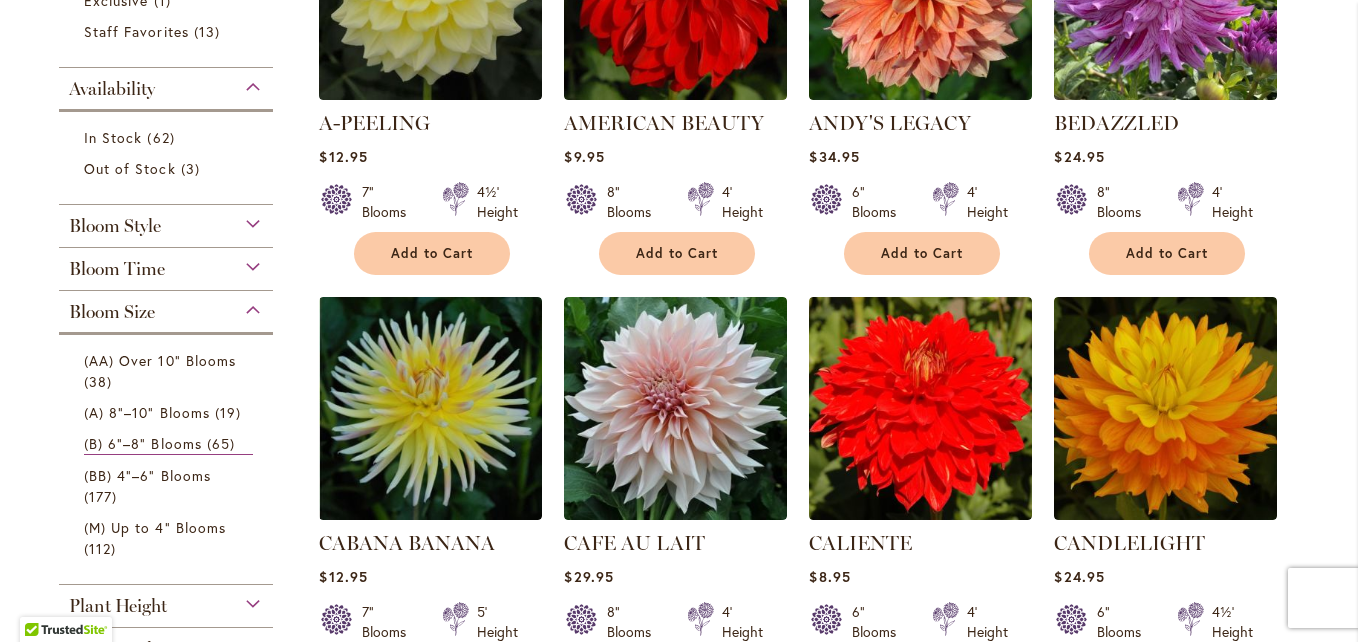 type on "**********" 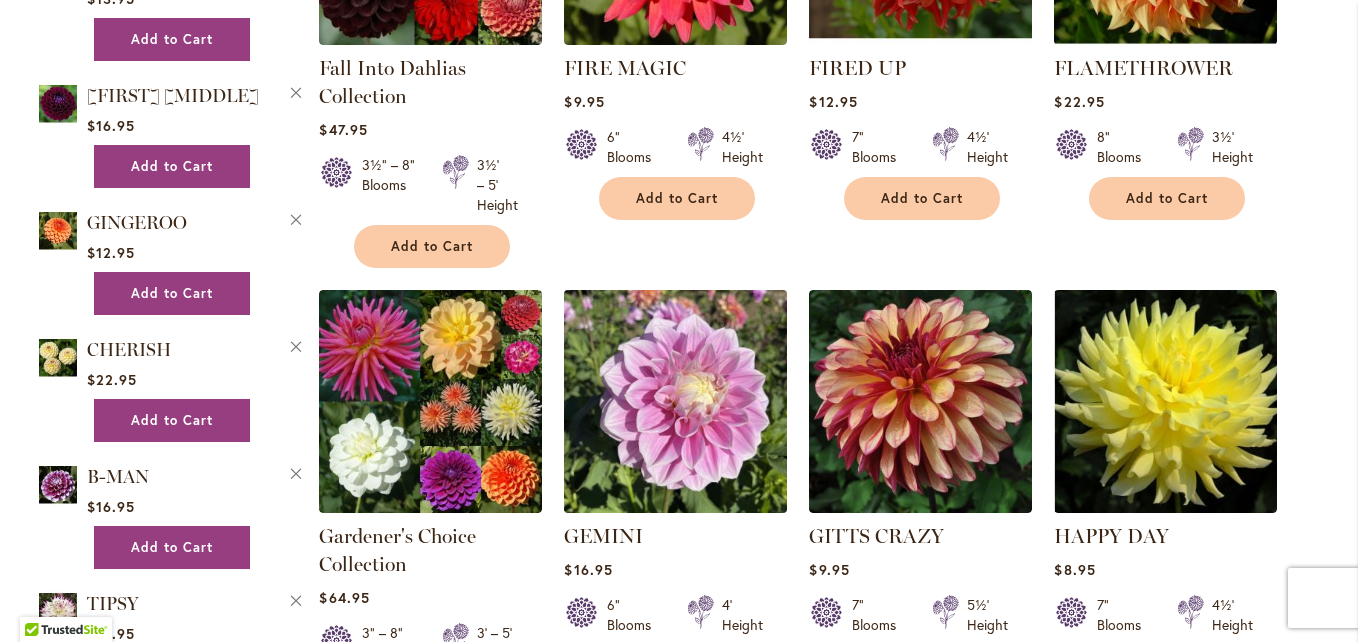 scroll, scrollTop: 2401, scrollLeft: 0, axis: vertical 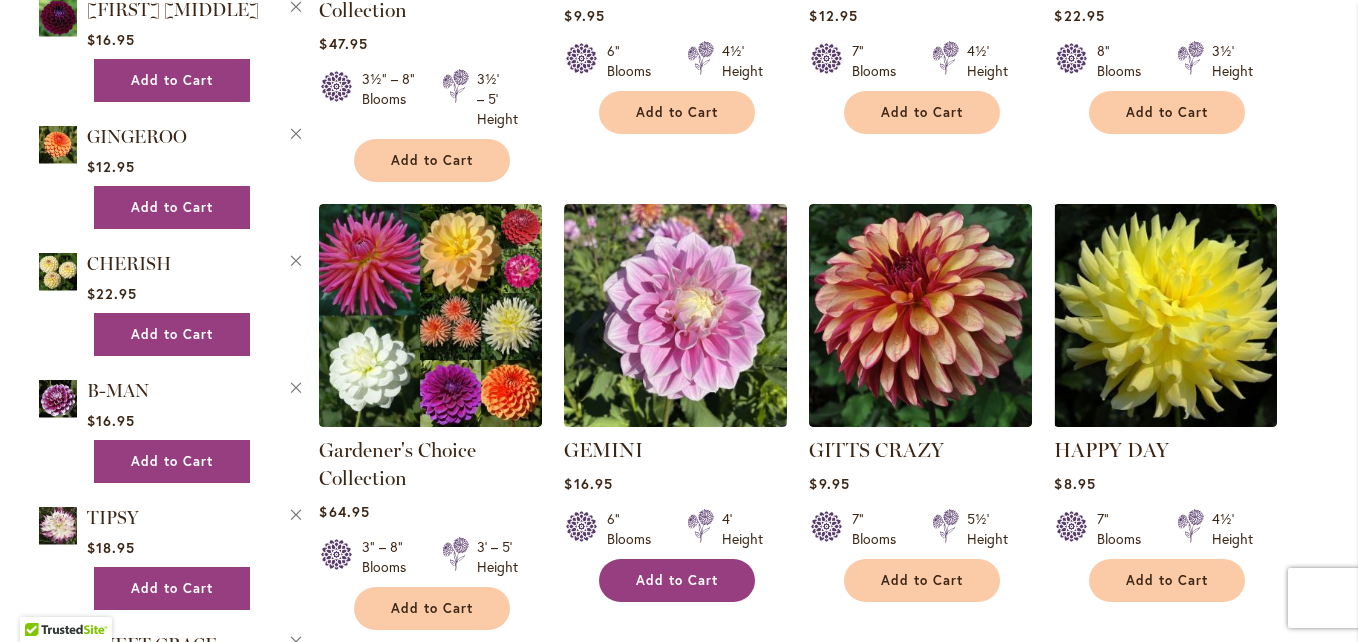 click on "Add to Cart" at bounding box center [677, 580] 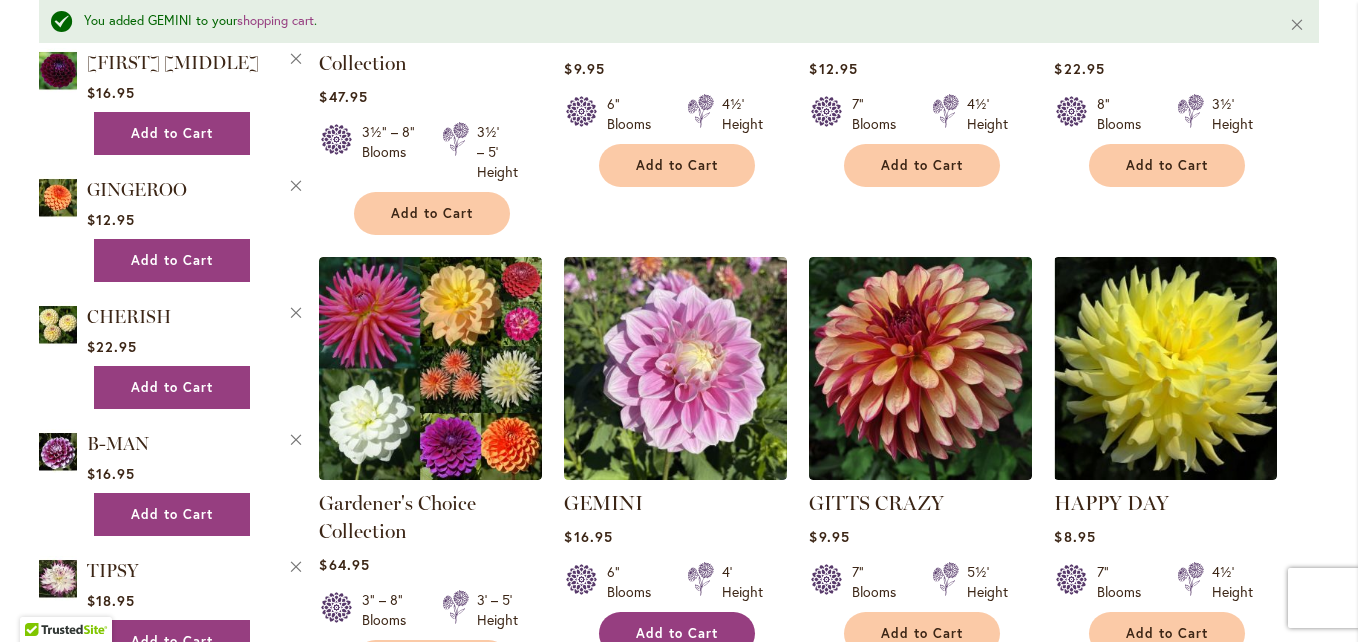 scroll, scrollTop: 2454, scrollLeft: 0, axis: vertical 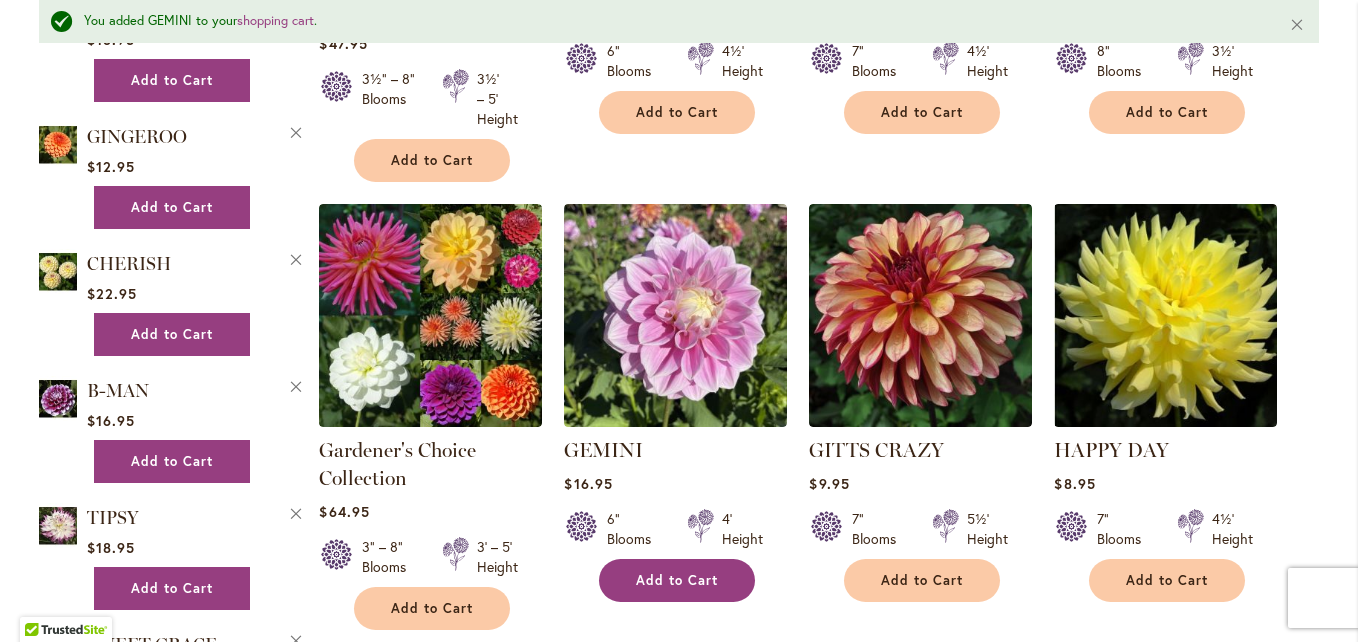 type 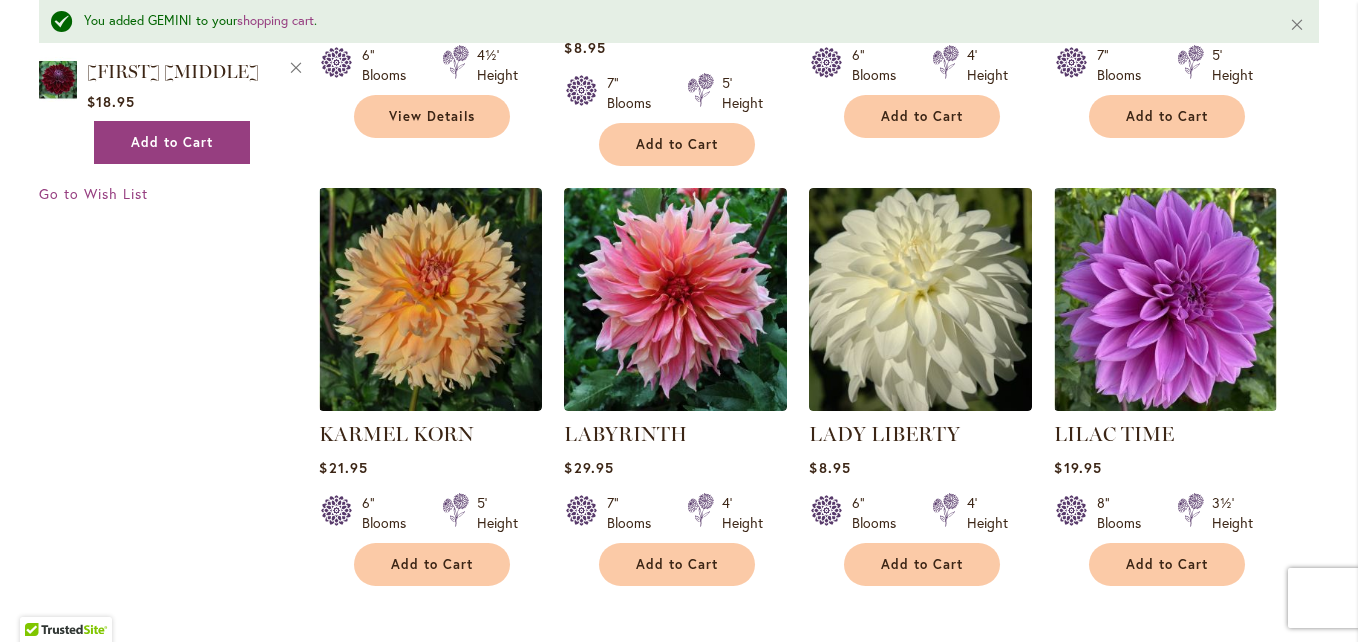 scroll, scrollTop: 4334, scrollLeft: 0, axis: vertical 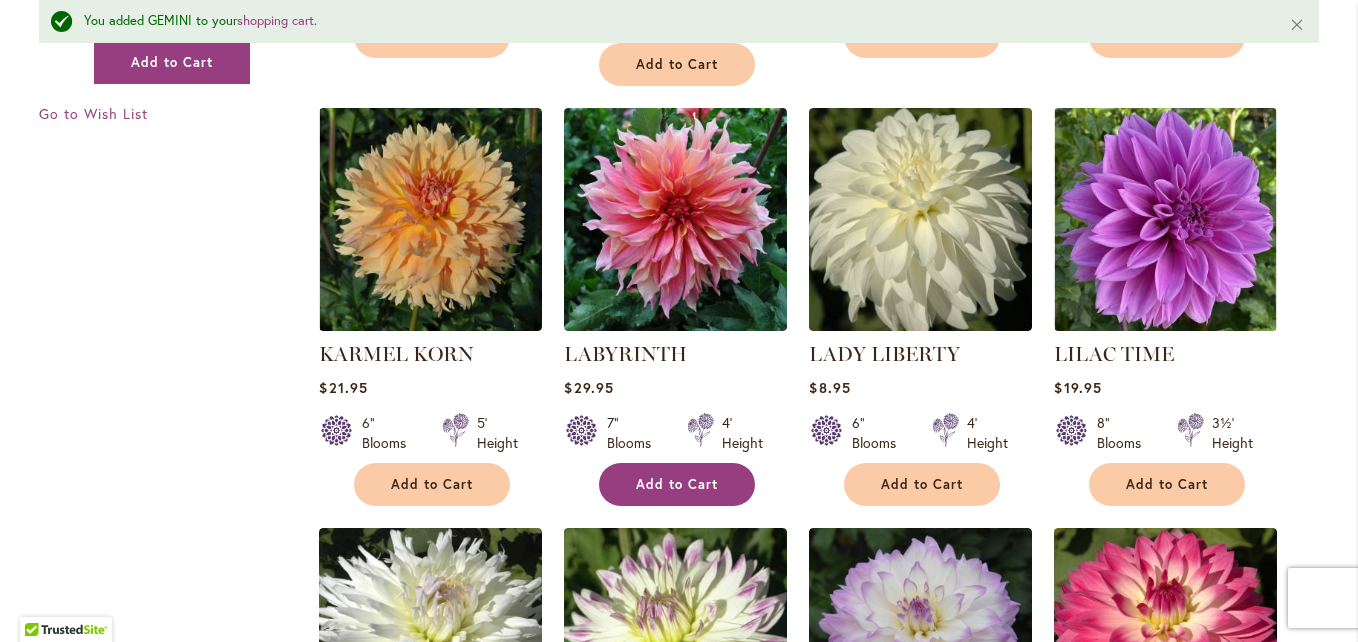 click on "Add to Cart" at bounding box center (677, 484) 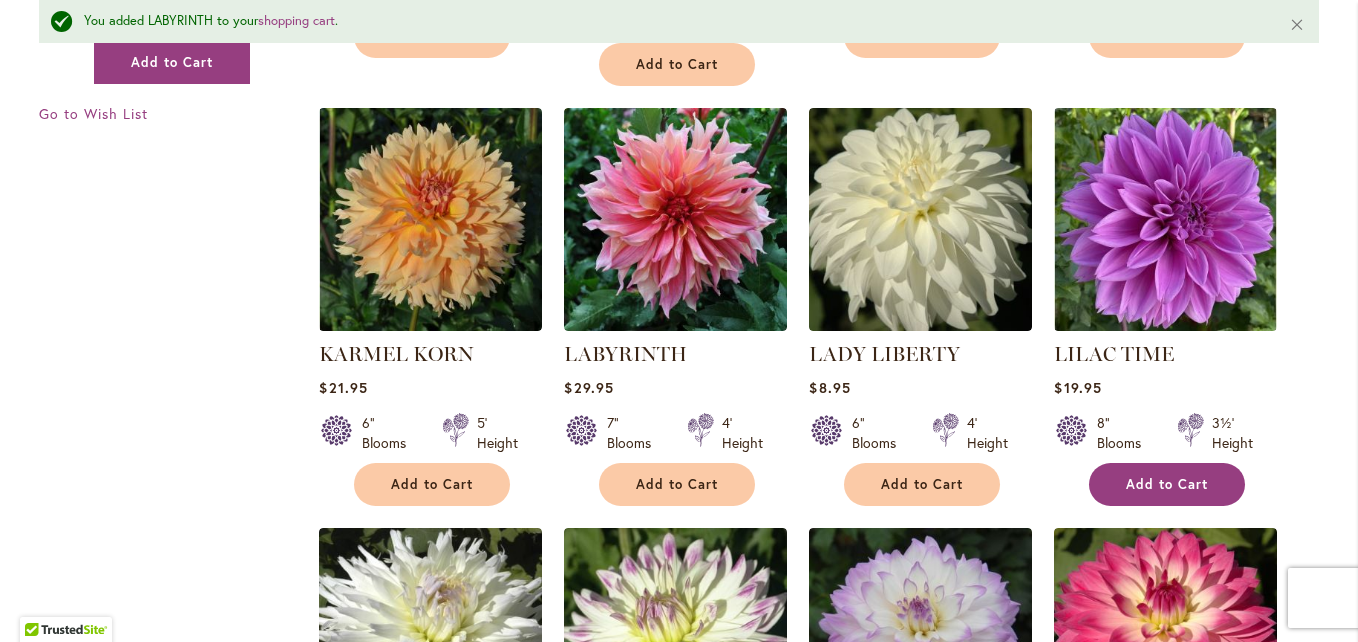 click on "Add to Cart" at bounding box center [1167, 484] 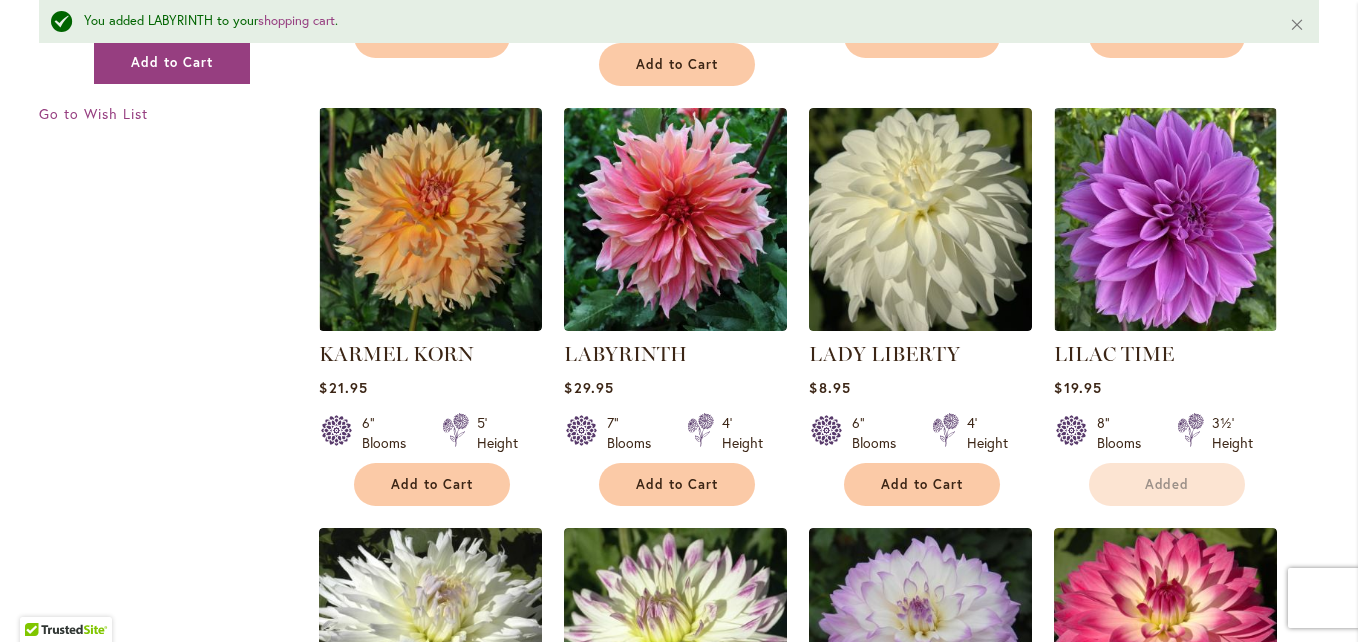 click on "Filter by:
Filter By:
Category
Best Sellers
6
items
New
1
item
New & Exclusive 1" at bounding box center (679, -392) 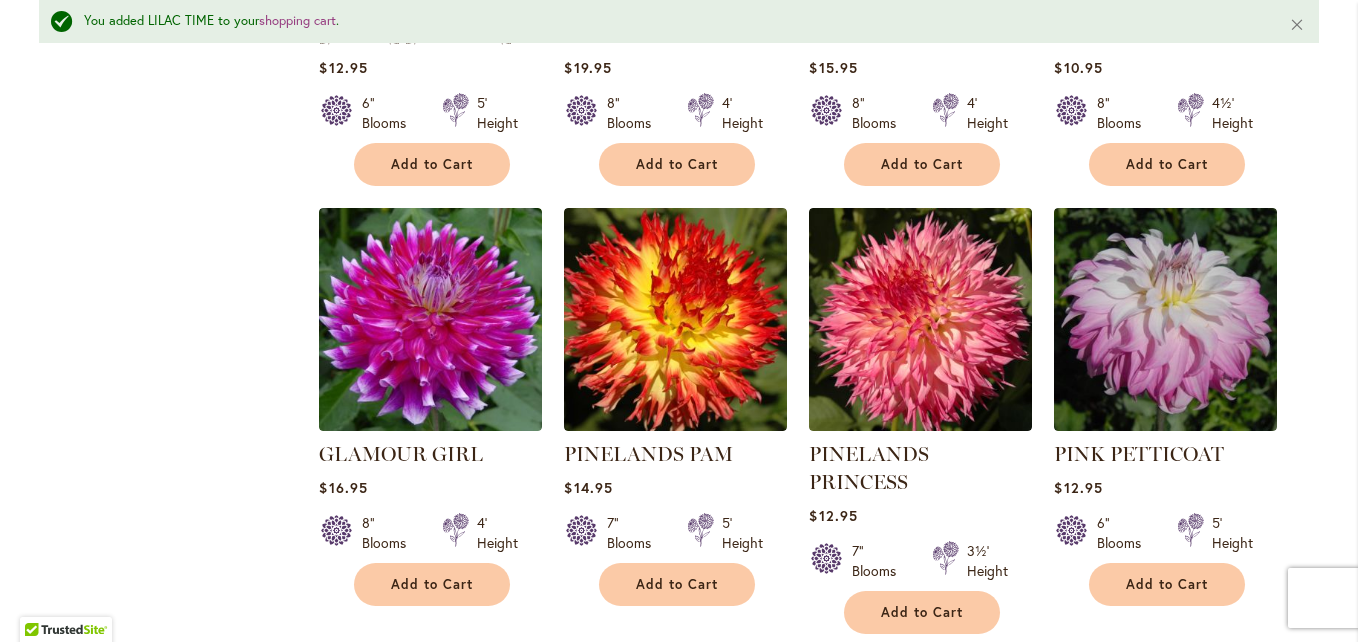 scroll, scrollTop: 5534, scrollLeft: 0, axis: vertical 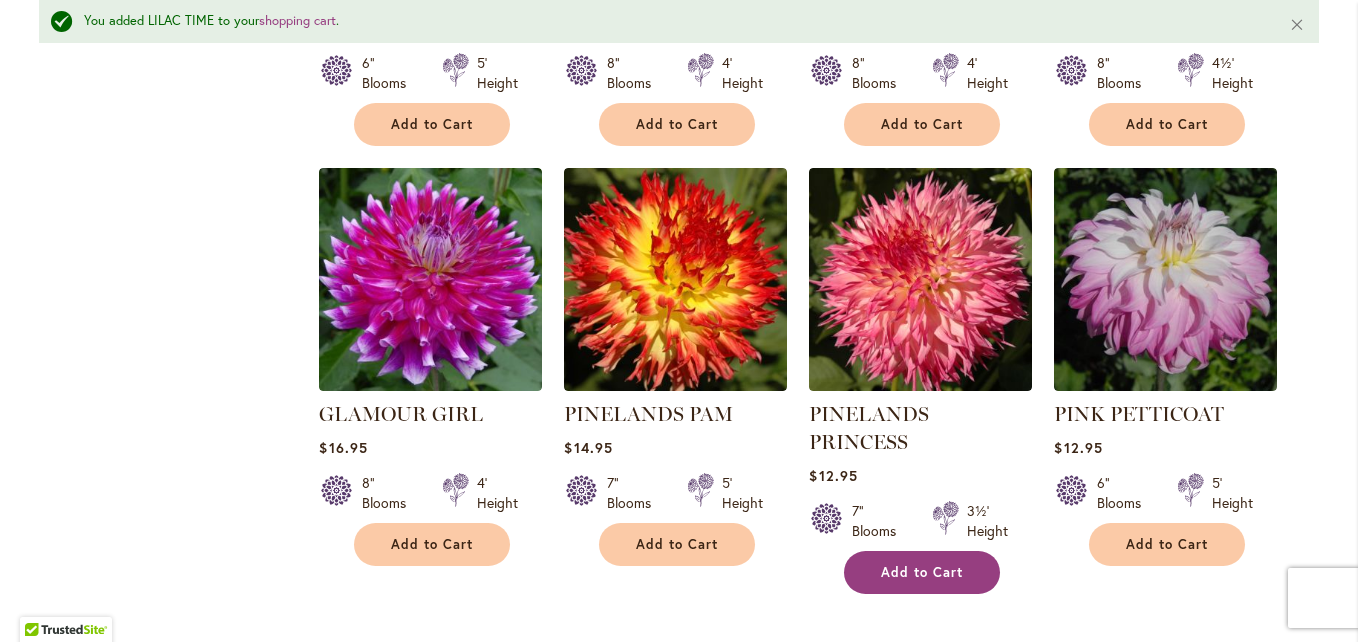 click on "Add to Cart" at bounding box center [922, 572] 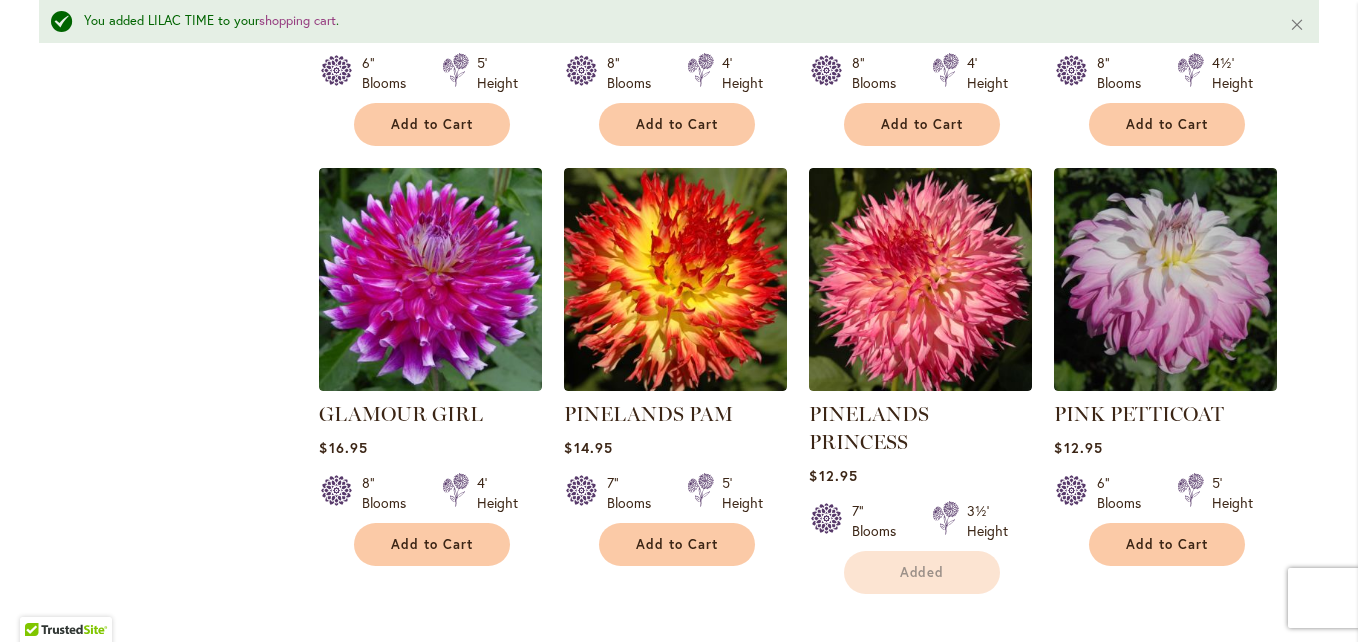 click on "Filter by:
Filter By:
Category
Best Sellers
6
items
New
1
item
New & Exclusive 1" at bounding box center [679, -1592] 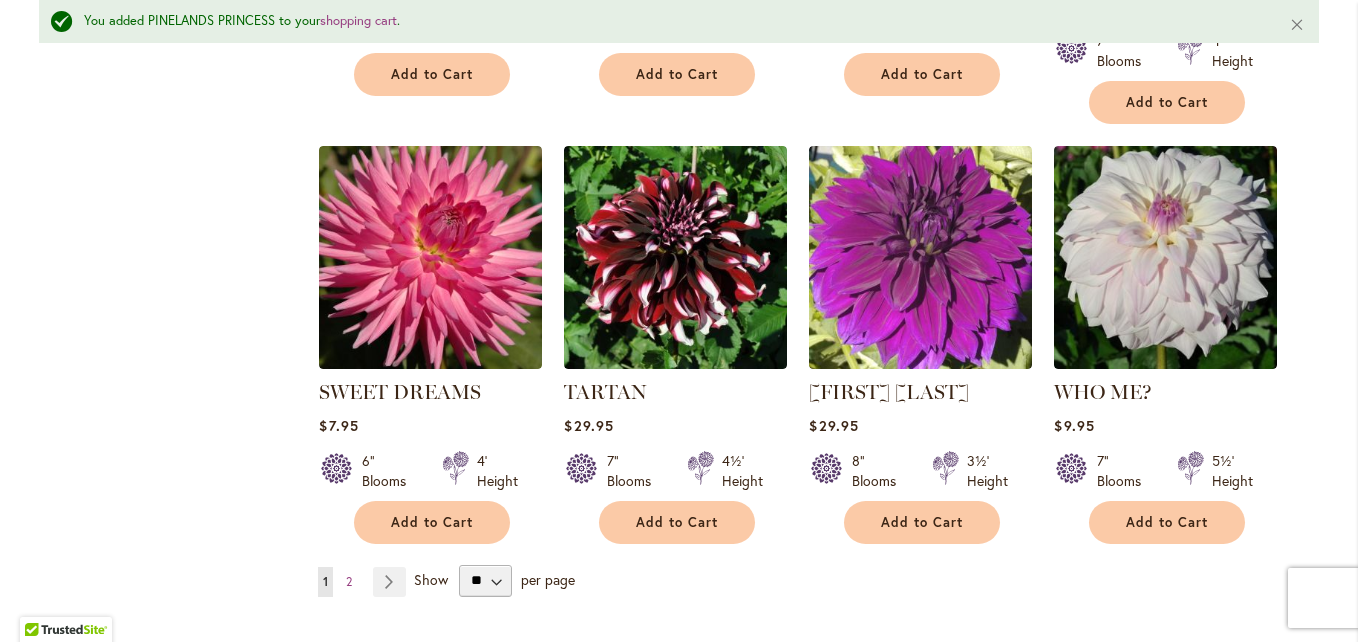 scroll, scrollTop: 6854, scrollLeft: 0, axis: vertical 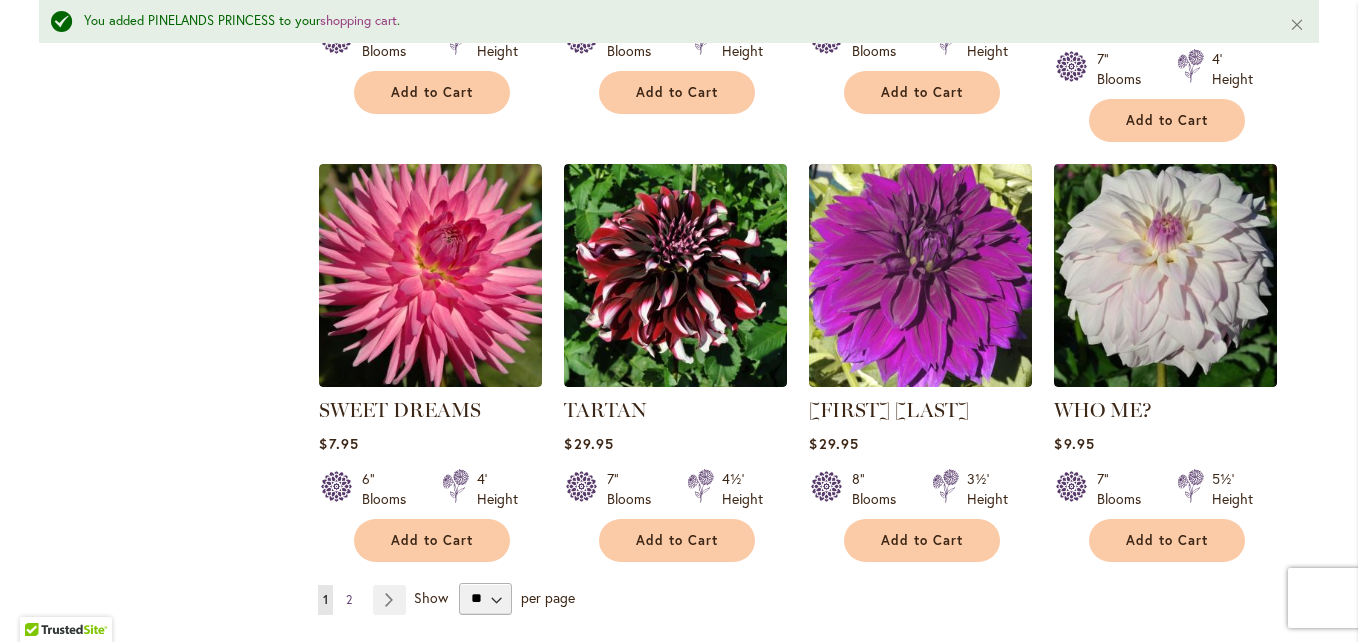 click on "2" at bounding box center (349, 599) 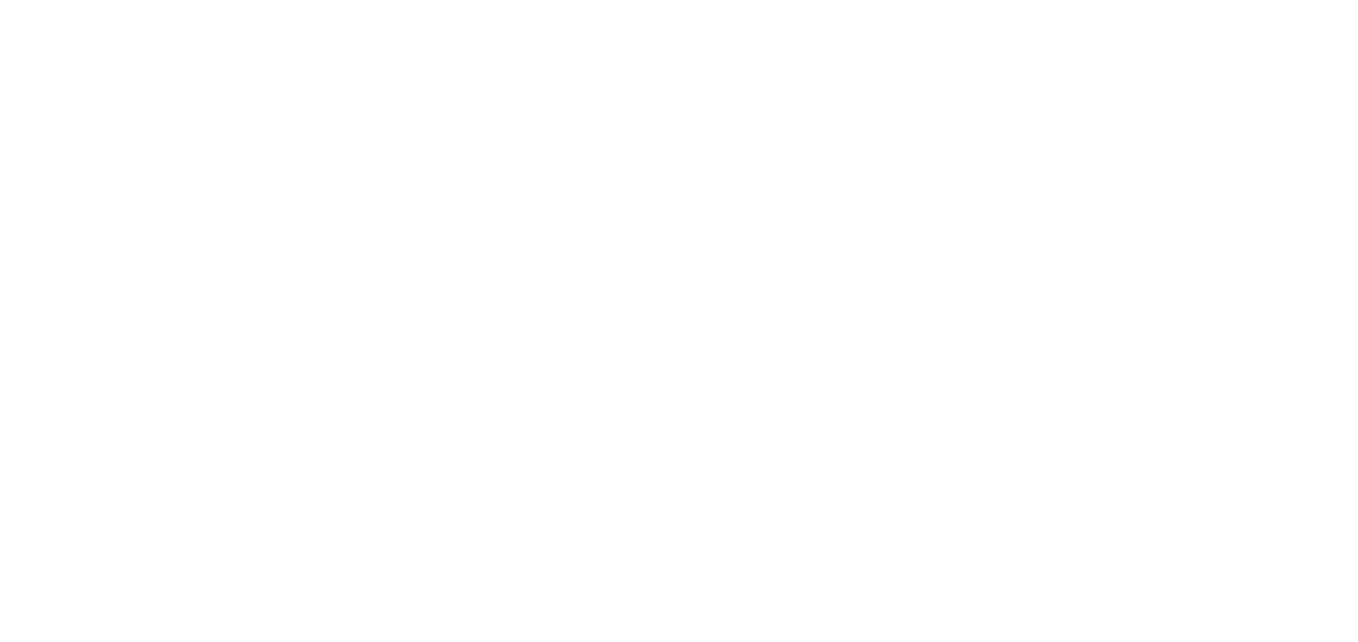 scroll, scrollTop: 0, scrollLeft: 0, axis: both 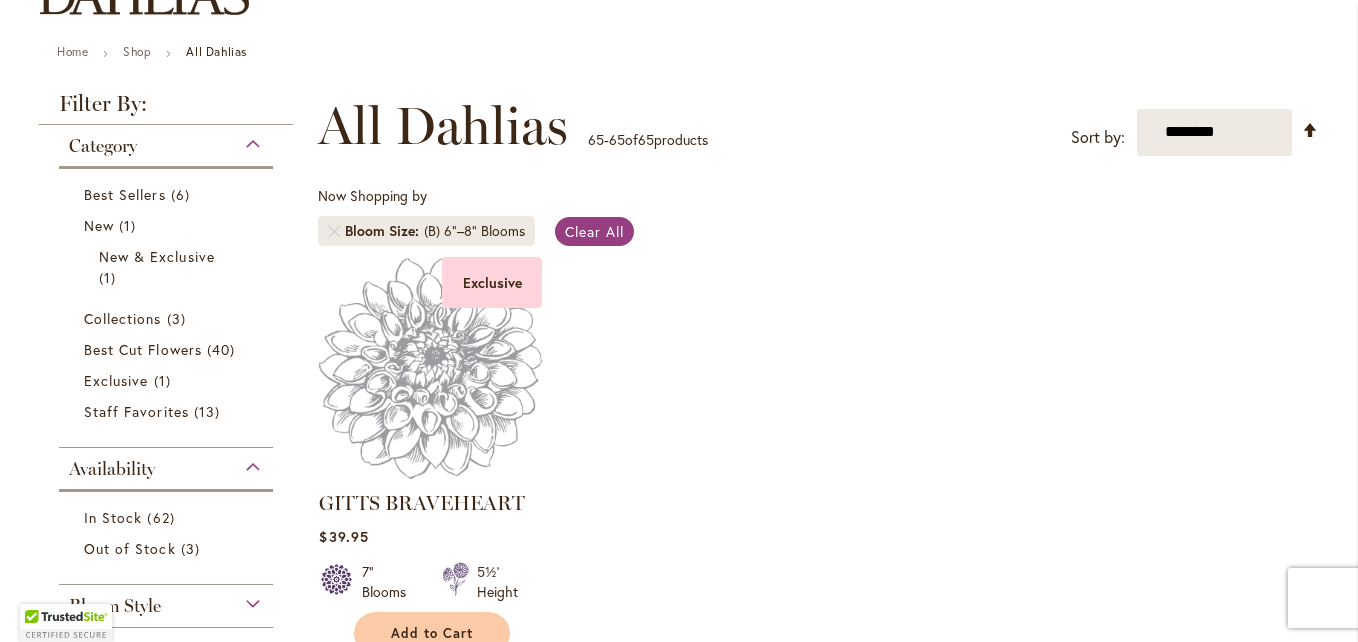 type on "**********" 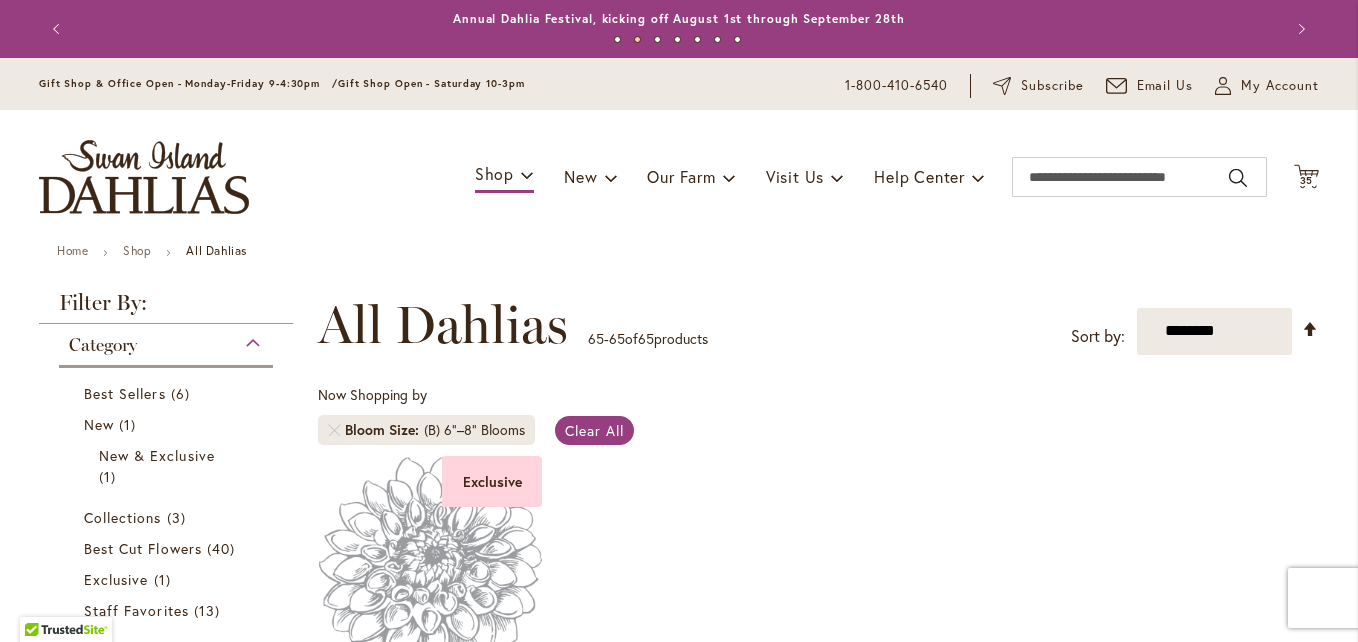 scroll, scrollTop: 0, scrollLeft: 0, axis: both 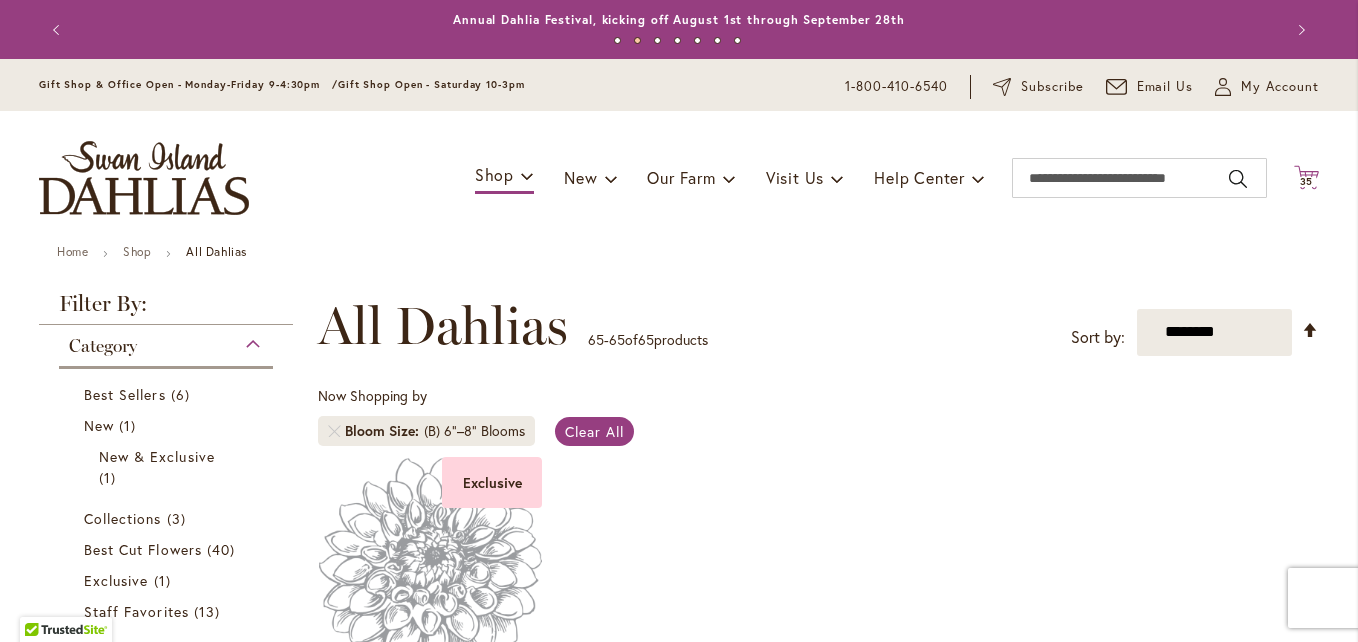 click on "Cart
.cls-1 {
fill: #231f20;
}" 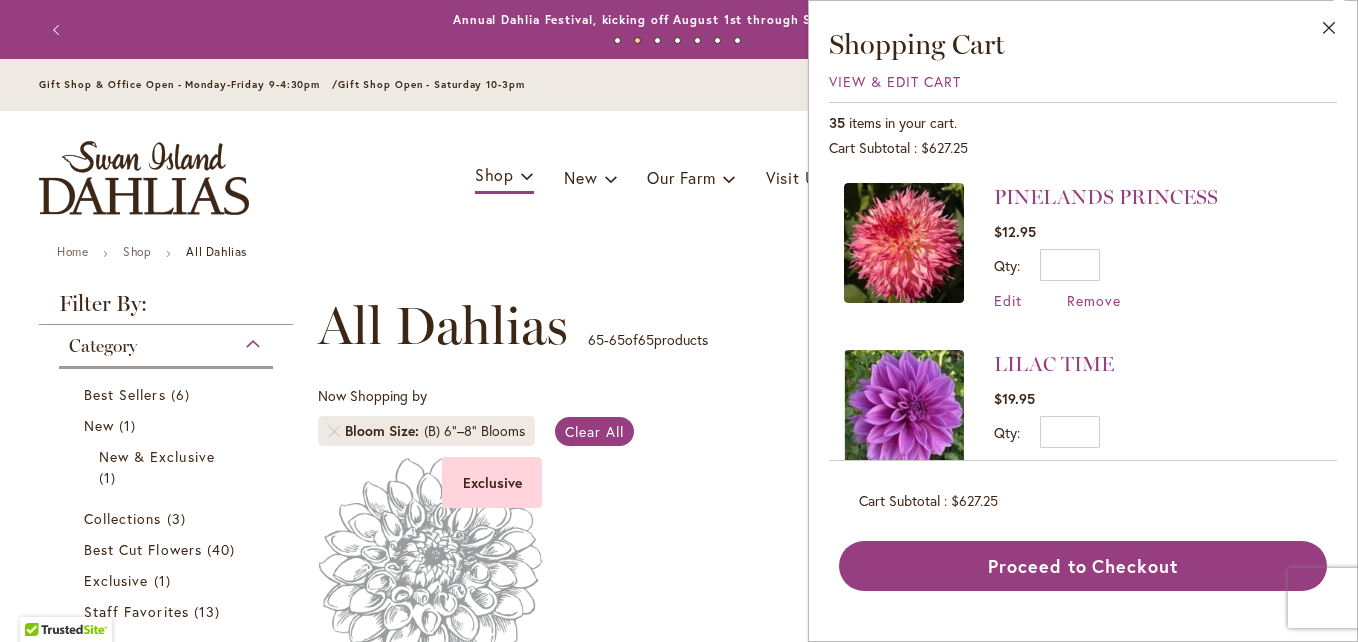 click on "**********" at bounding box center (812, 635) 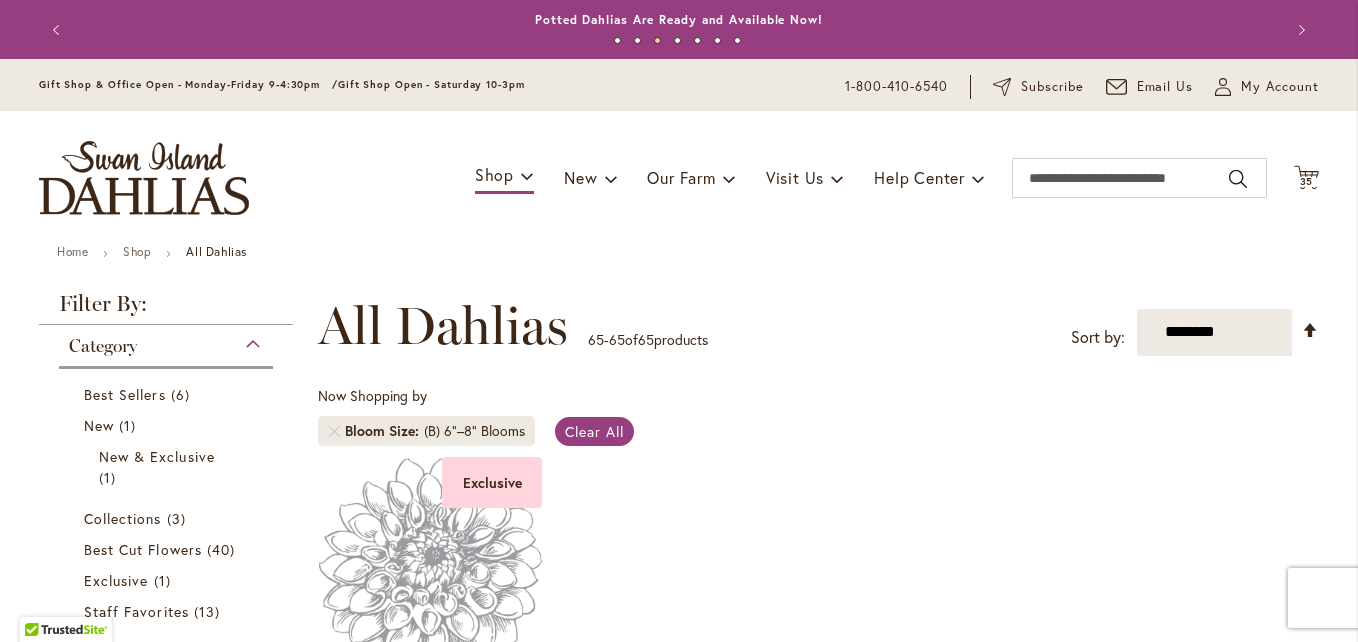 type 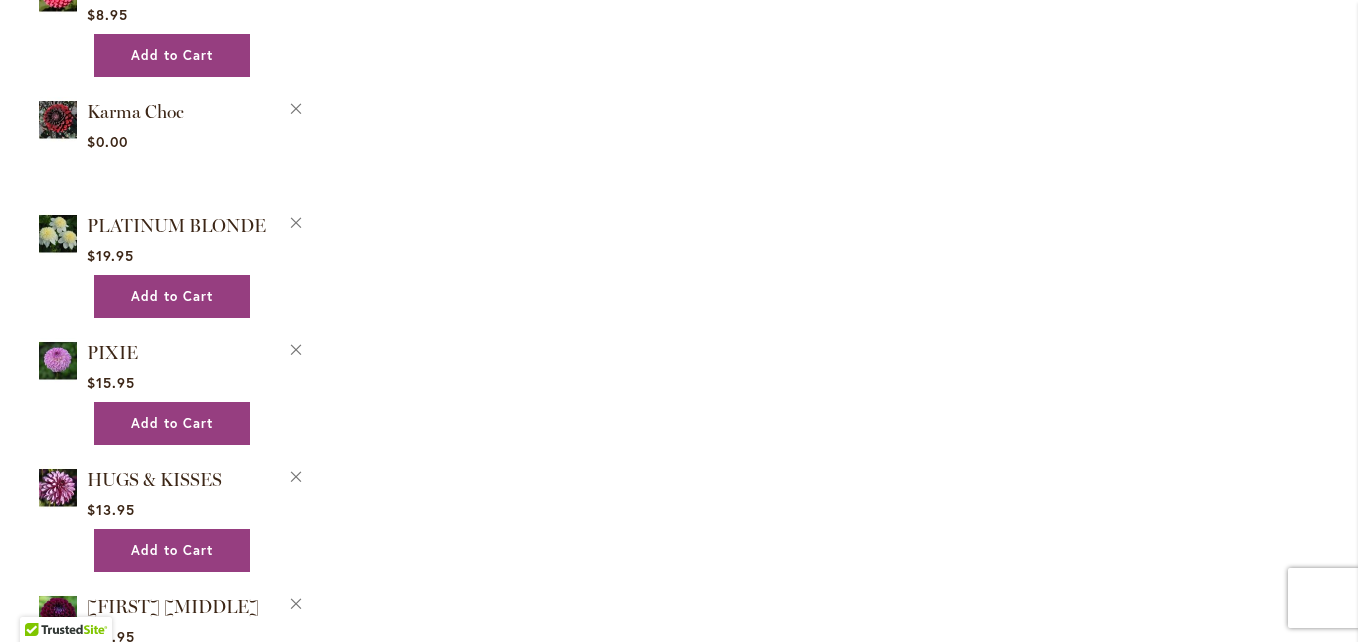 scroll, scrollTop: 1840, scrollLeft: 0, axis: vertical 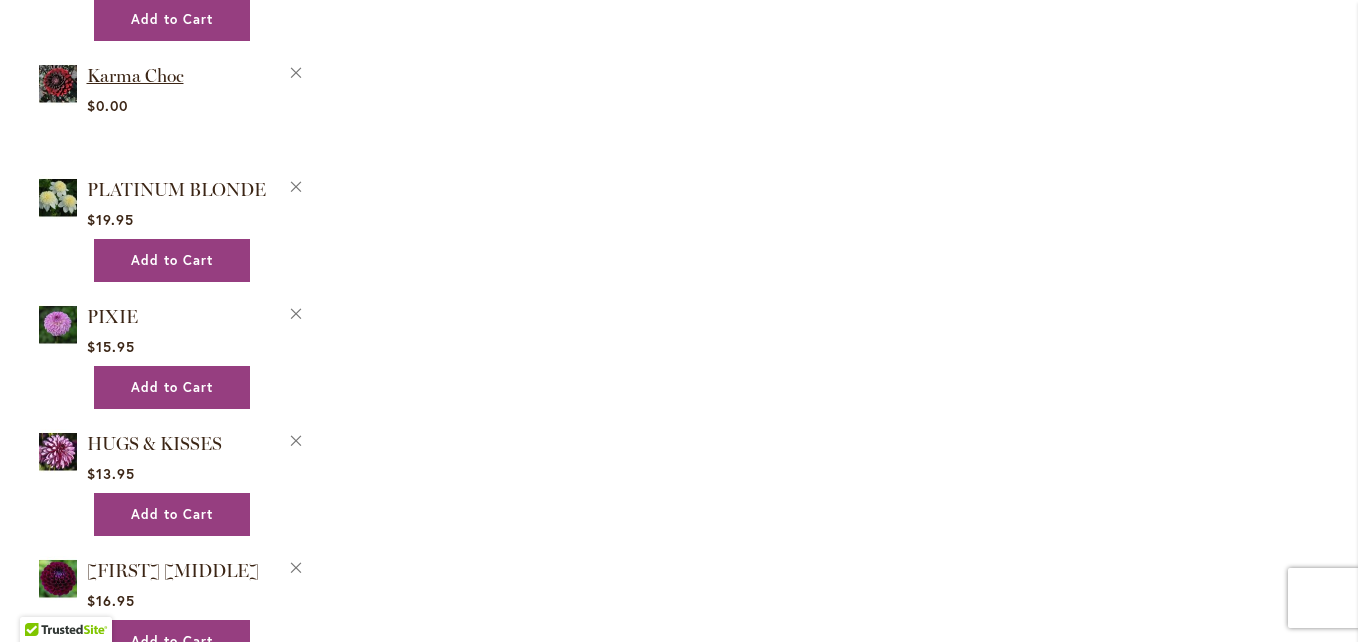 click on "Karma Choc" at bounding box center (135, 76) 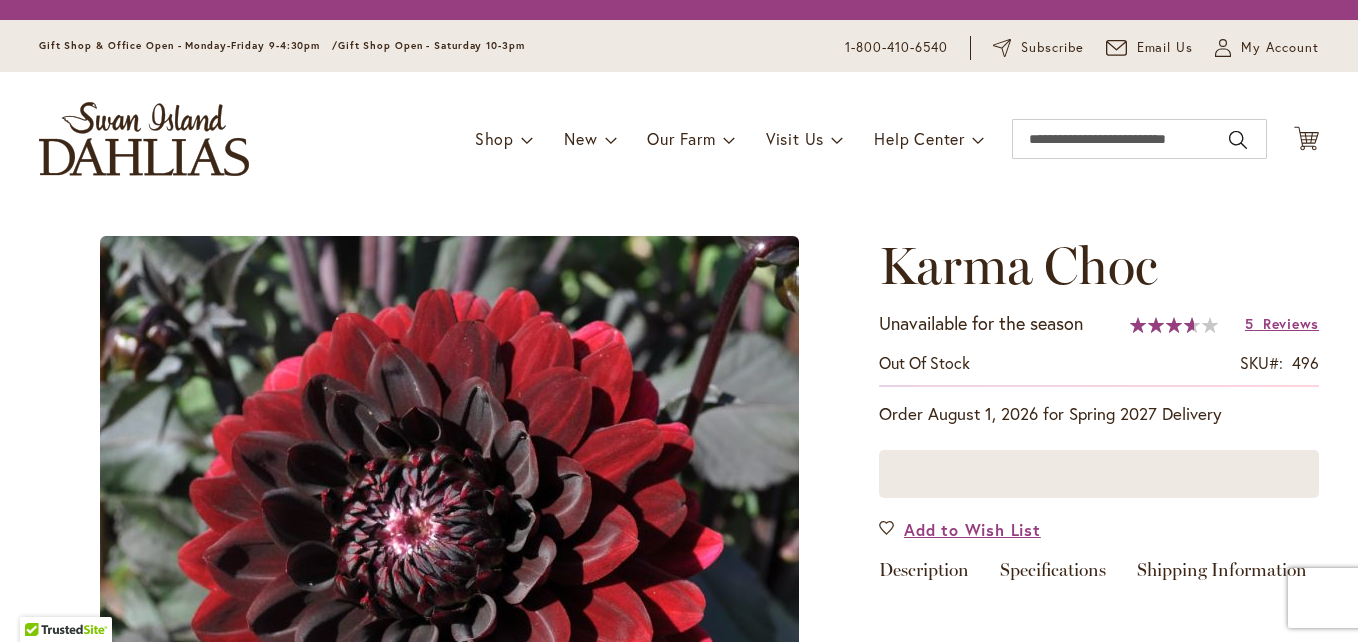 scroll, scrollTop: 0, scrollLeft: 0, axis: both 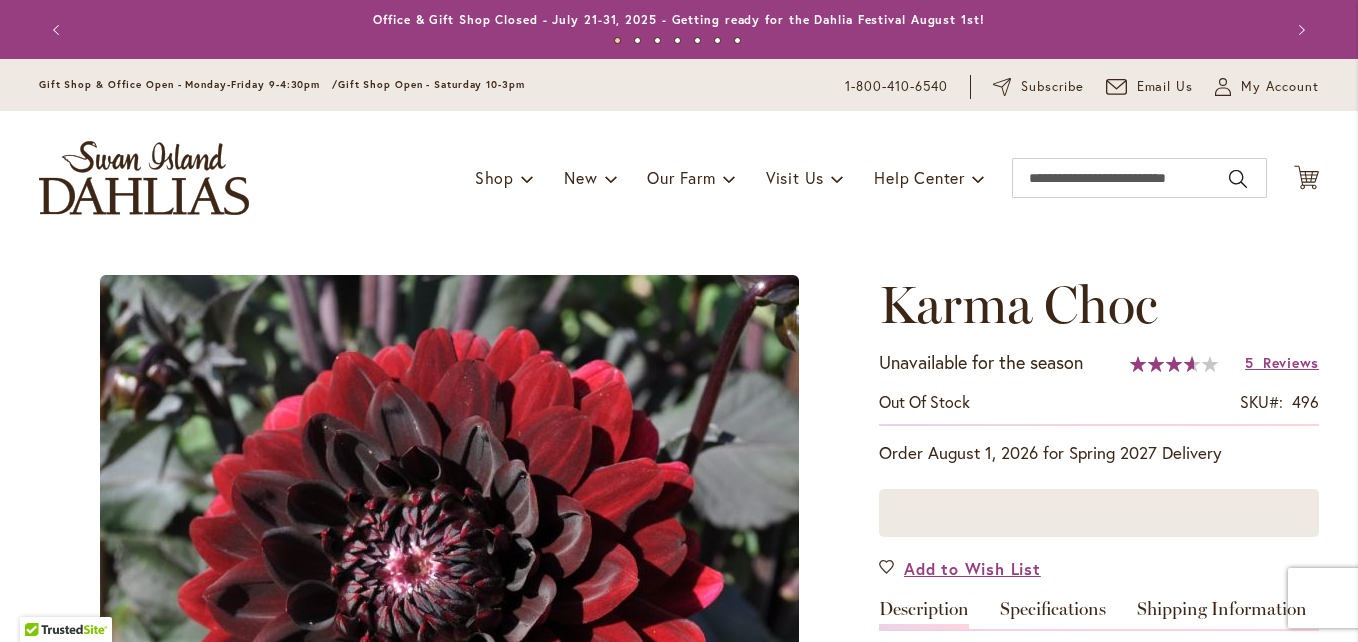 type on "****" 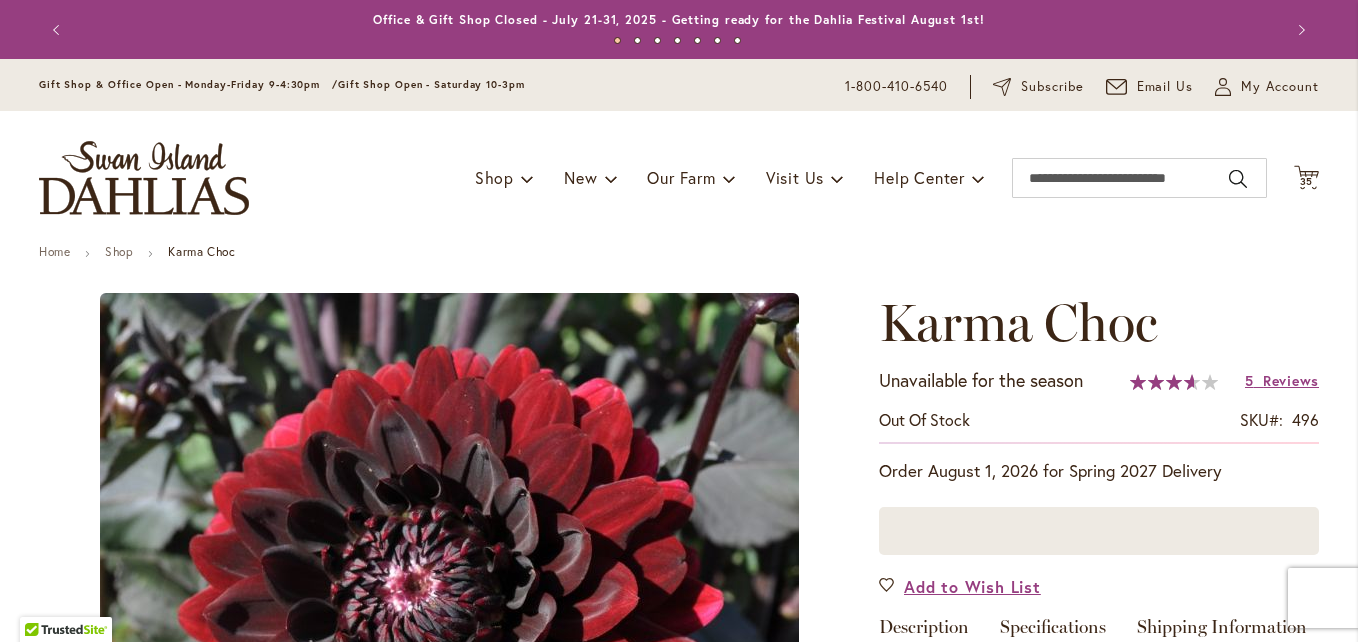 type on "**********" 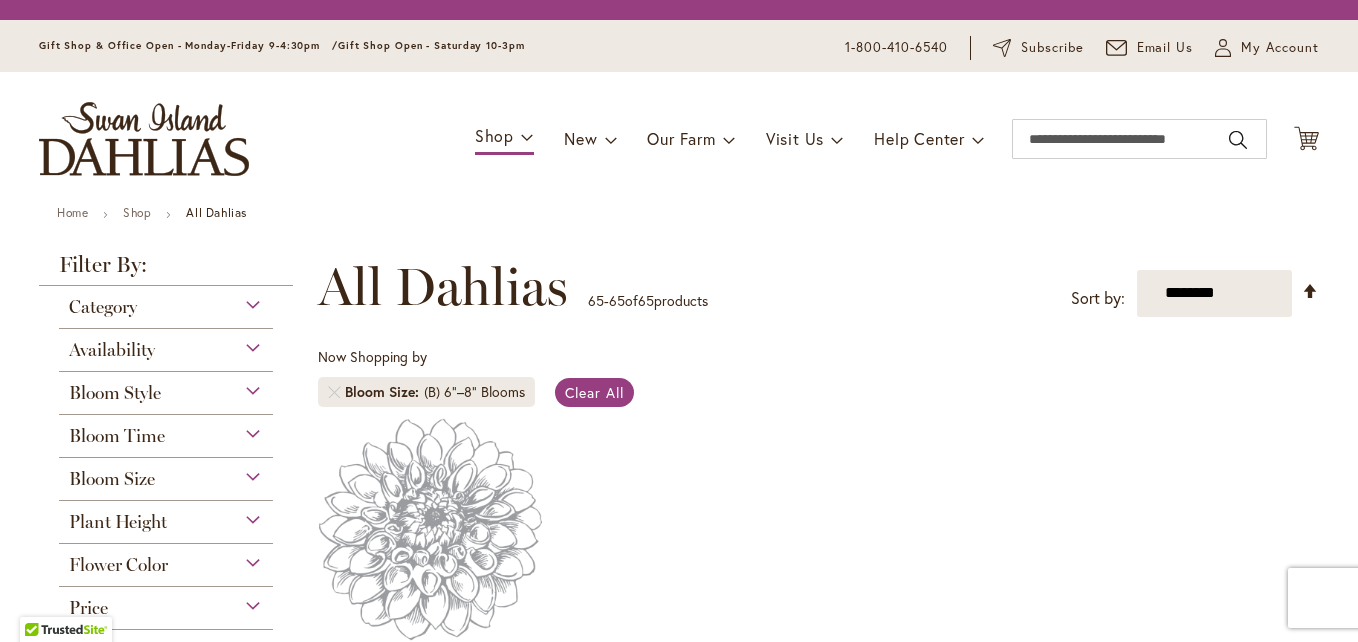 scroll, scrollTop: 0, scrollLeft: 0, axis: both 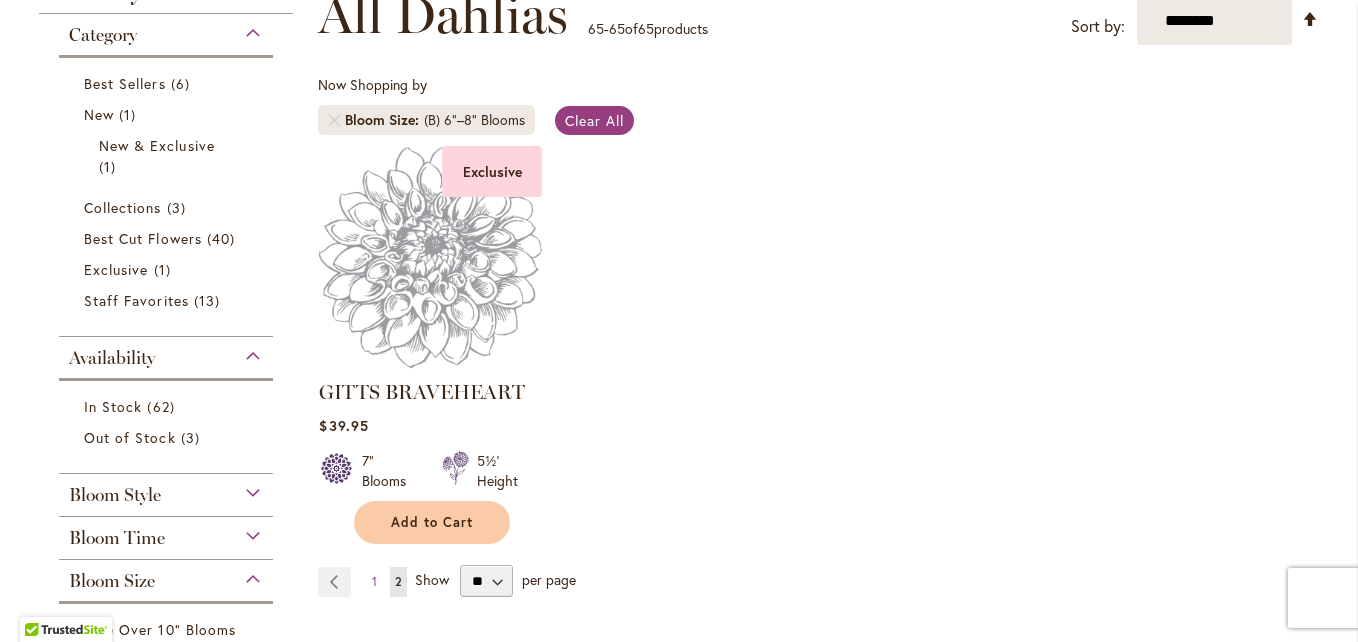 type on "**********" 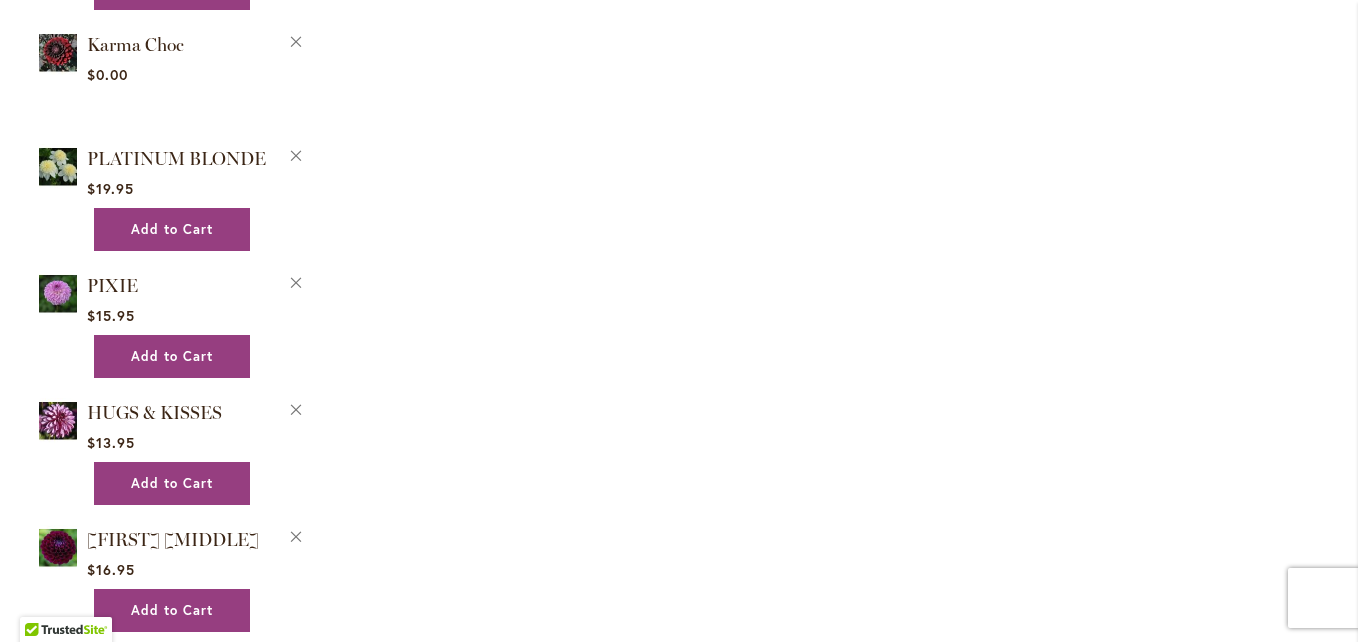 scroll, scrollTop: 1911, scrollLeft: 0, axis: vertical 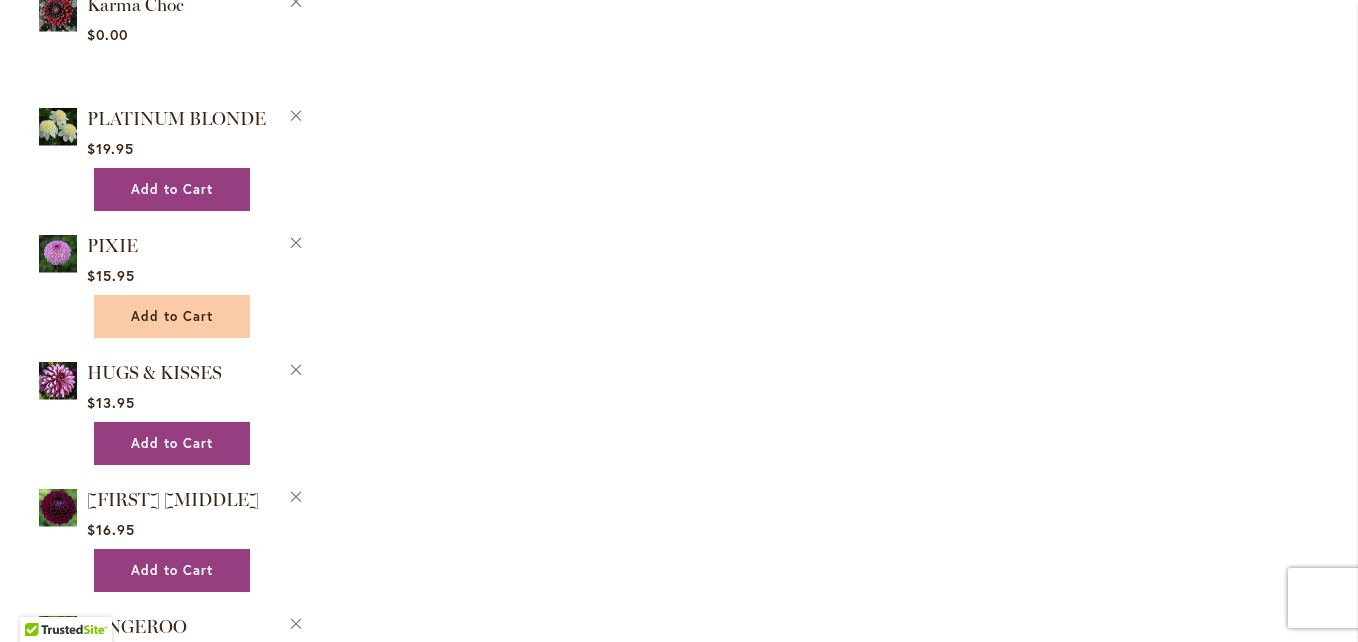 click on "Add to Cart" at bounding box center (172, 316) 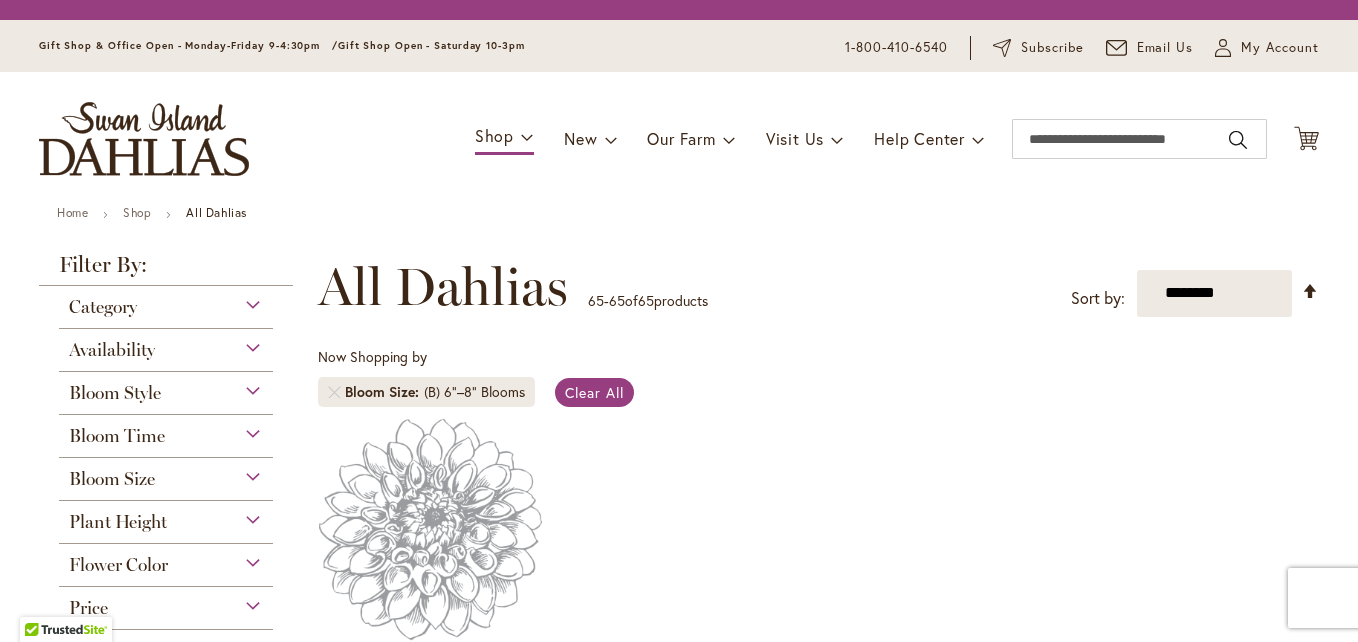 scroll, scrollTop: 0, scrollLeft: 0, axis: both 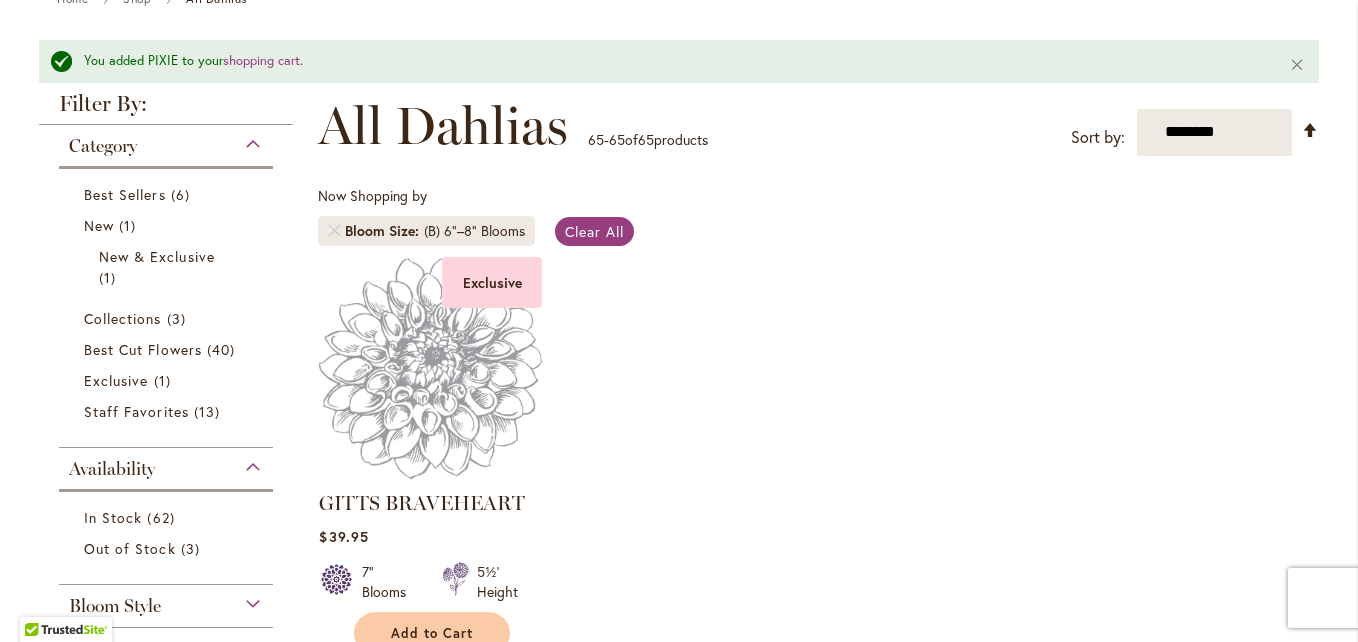 click on "Exclusive
[FIRST] [LAST]
$39.95
7" Blooms
5½' Height Add to Cart" at bounding box center [818, 456] 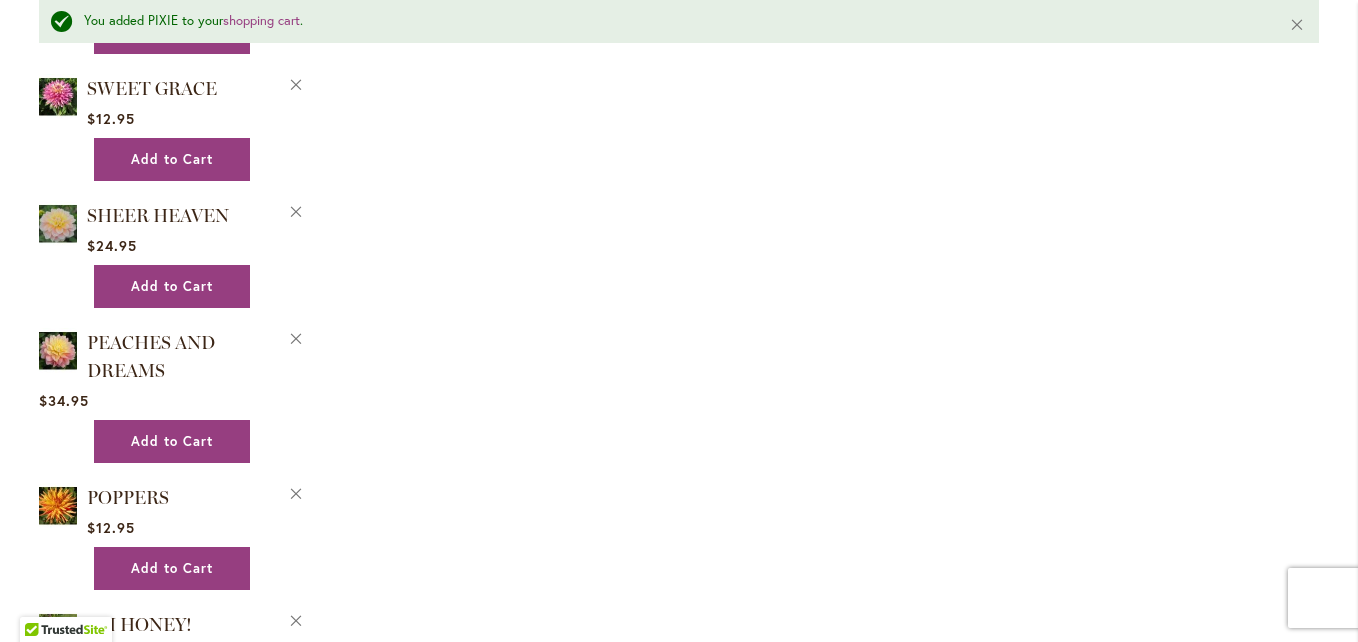 scroll, scrollTop: 2893, scrollLeft: 0, axis: vertical 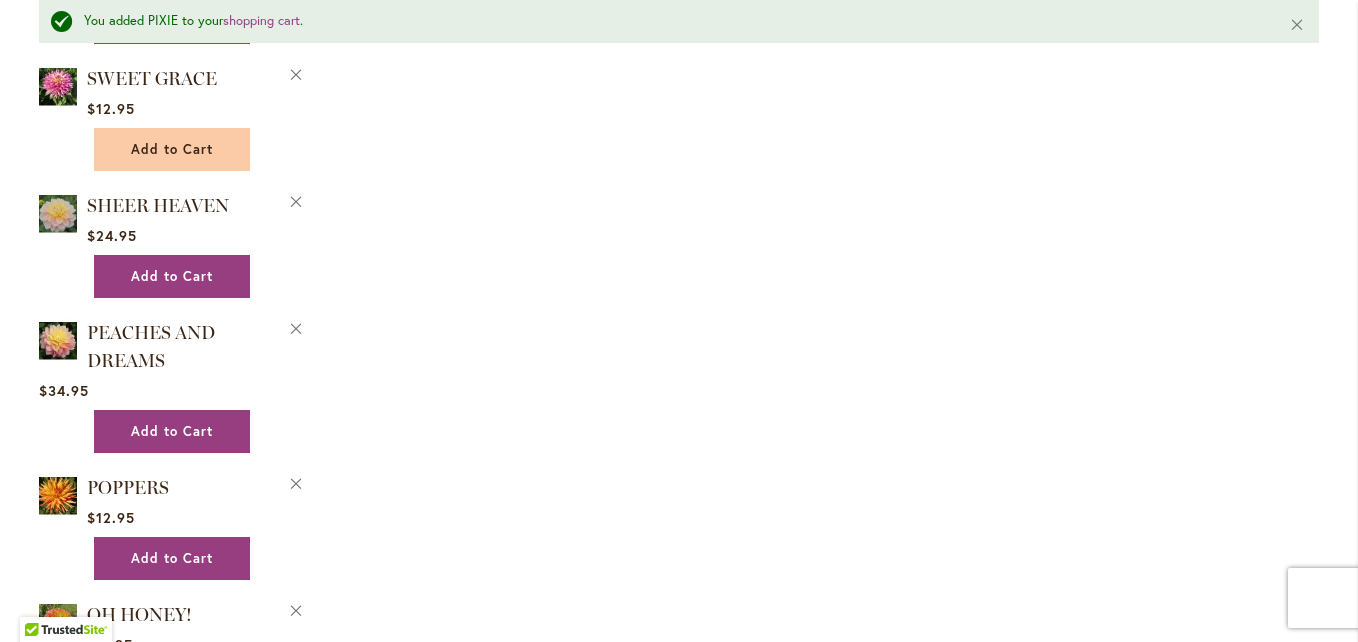 click on "Add to Cart" at bounding box center [172, 149] 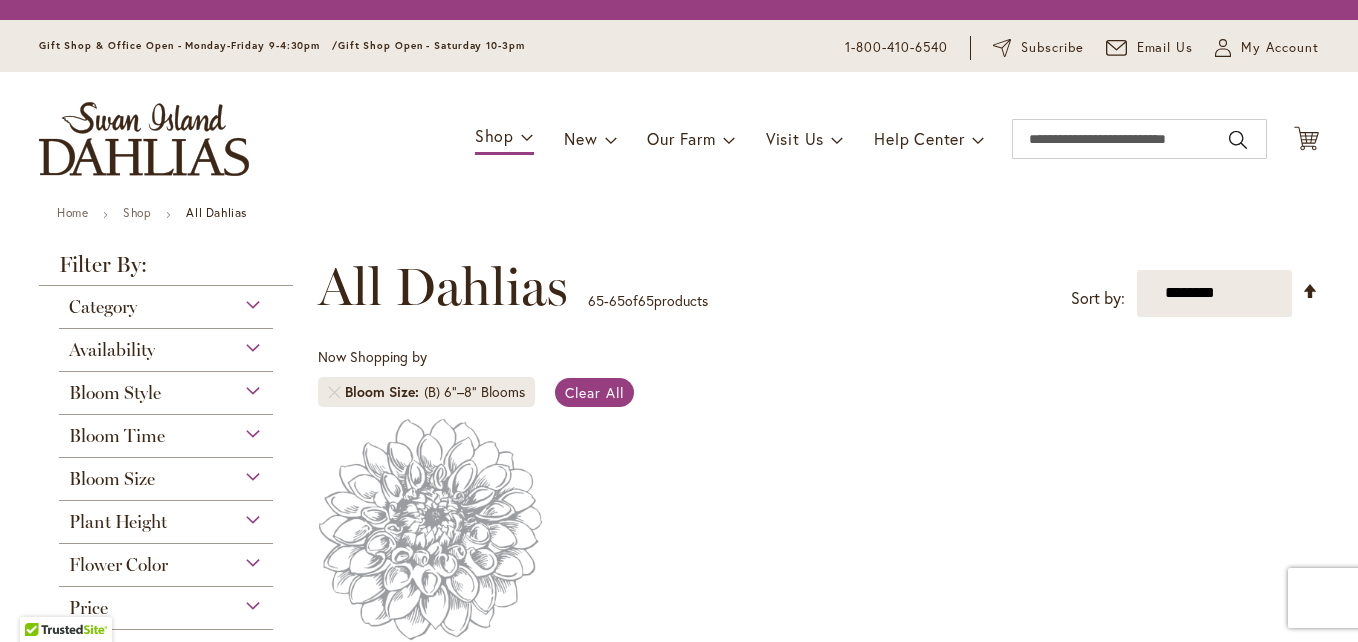 scroll, scrollTop: 0, scrollLeft: 0, axis: both 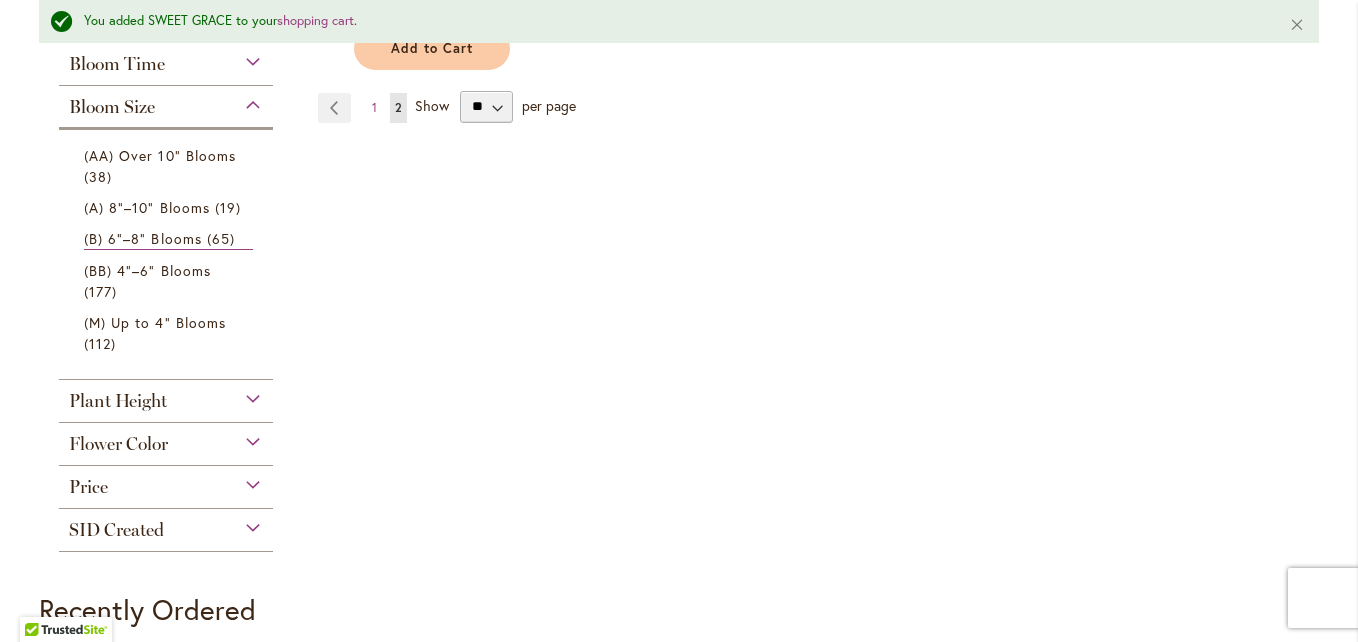 type on "**********" 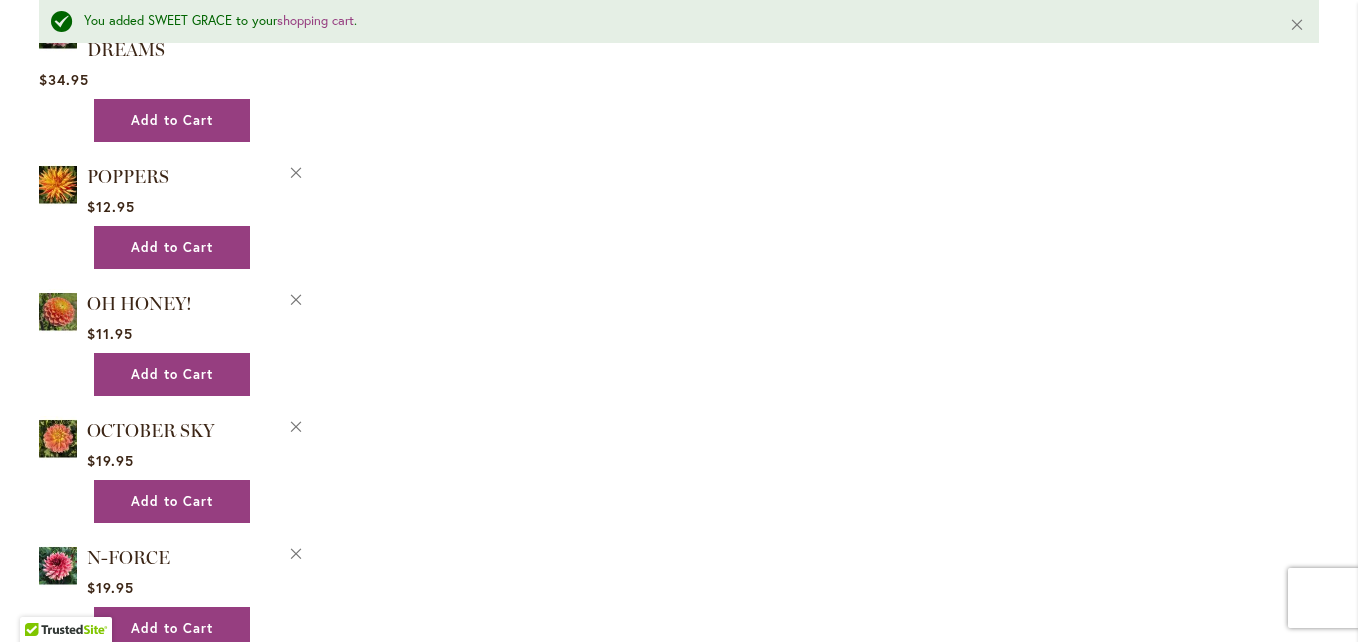 scroll, scrollTop: 3078, scrollLeft: 0, axis: vertical 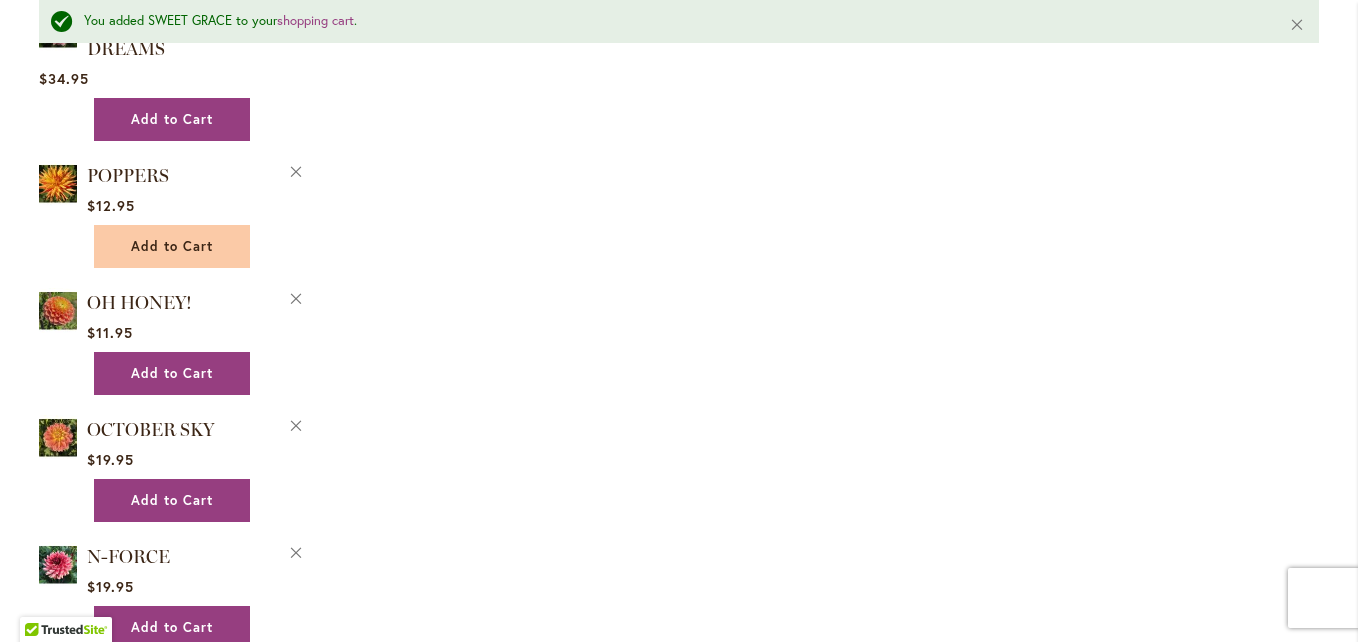 click on "Add to Cart" at bounding box center (172, 246) 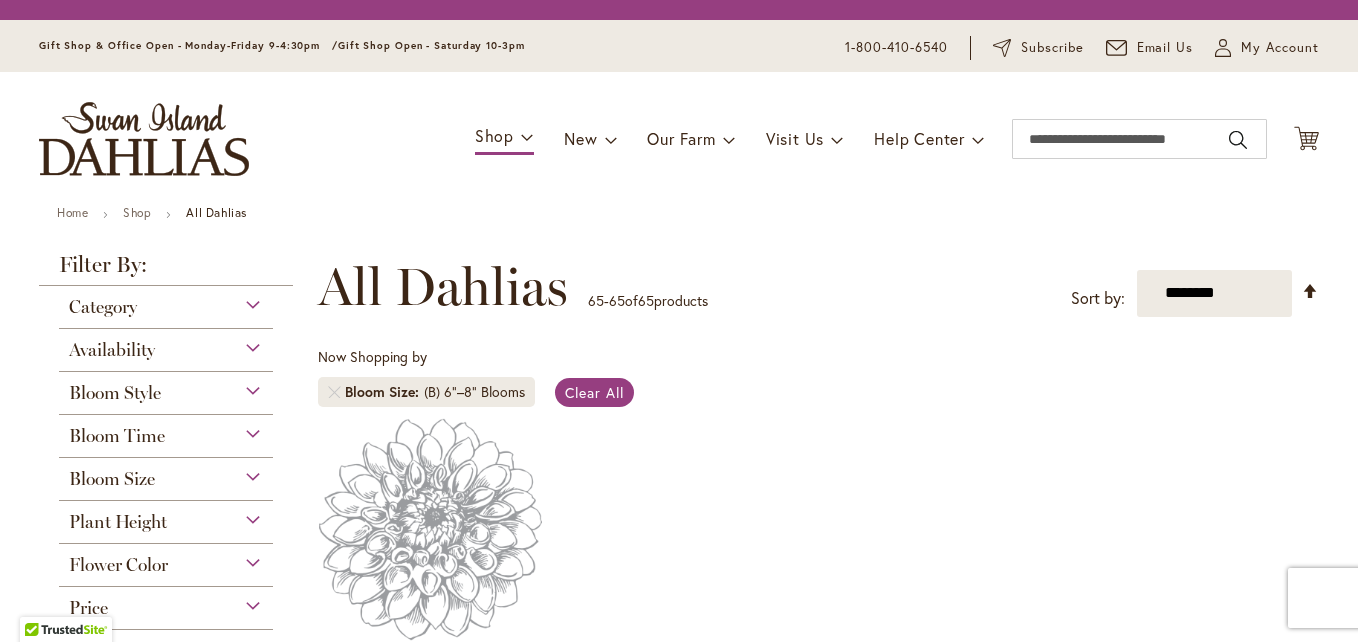 scroll, scrollTop: 0, scrollLeft: 0, axis: both 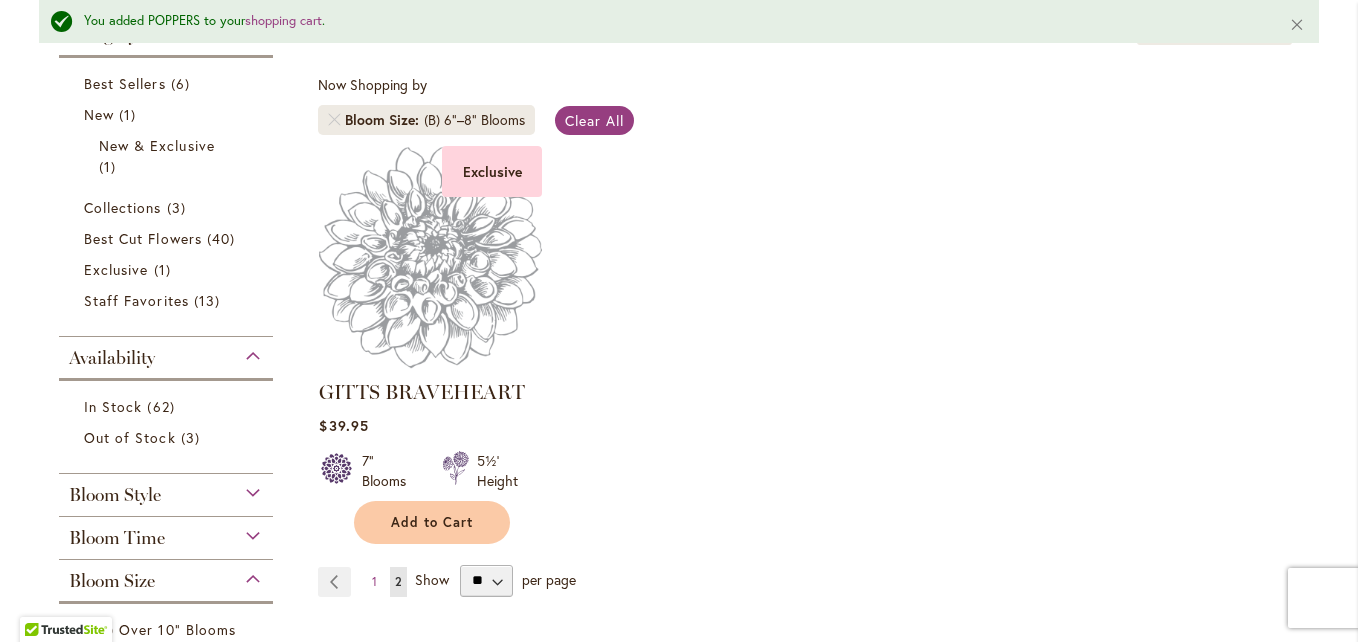 click on "Exclusive
[FIRST] [LAST]
$39.95
7" Blooms
5½' Height Add to Cart" at bounding box center (818, 345) 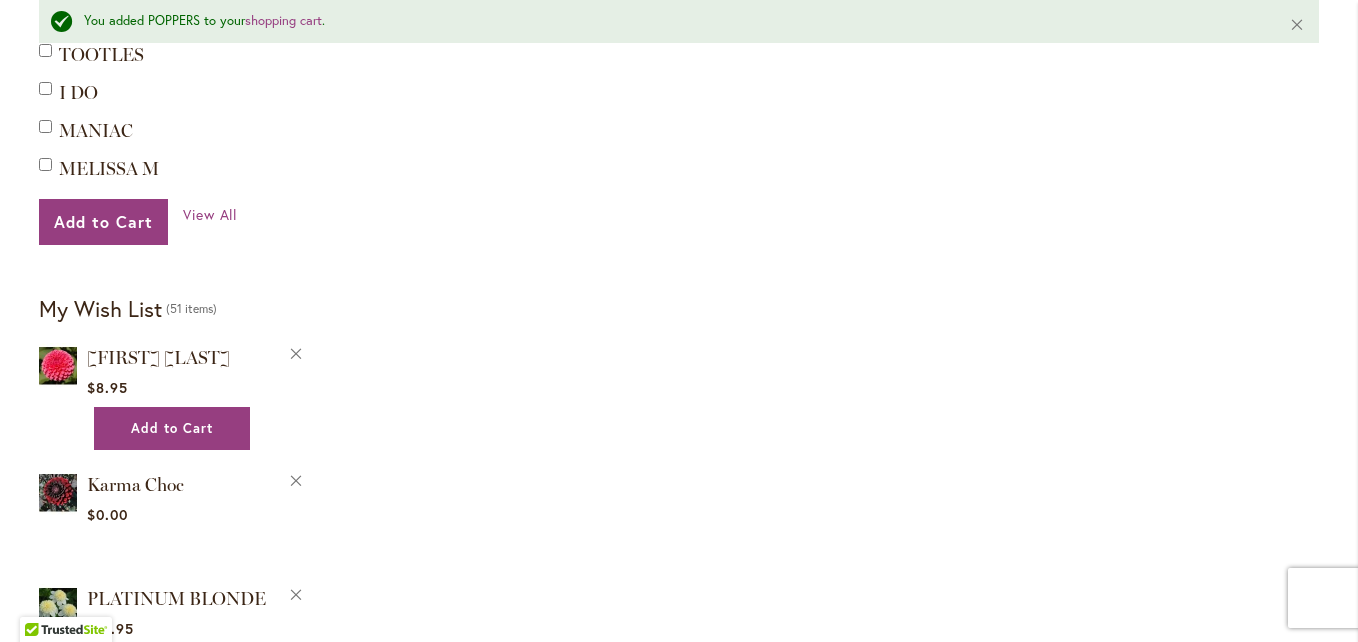 click on "Filter by:
Filter By:
Category
Best Sellers
6
items
New
1
item
New & Exclusive 1" at bounding box center [679, 936] 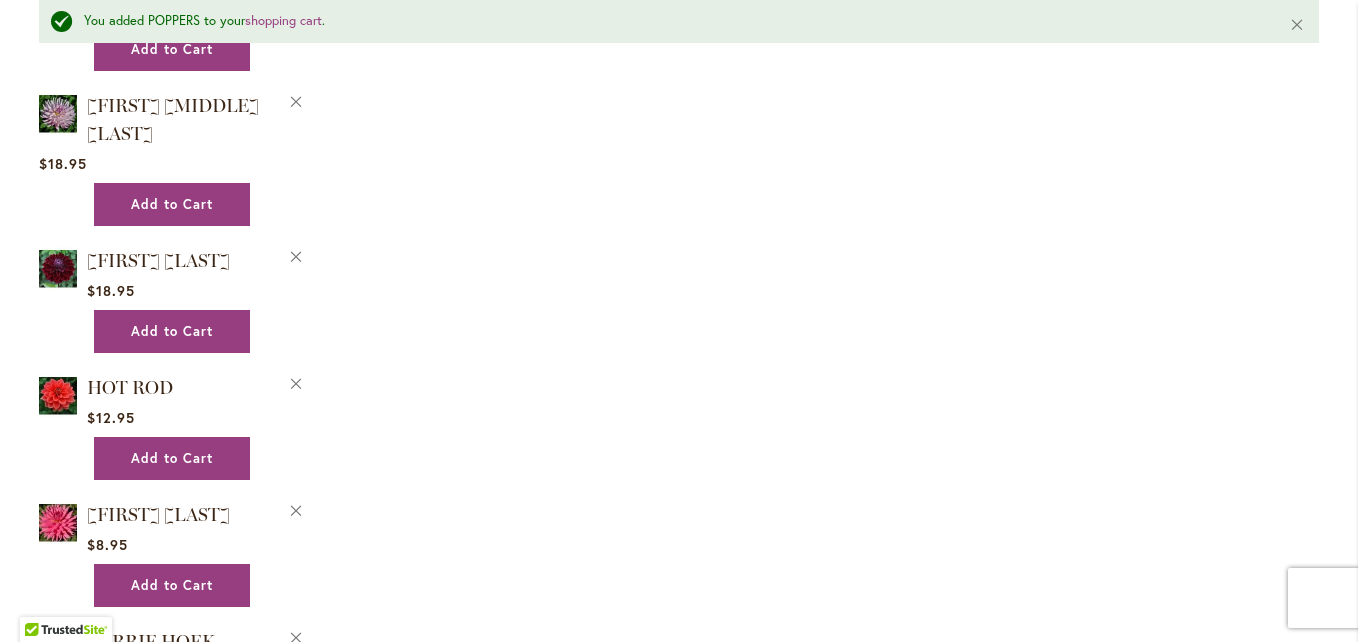 scroll, scrollTop: 3844, scrollLeft: 0, axis: vertical 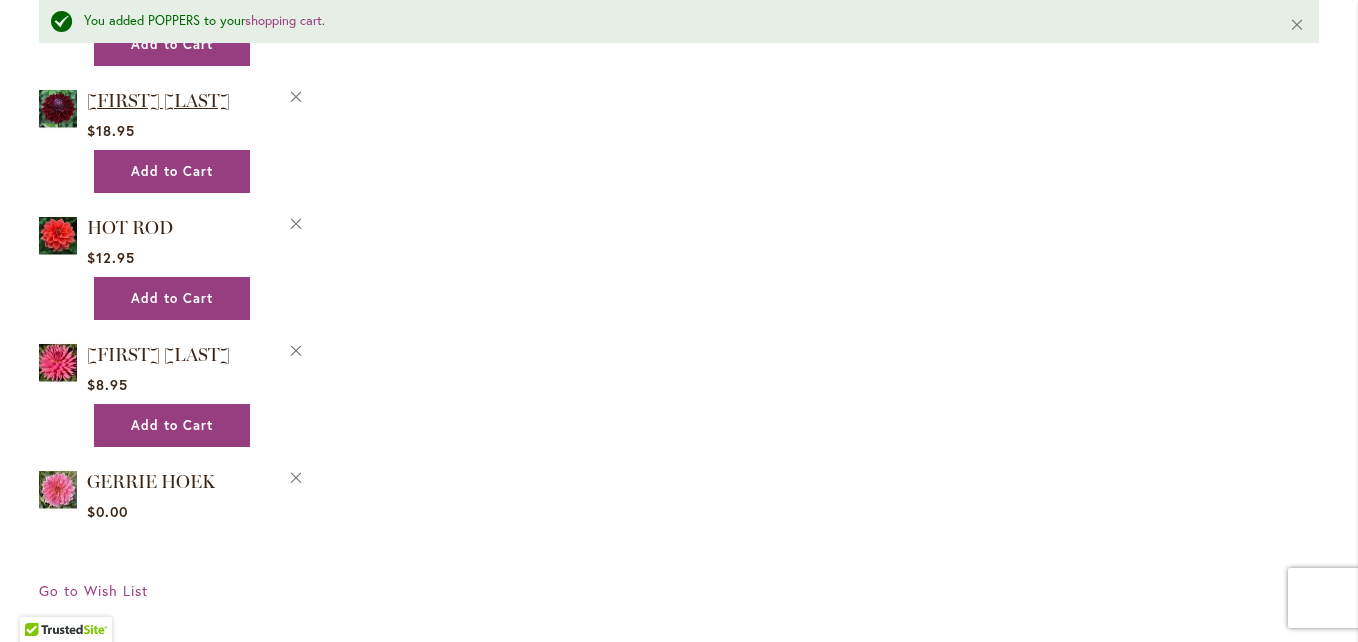 click on "[FIRST] [LAST]" at bounding box center (158, 101) 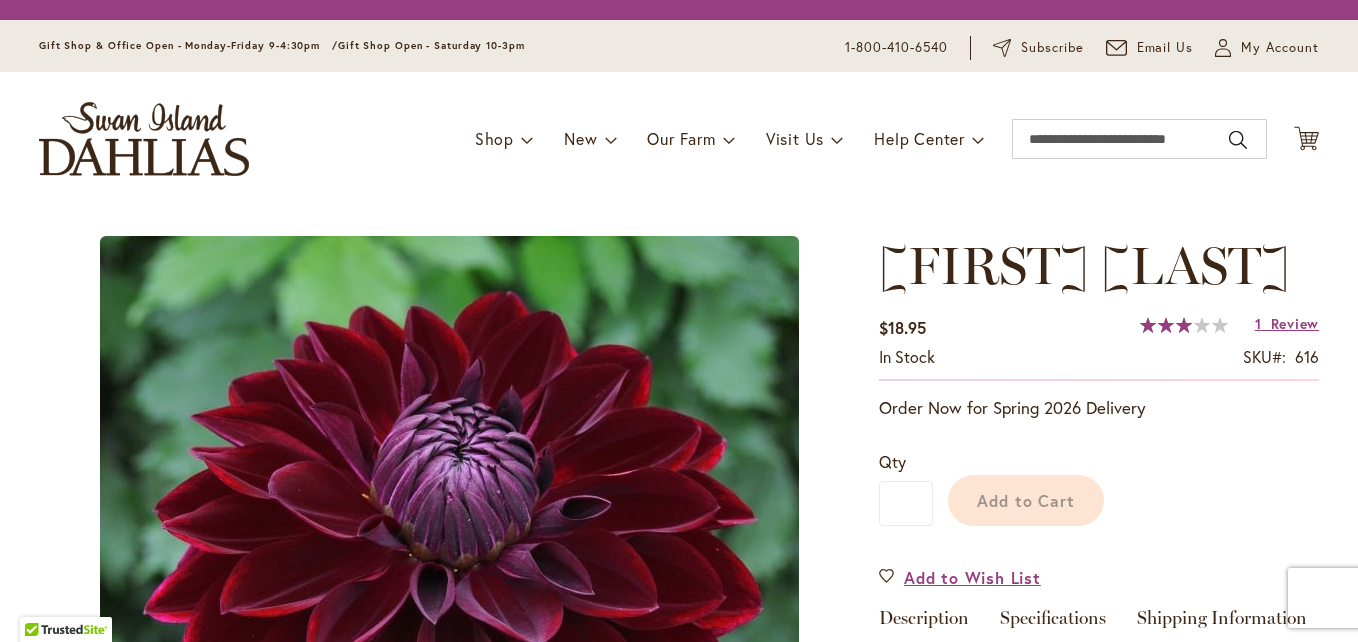 scroll, scrollTop: 0, scrollLeft: 0, axis: both 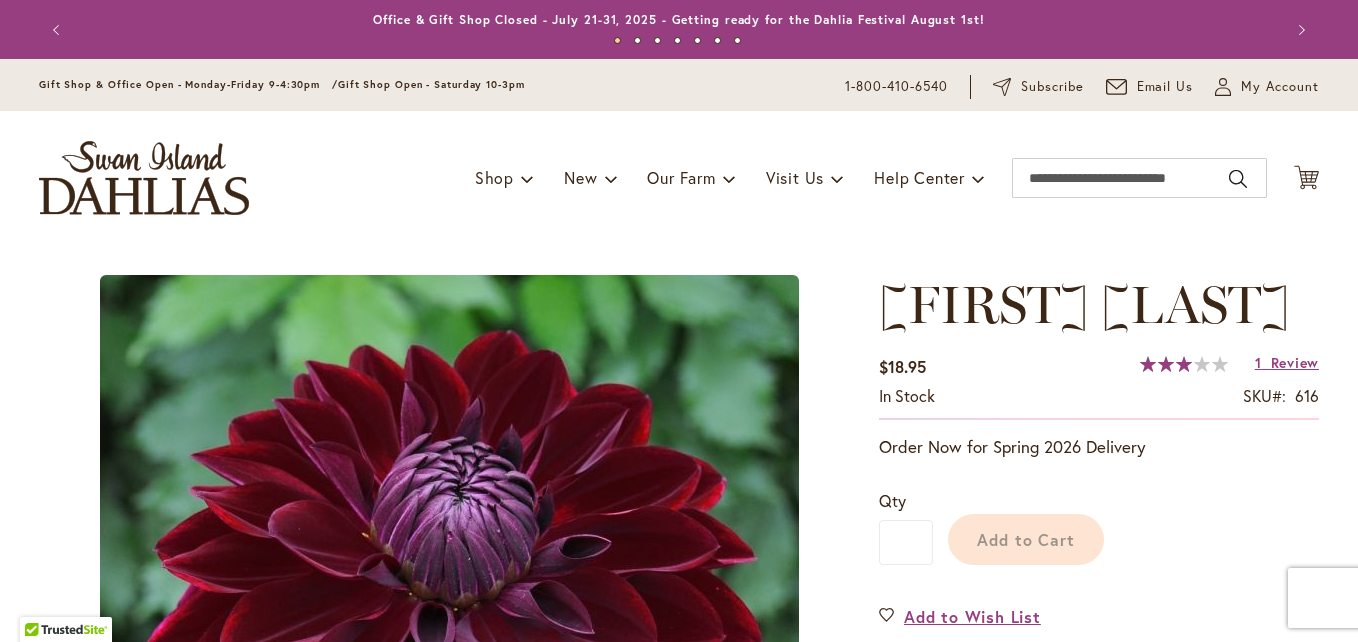 type on "****" 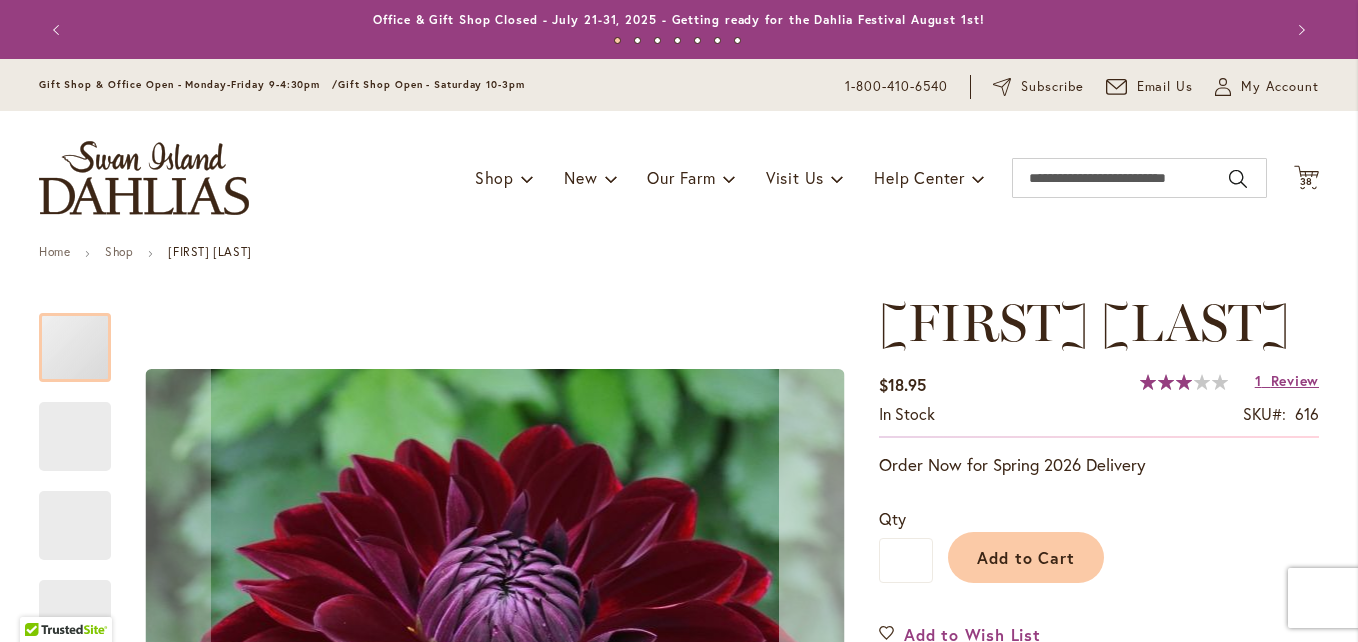 type on "**********" 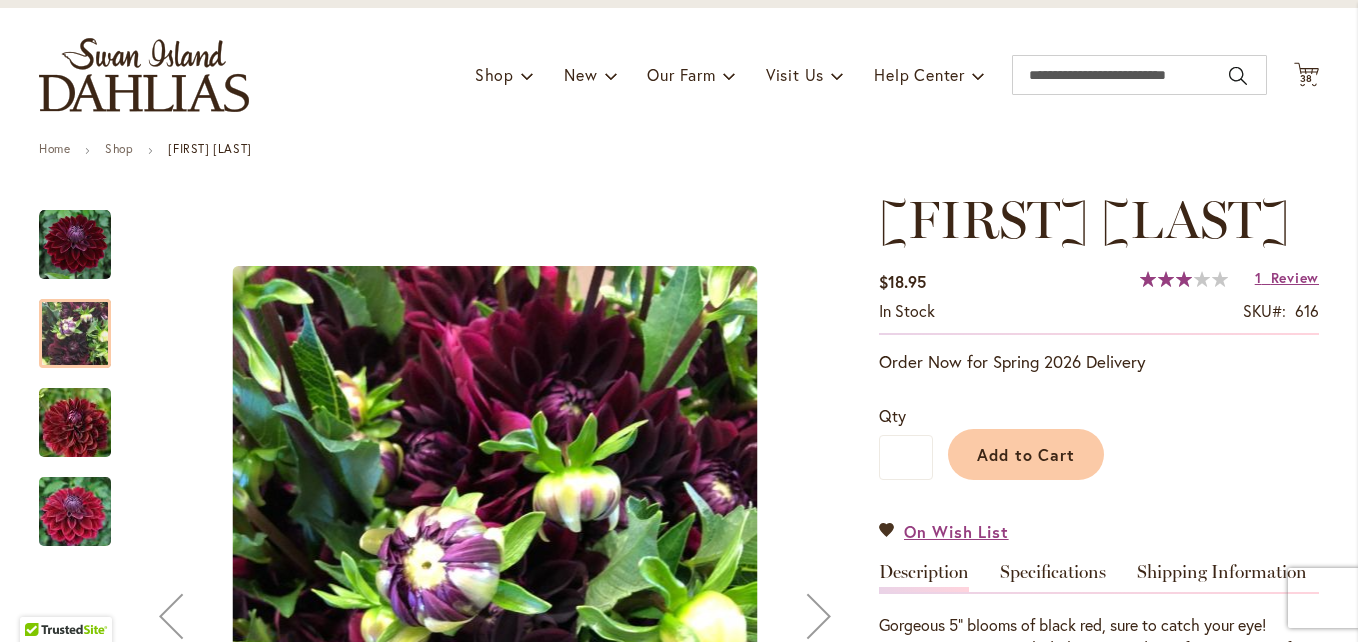 scroll, scrollTop: 0, scrollLeft: 0, axis: both 